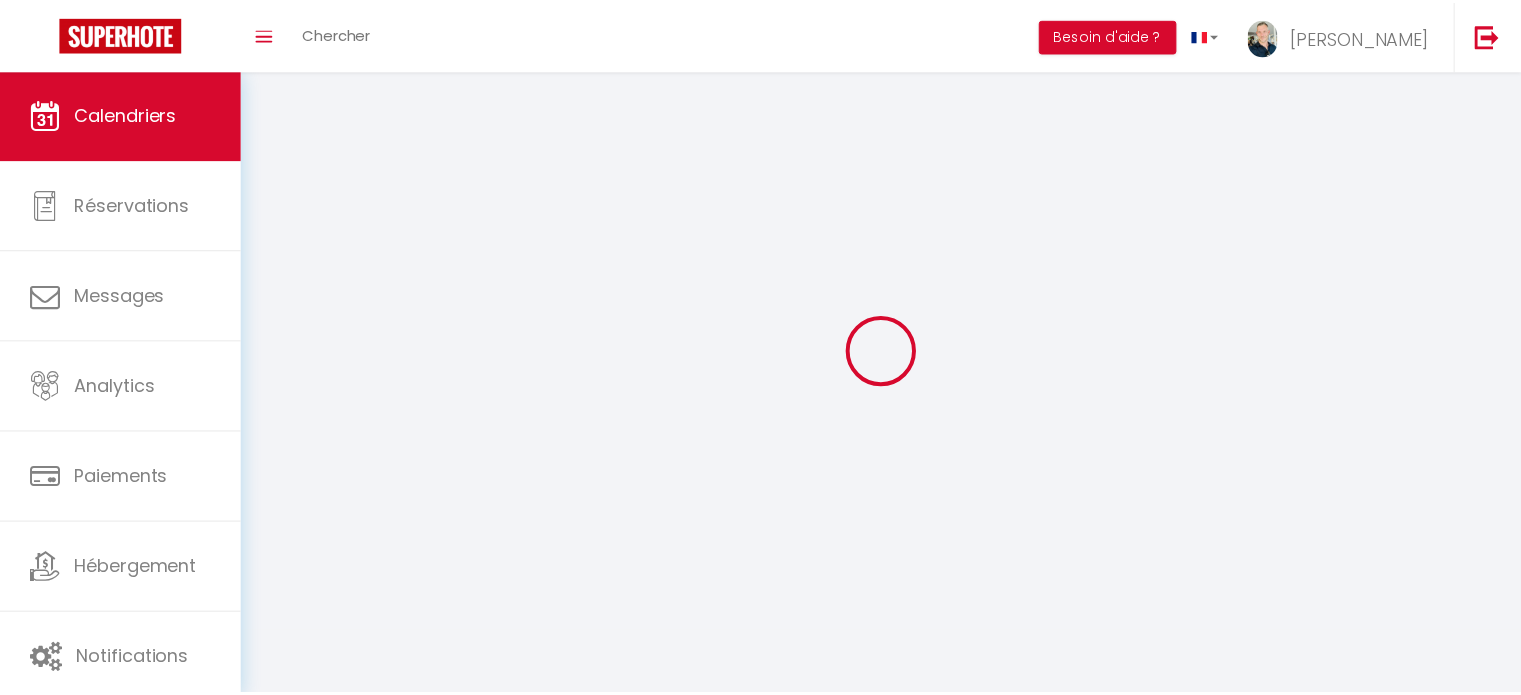 scroll, scrollTop: 0, scrollLeft: 0, axis: both 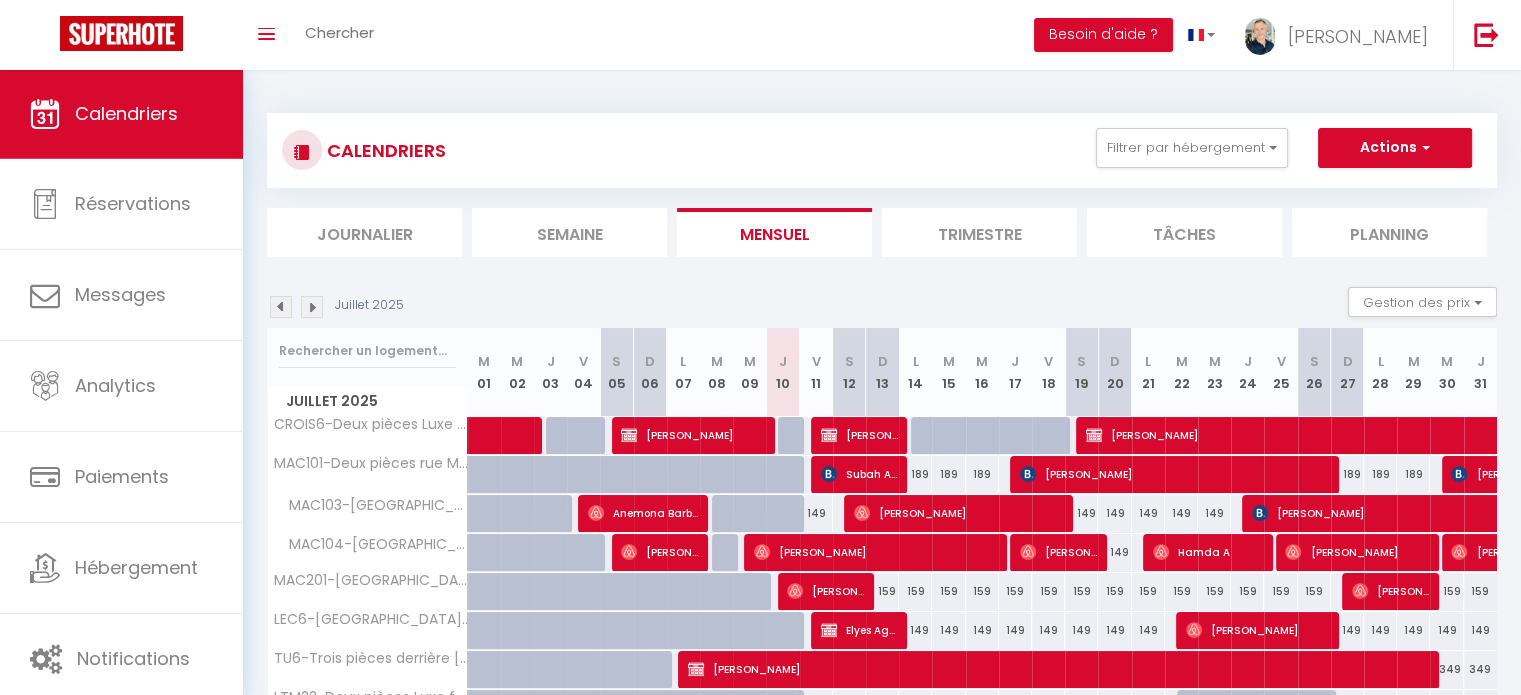 click at bounding box center [312, 307] 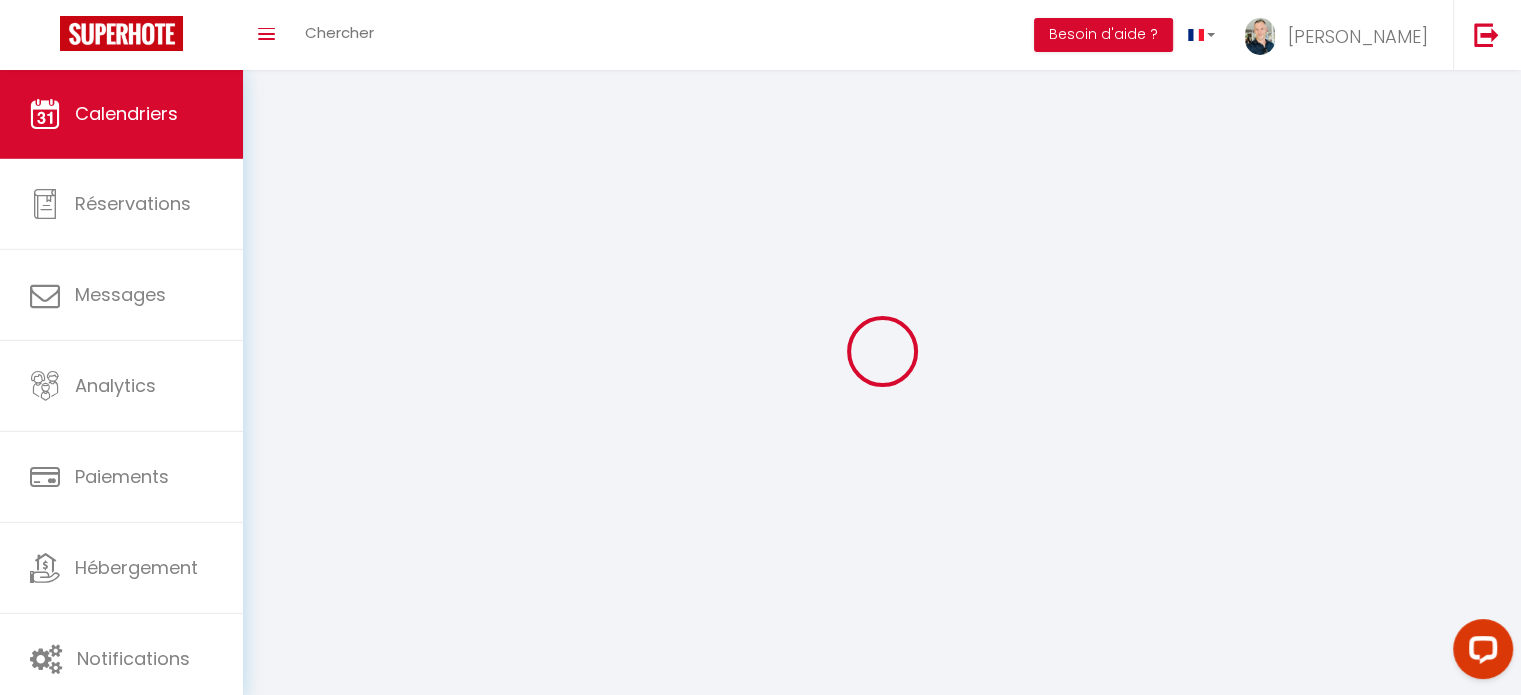 scroll, scrollTop: 0, scrollLeft: 0, axis: both 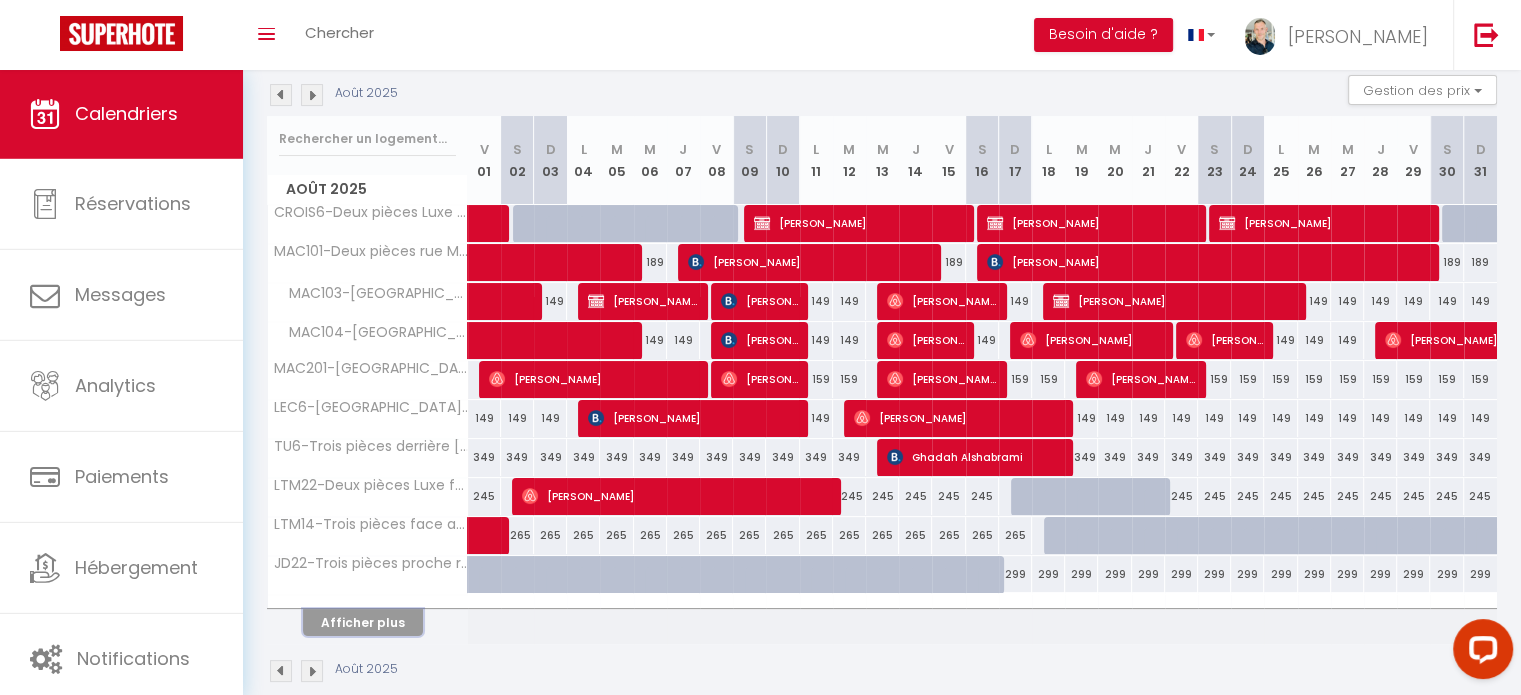 click on "Afficher plus" at bounding box center [363, 622] 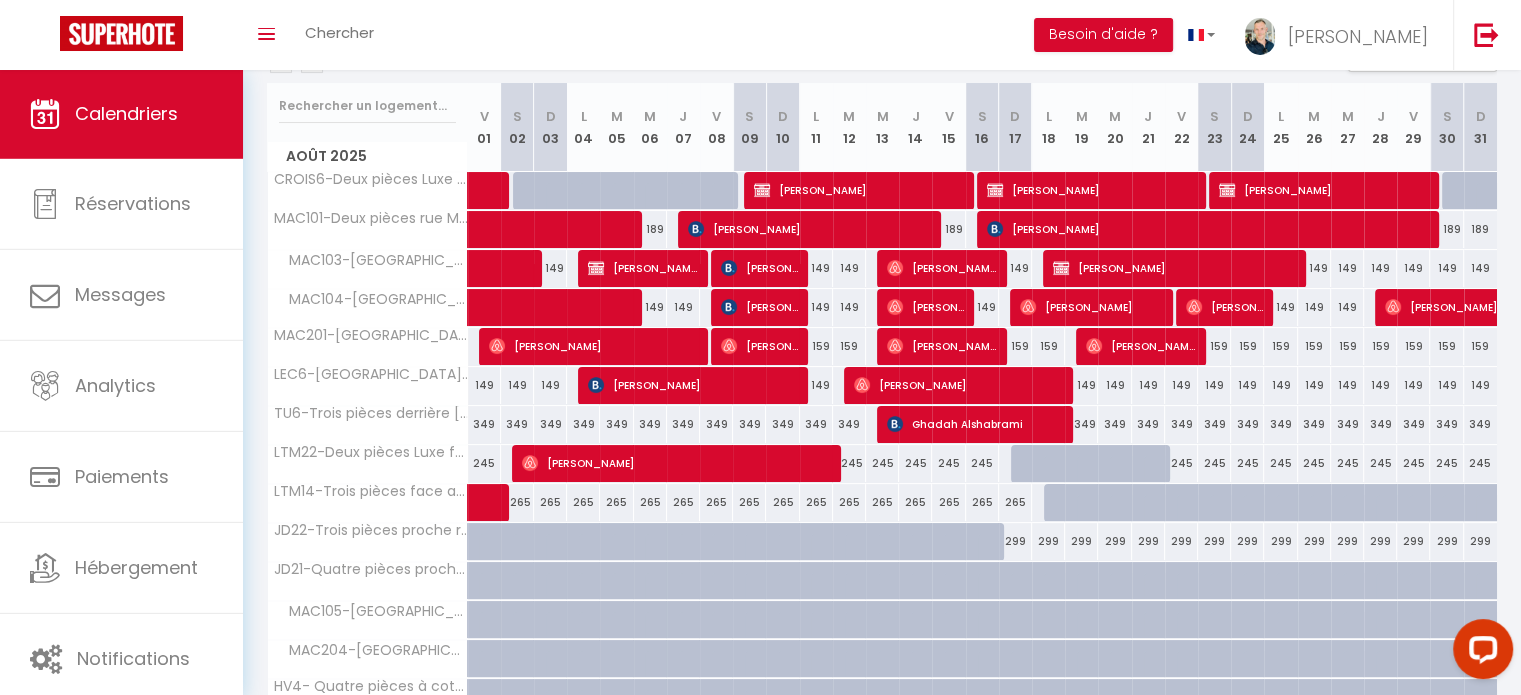 scroll, scrollTop: 247, scrollLeft: 0, axis: vertical 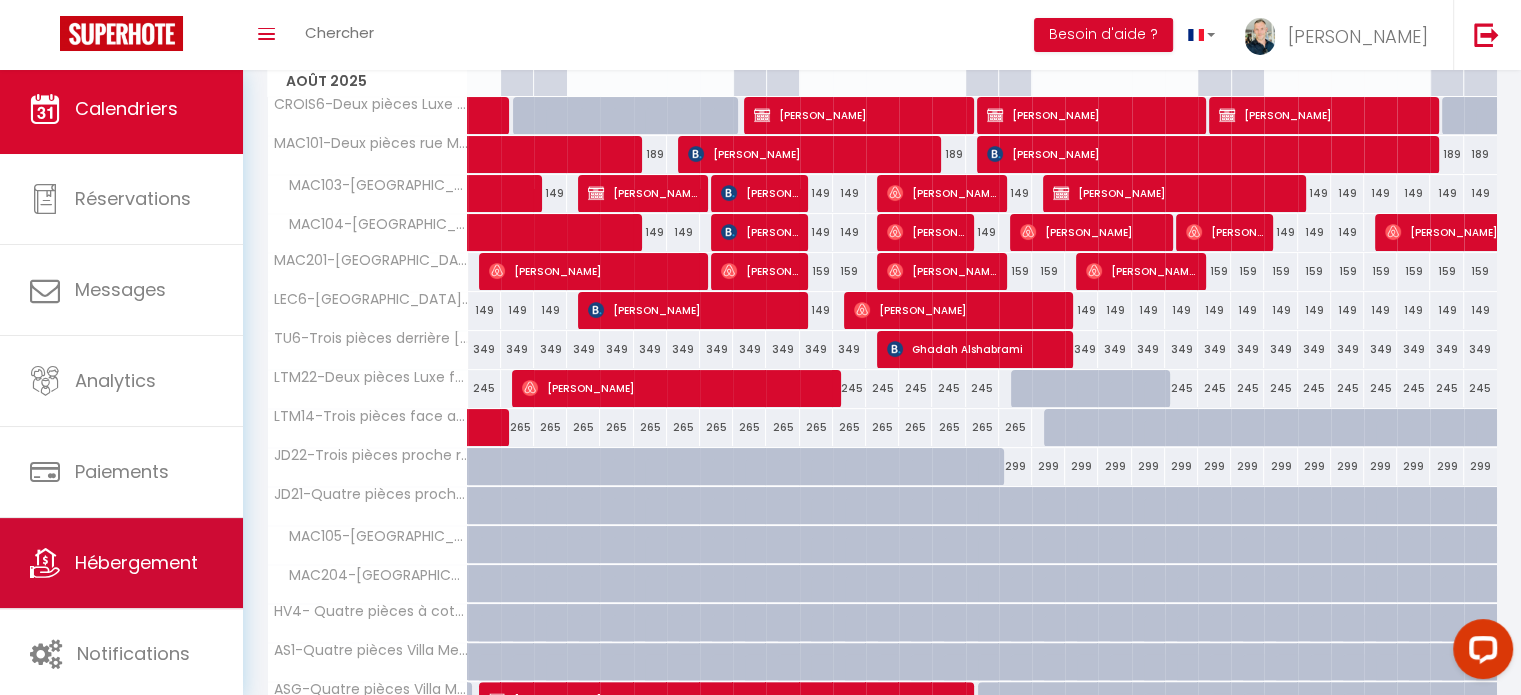 click on "Hébergement" at bounding box center (136, 562) 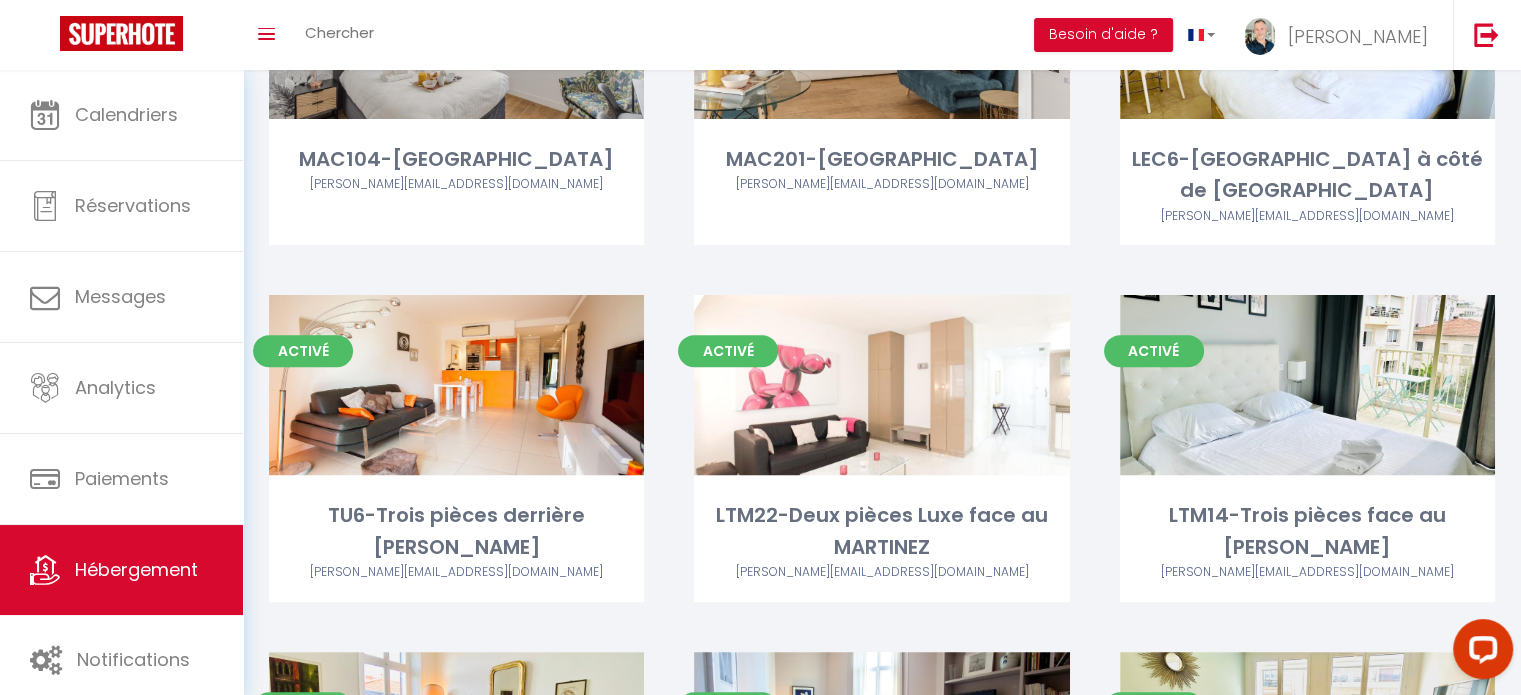 scroll, scrollTop: 710, scrollLeft: 0, axis: vertical 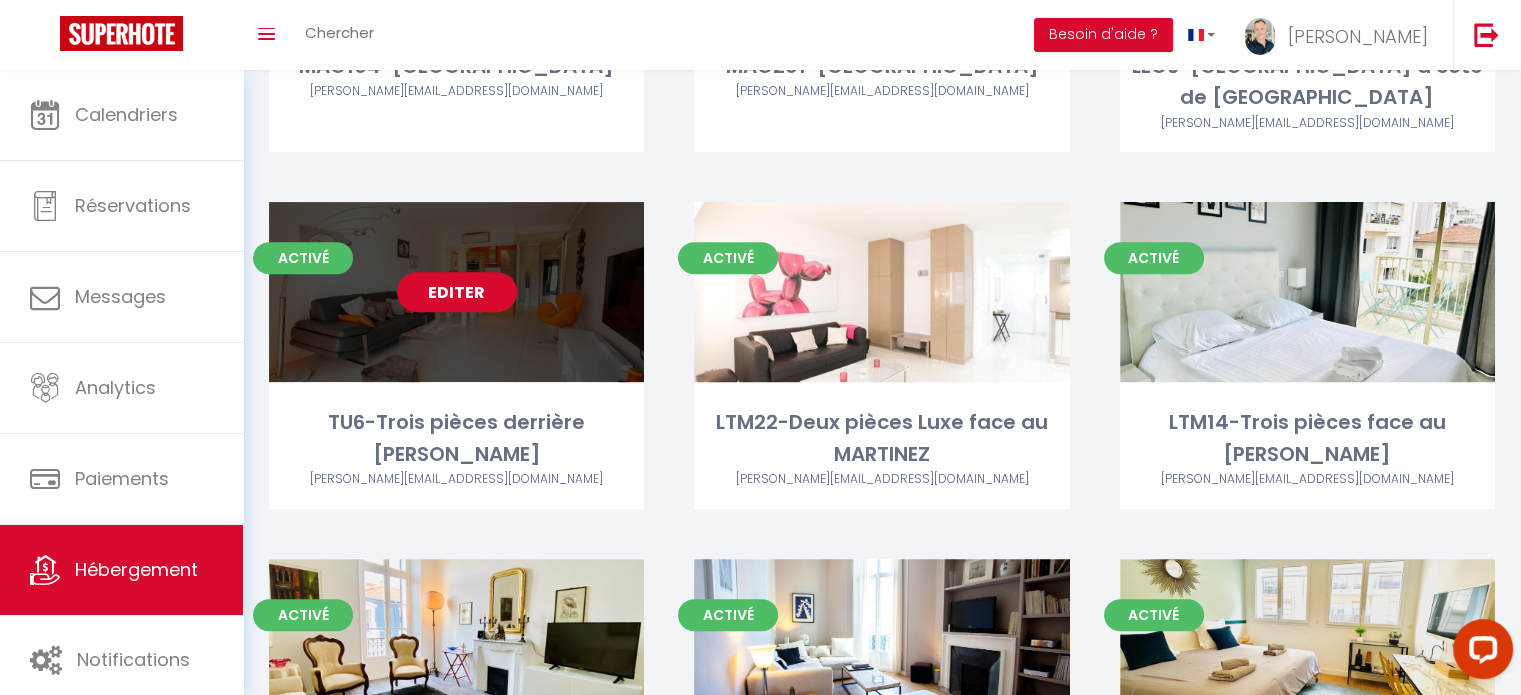 click on "Editer" at bounding box center (457, 292) 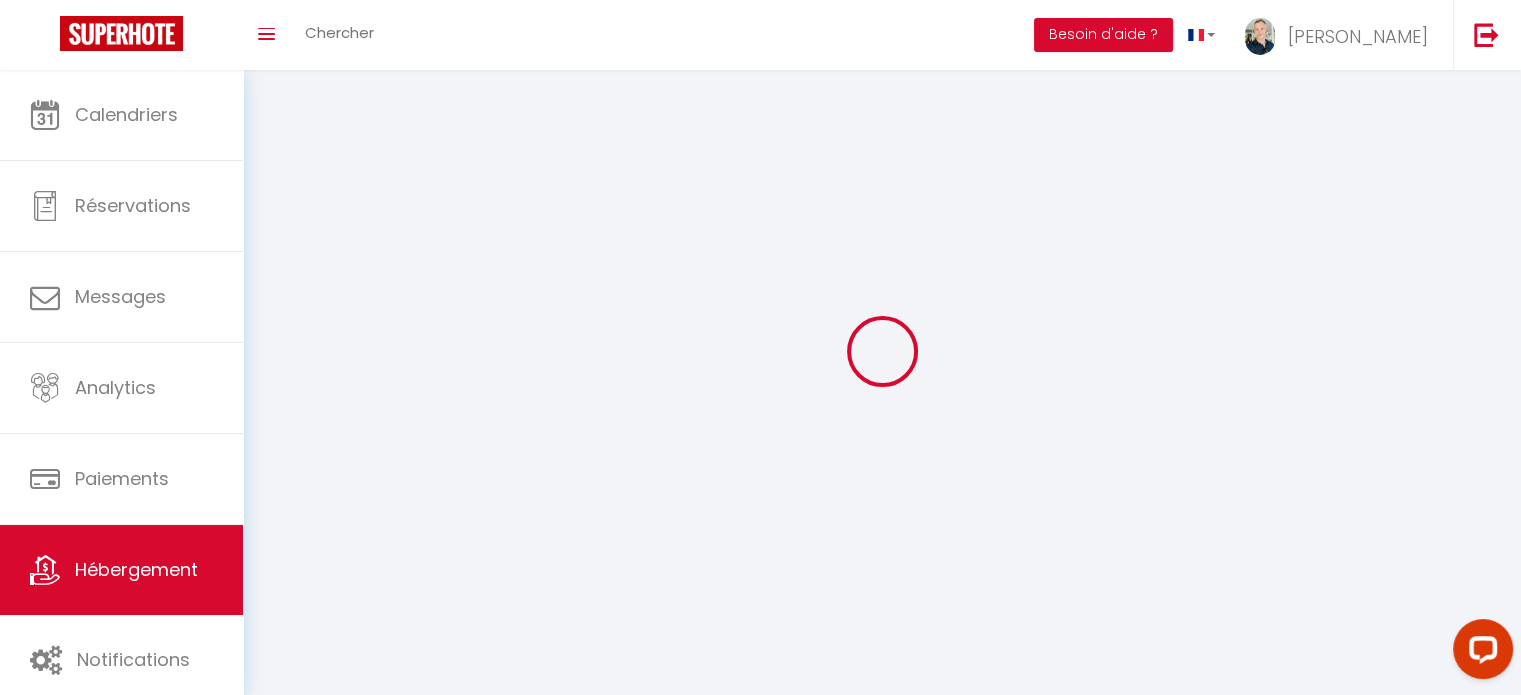 select on "1" 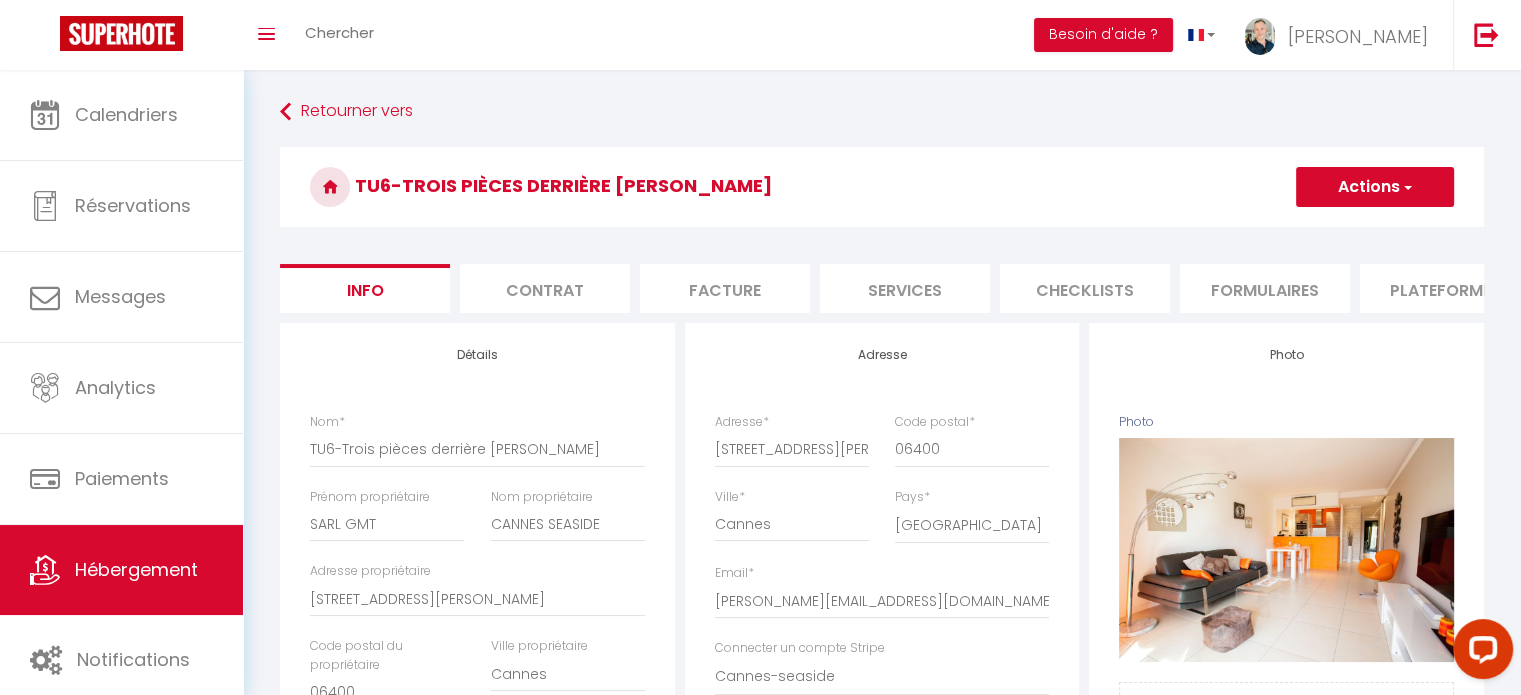 click on "TU6-Trois pièces derrière [PERSON_NAME]
Actions
Enregistrer   Dupliquer   Supprimer   Importer les réservations
Info
Contrat
Facture
Services
Checklists
Formulaires
Plateformes
Paramètres
website
Journal
Modèle personnalisé
×         Titre [PERSON_NAME]
Enregistrer
Liste de checklist
×   *     *" at bounding box center [882, 909] 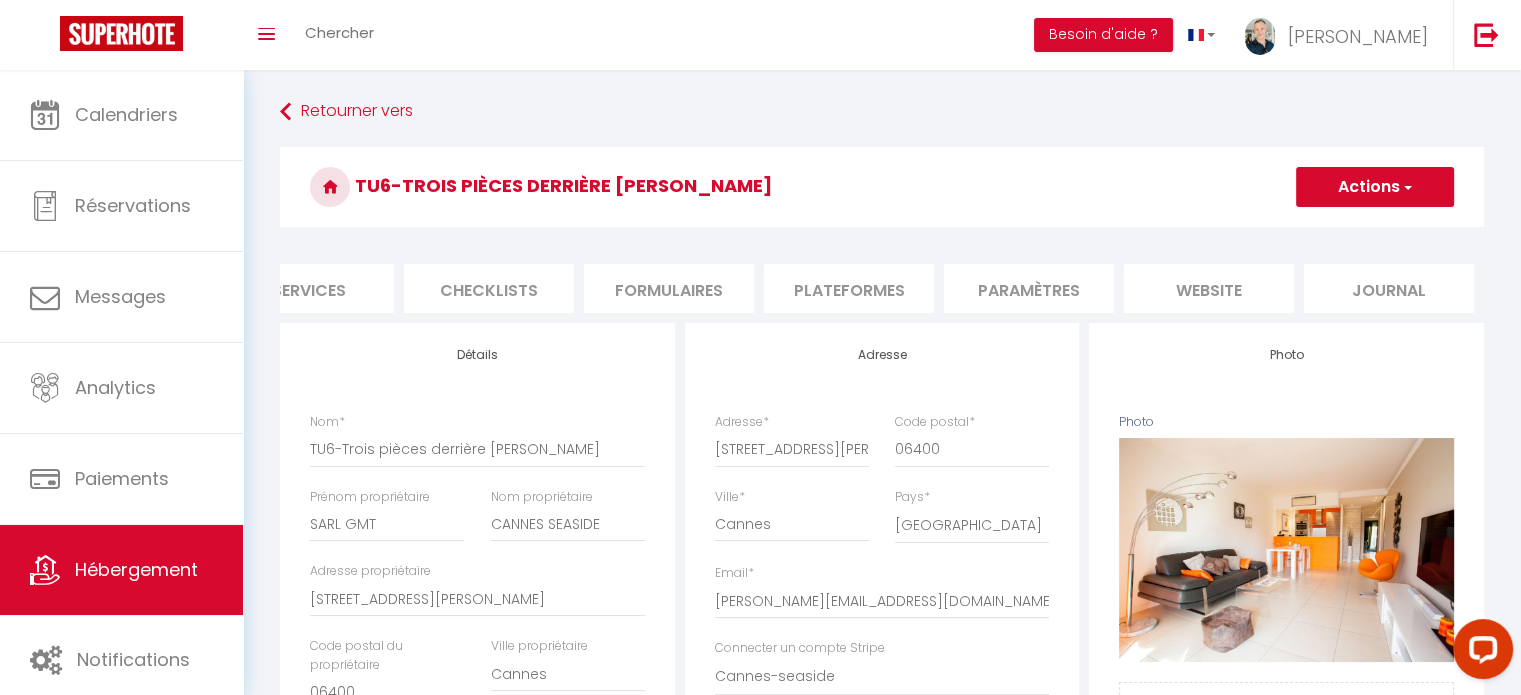 click on "website" at bounding box center (1209, 288) 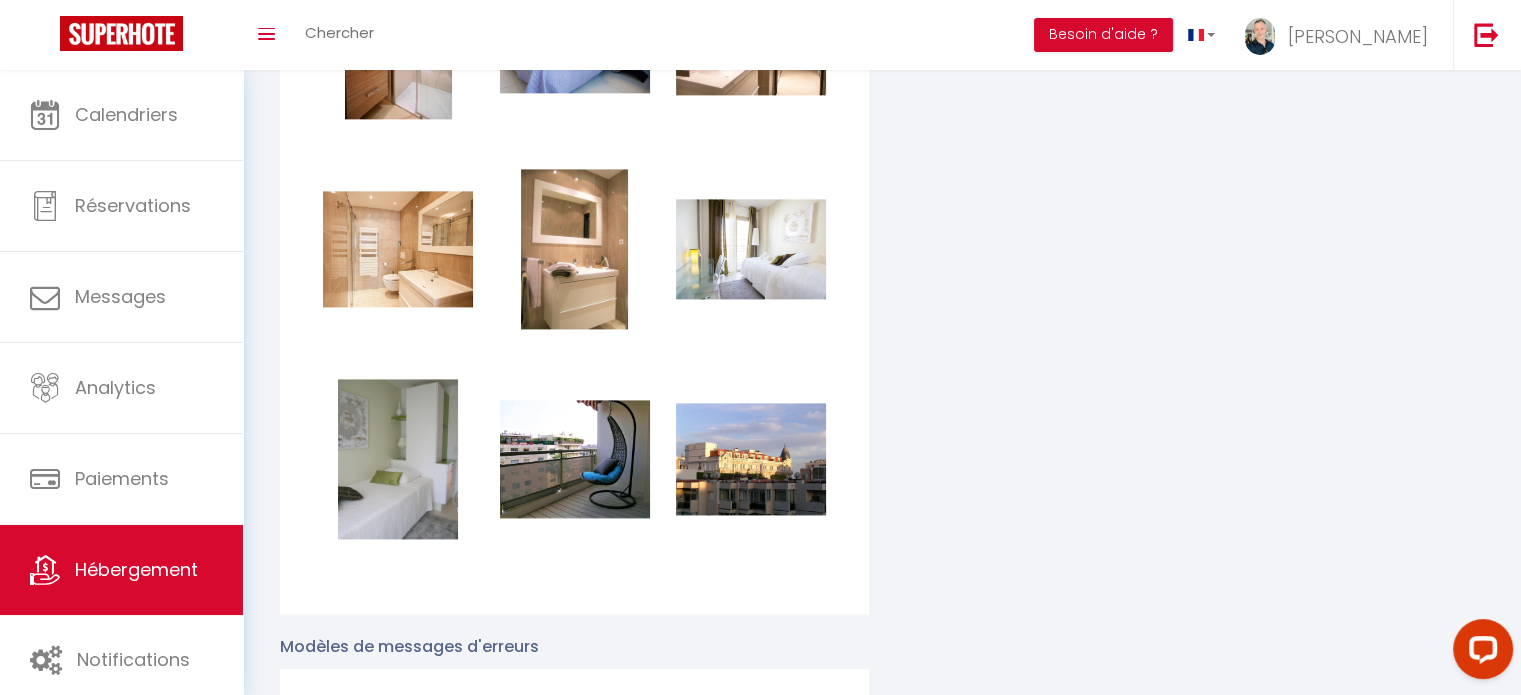 scroll, scrollTop: 2706, scrollLeft: 0, axis: vertical 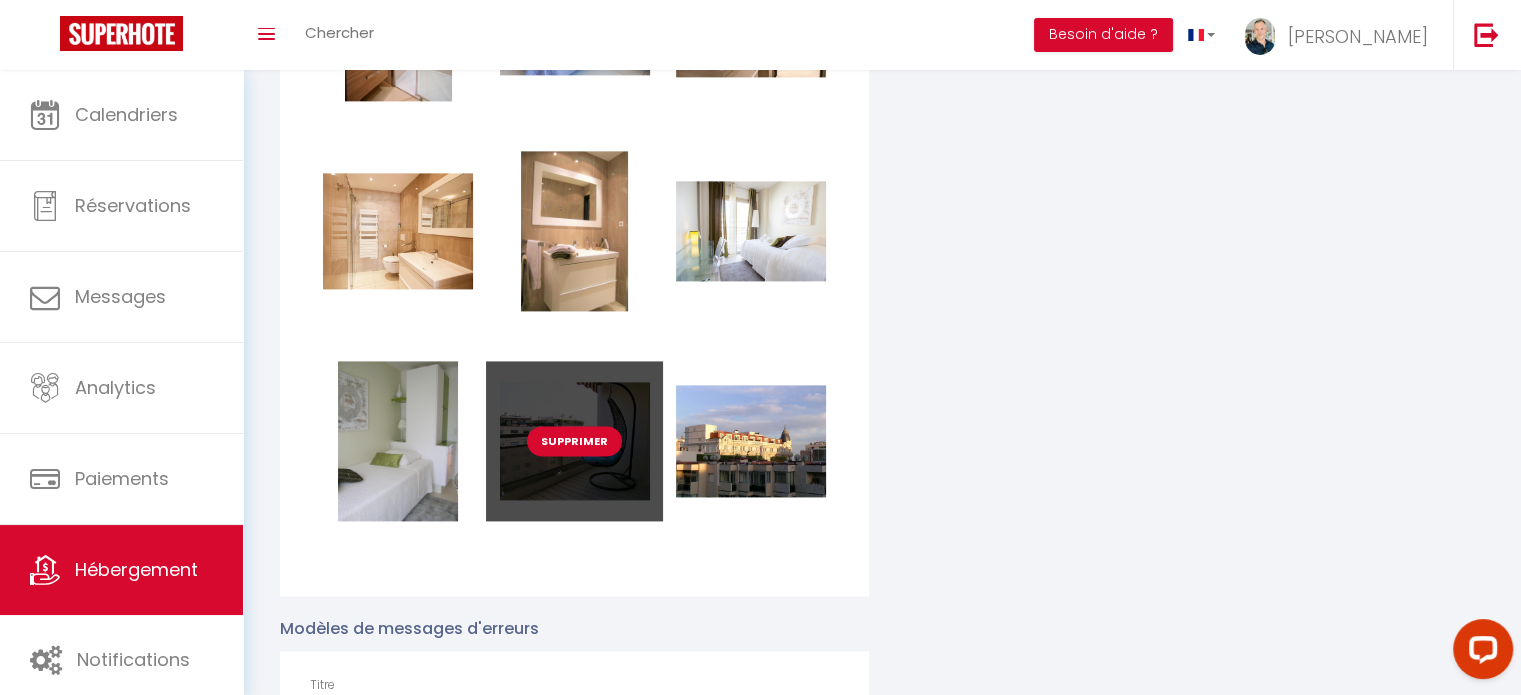click on "Supprimer" at bounding box center [574, 441] 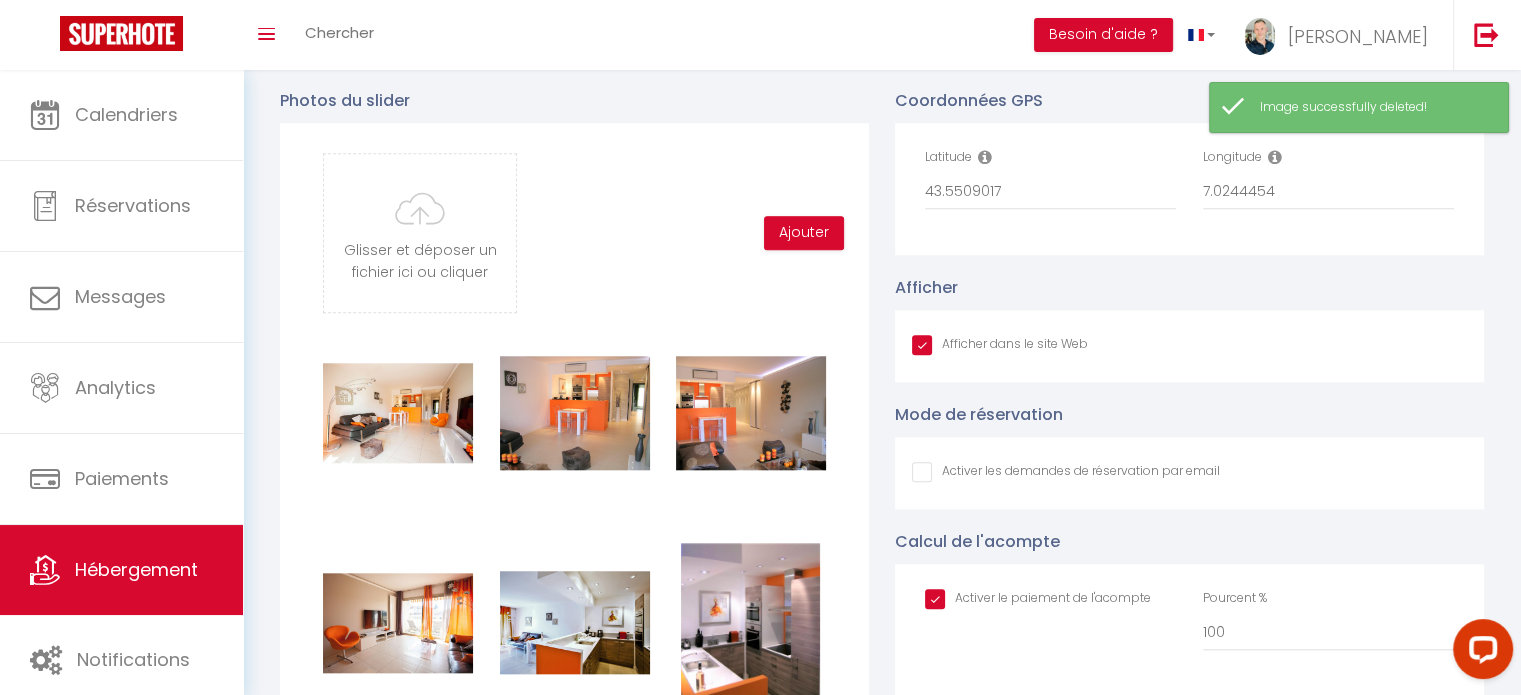 scroll, scrollTop: 1834, scrollLeft: 0, axis: vertical 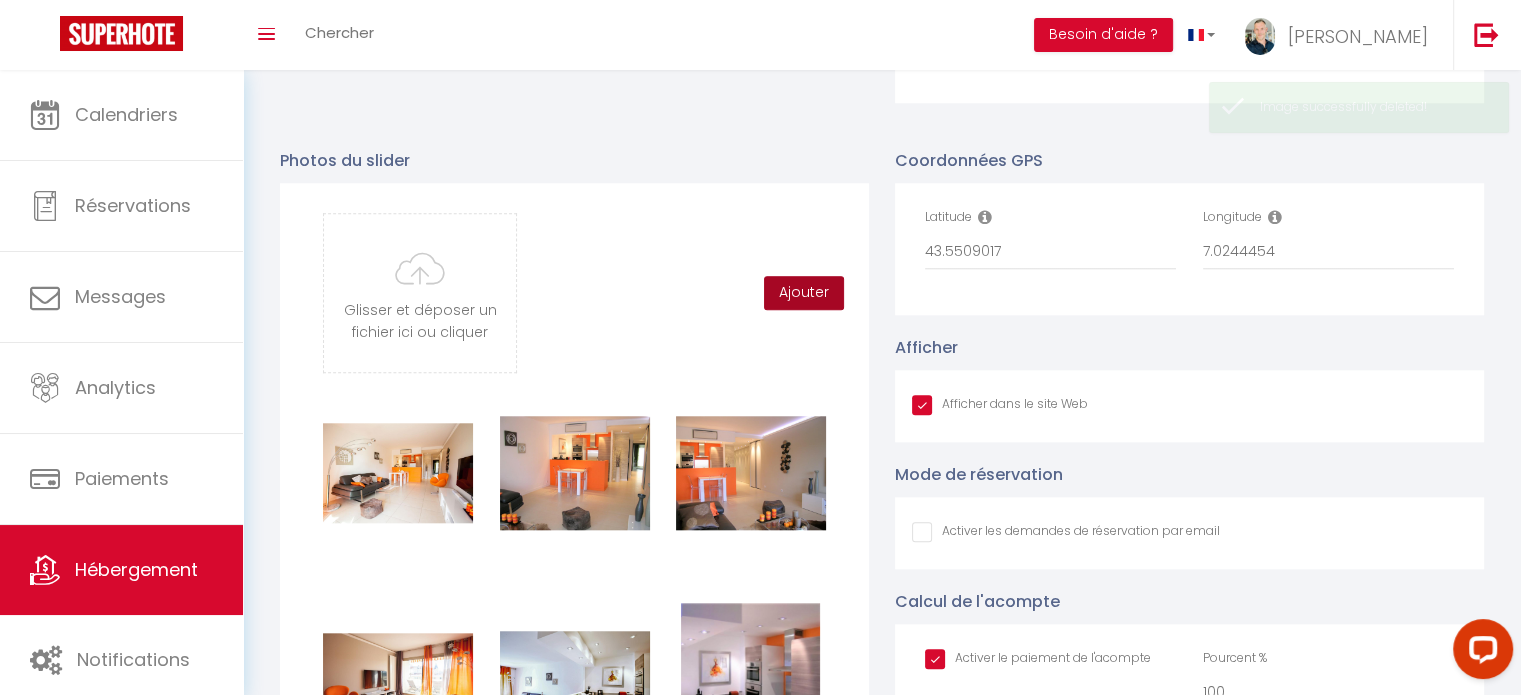 click on "Ajouter" at bounding box center [804, 293] 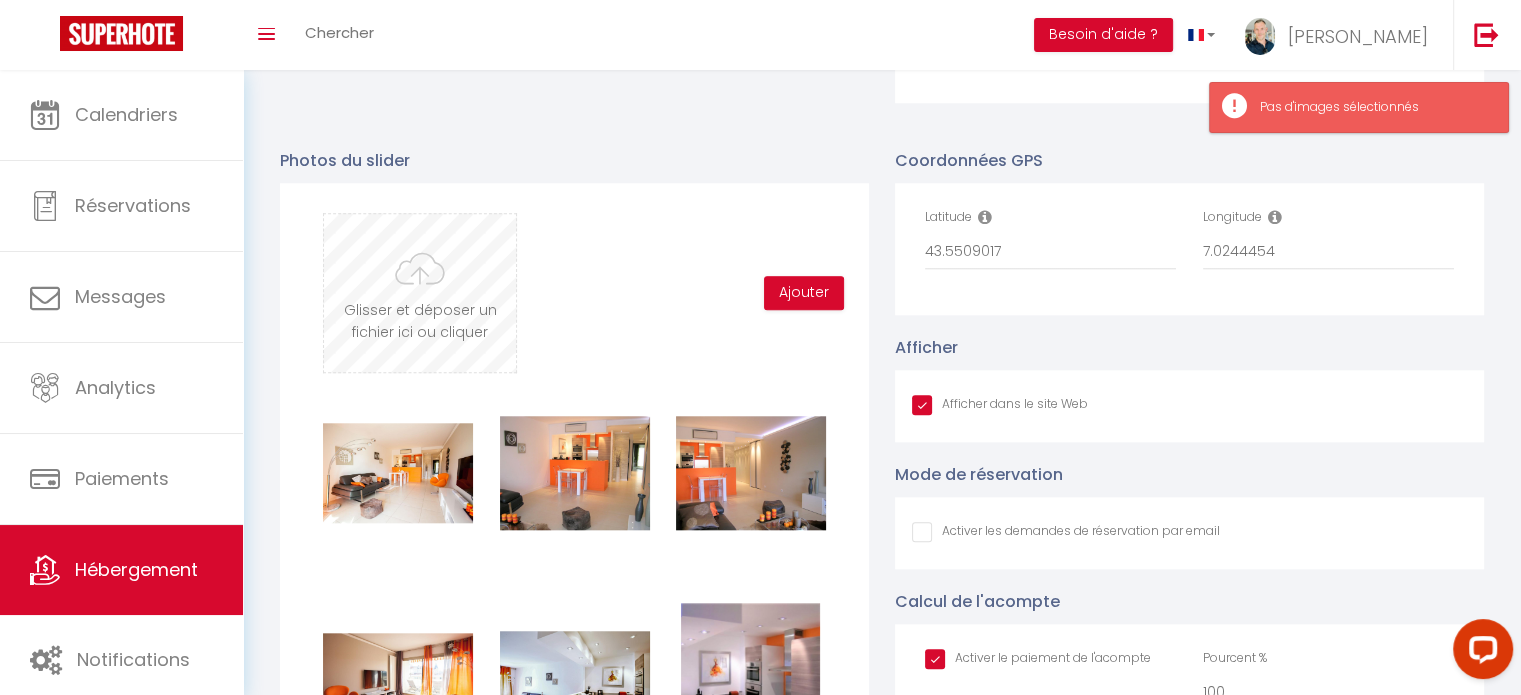 click at bounding box center [420, 293] 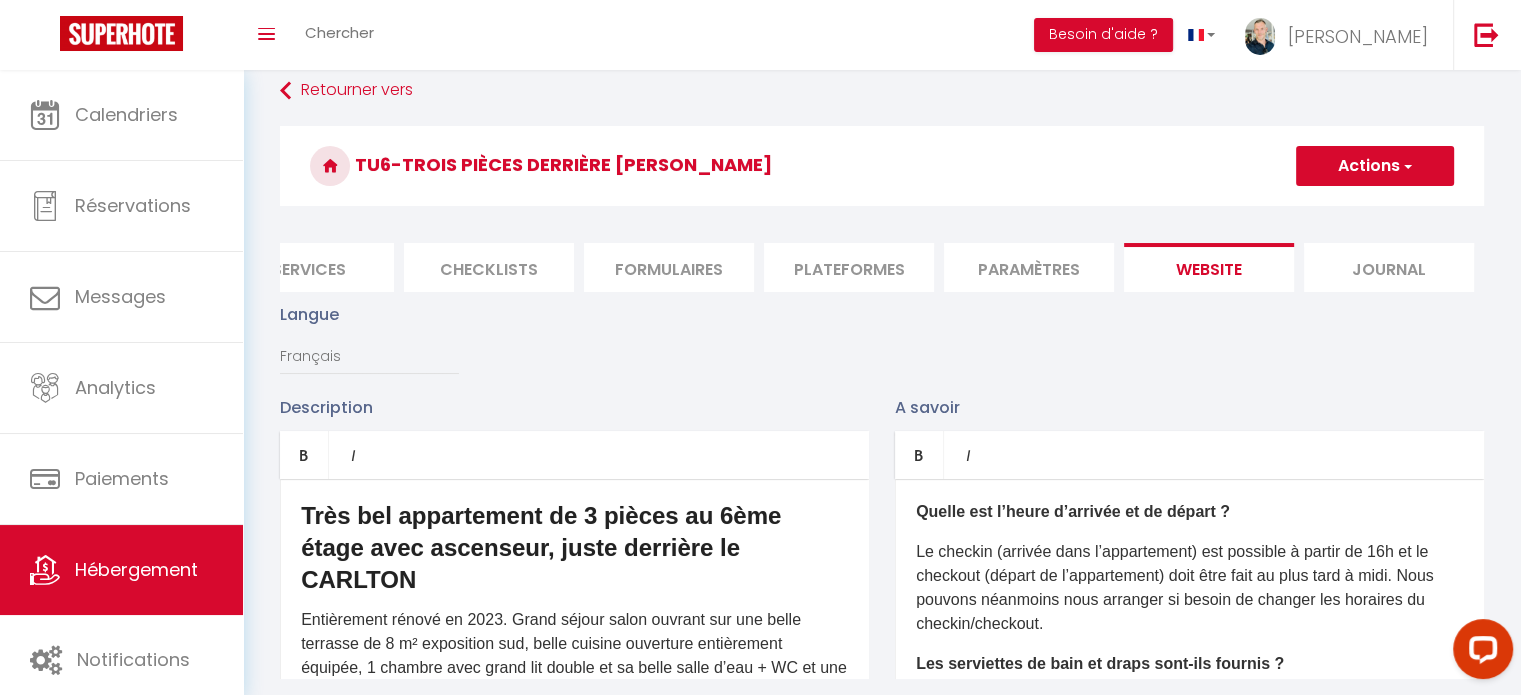 scroll, scrollTop: 0, scrollLeft: 0, axis: both 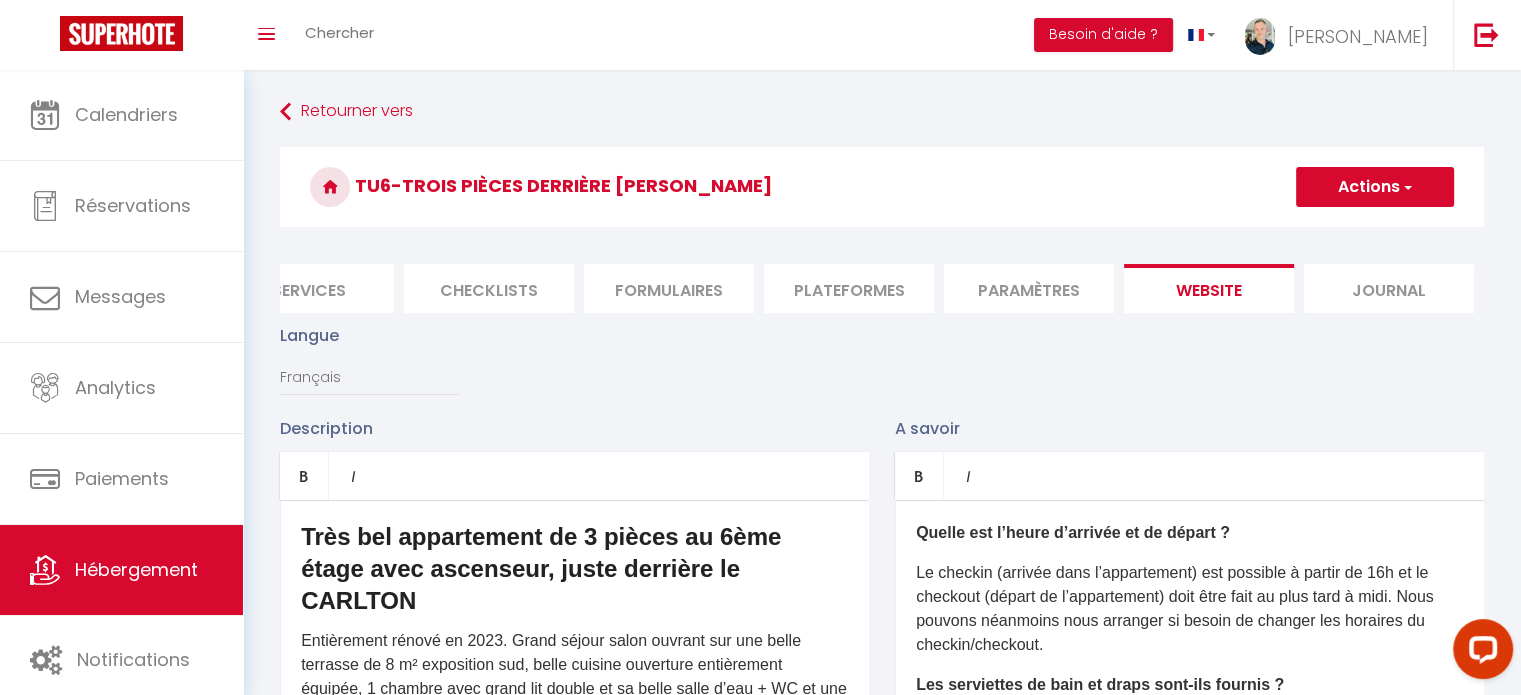 click on "Actions" at bounding box center [1375, 187] 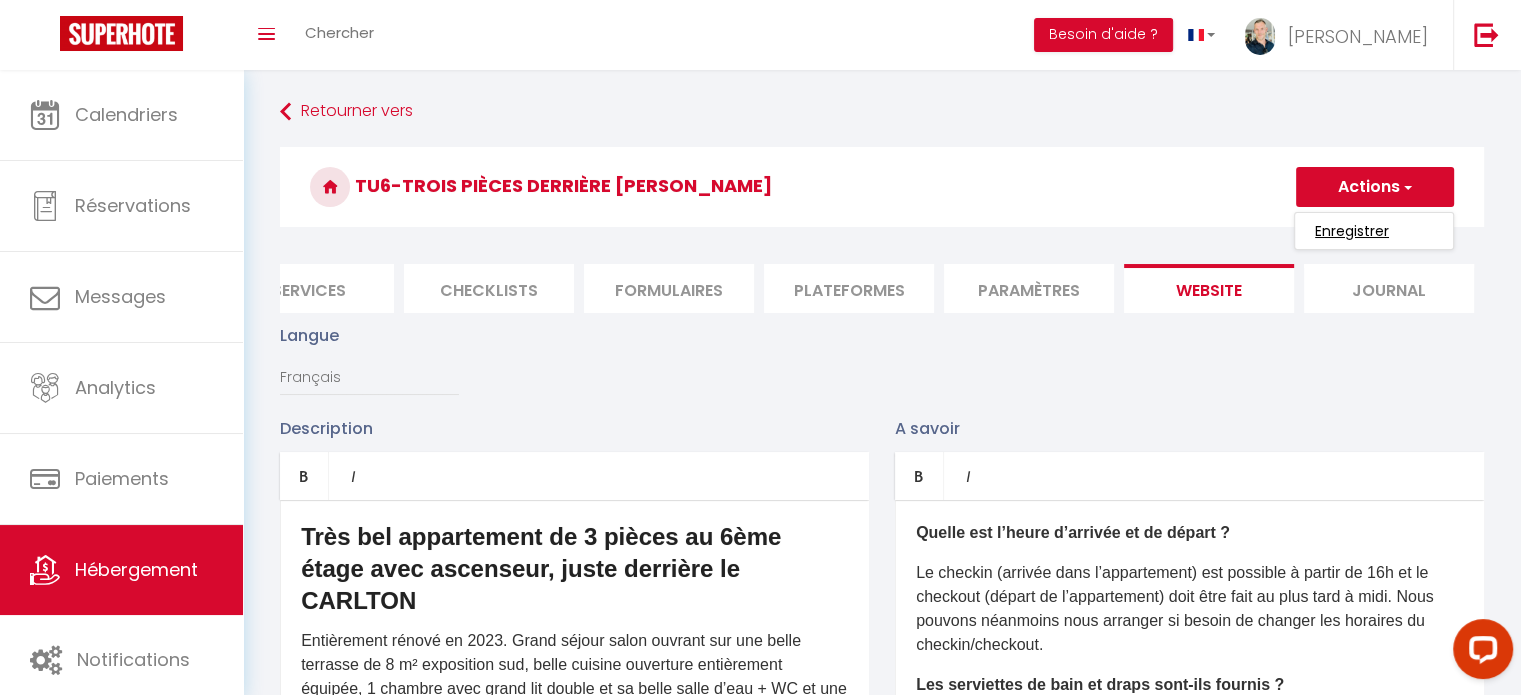 click on "Enregistrer" at bounding box center (1352, 231) 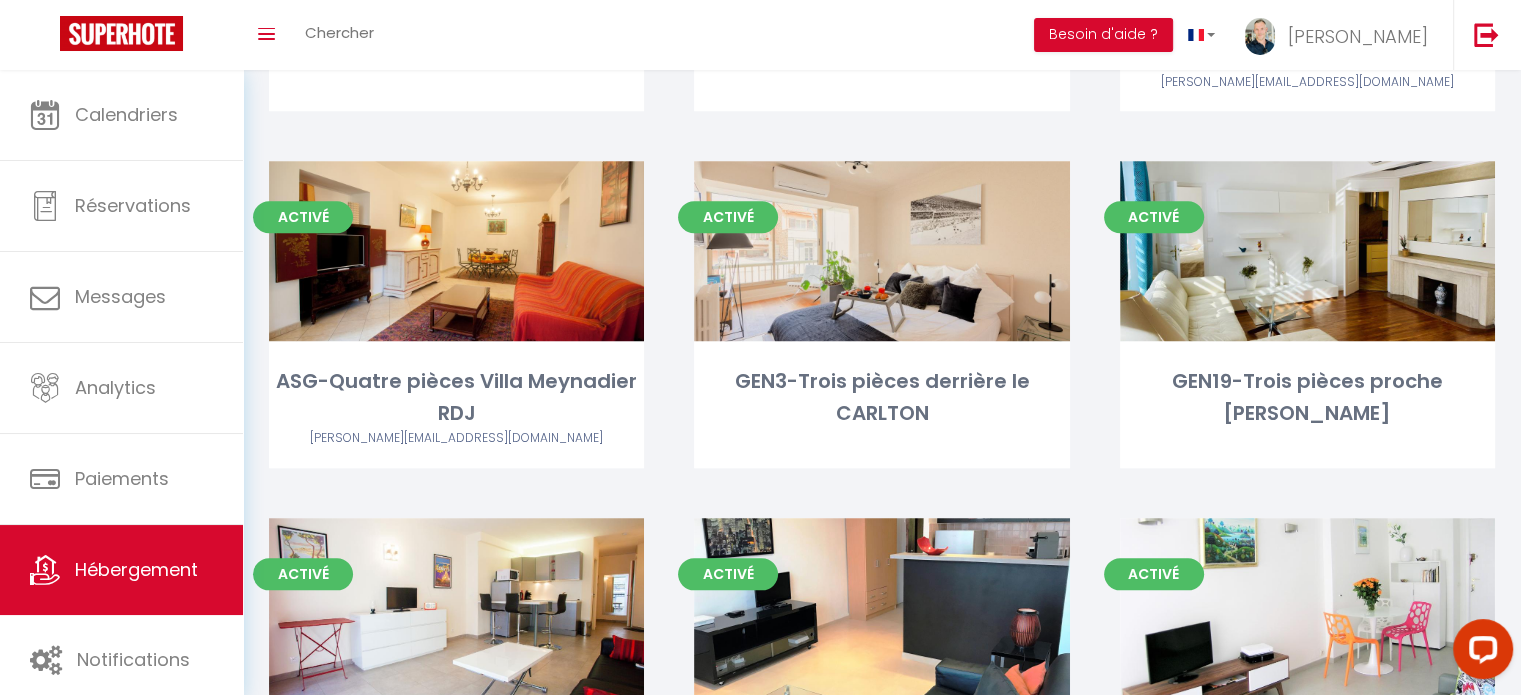 scroll, scrollTop: 1831, scrollLeft: 0, axis: vertical 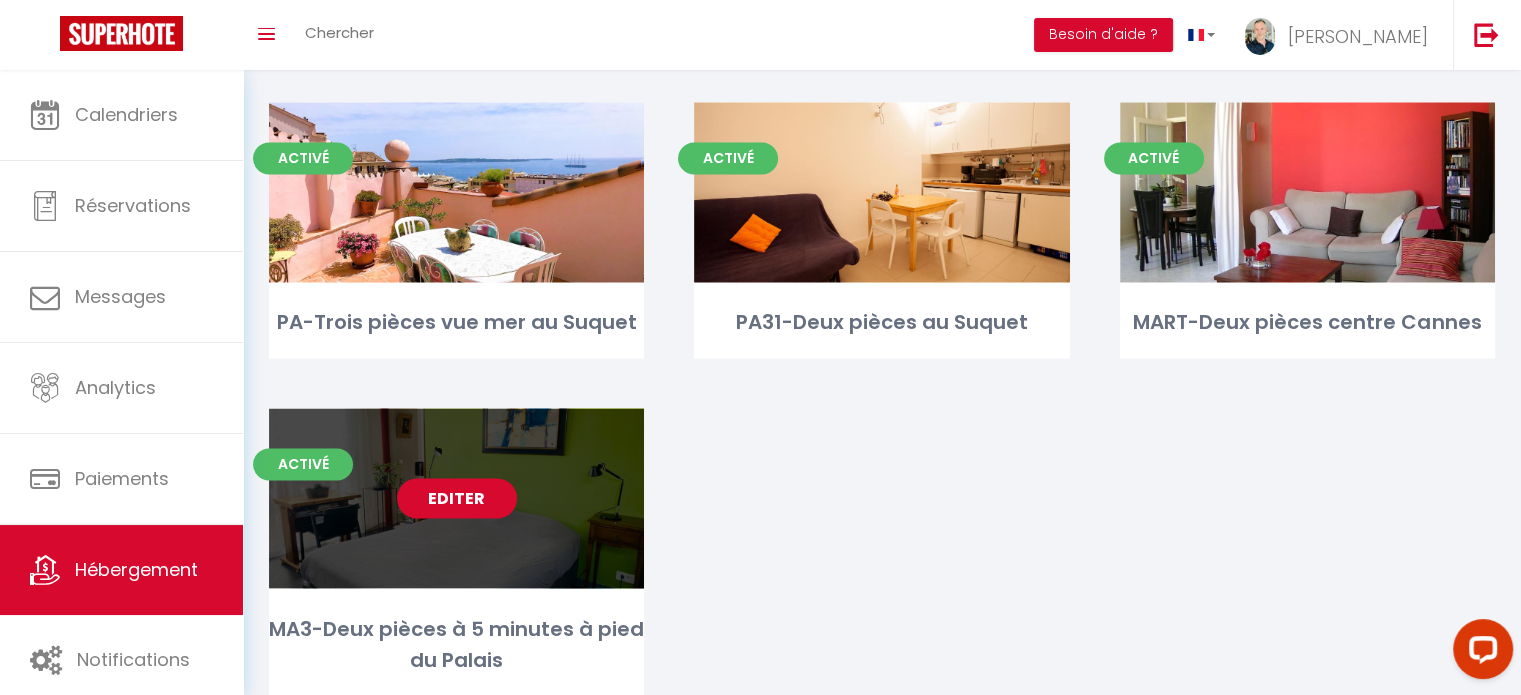 click on "Editer" at bounding box center (457, 498) 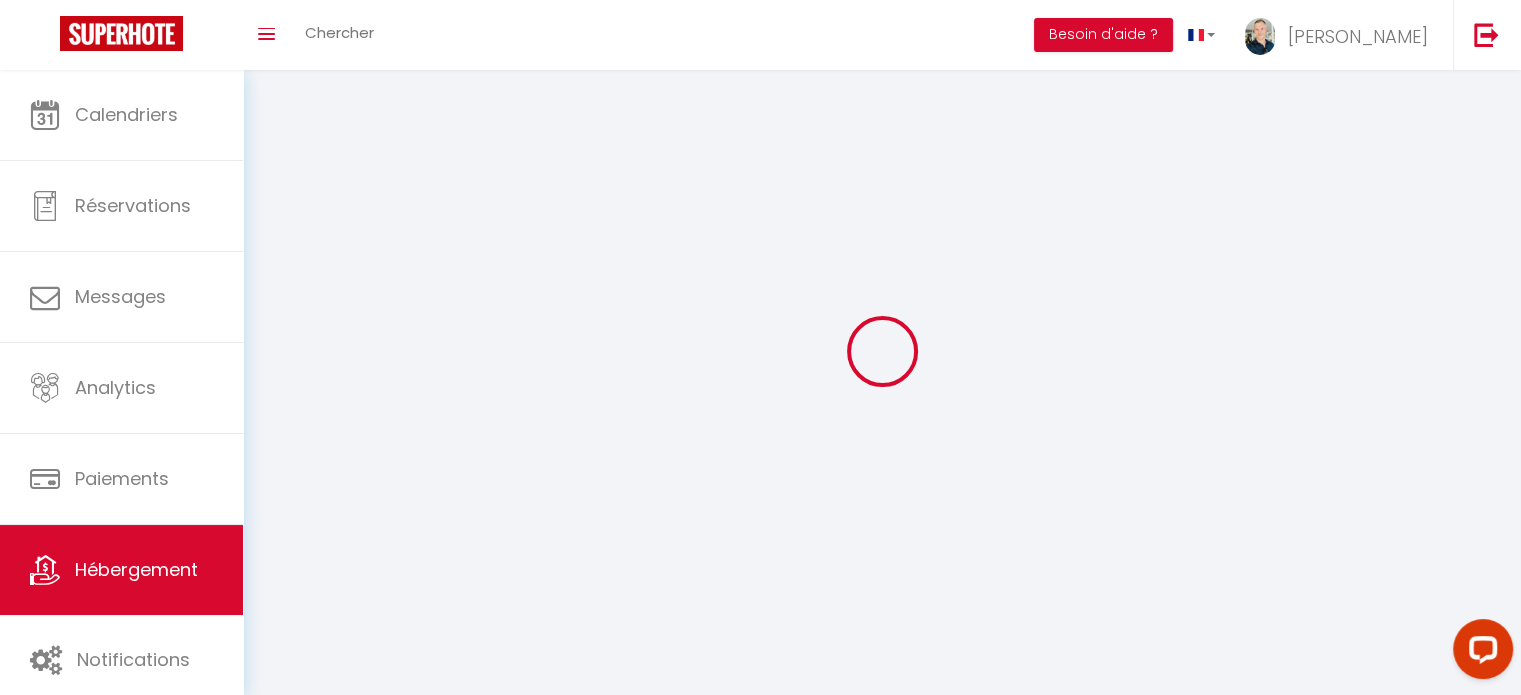 checkbox on "false" 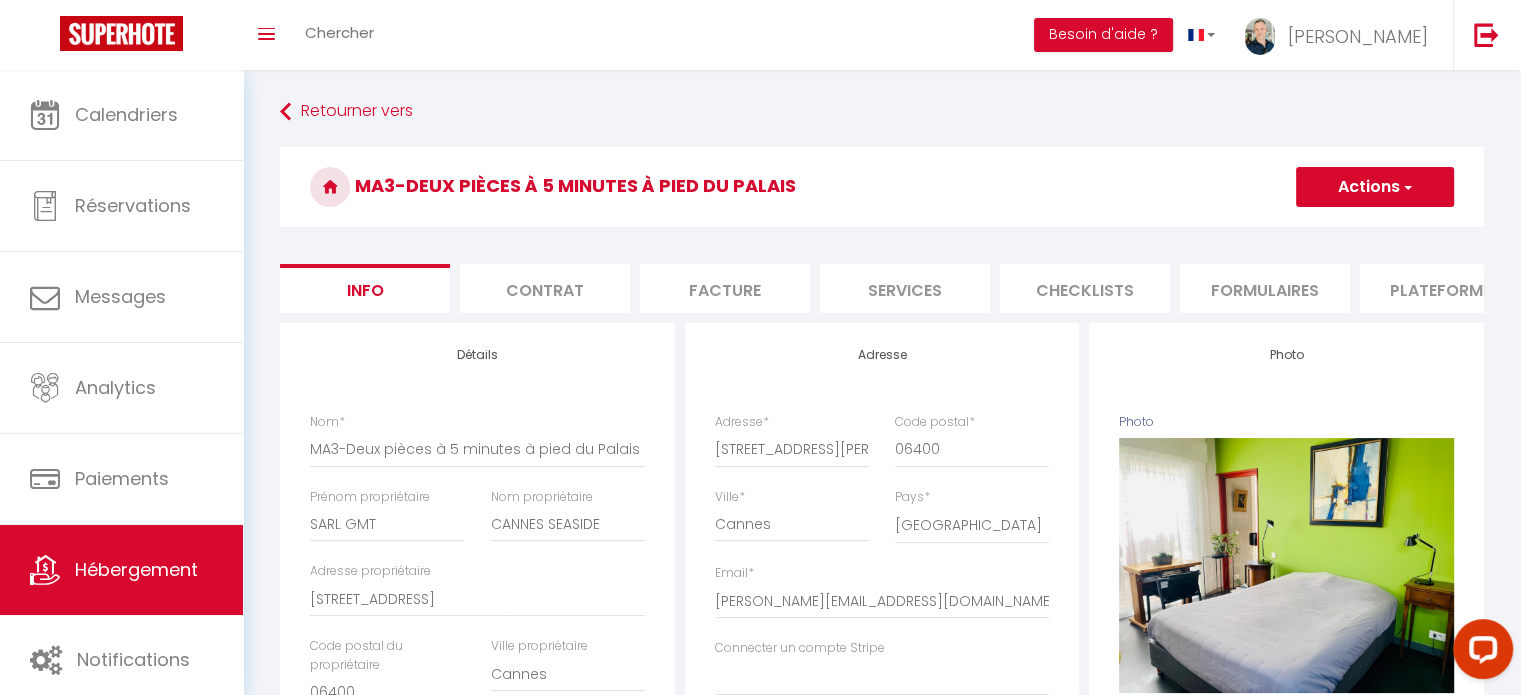 click on "Formulaires" at bounding box center [1265, 288] 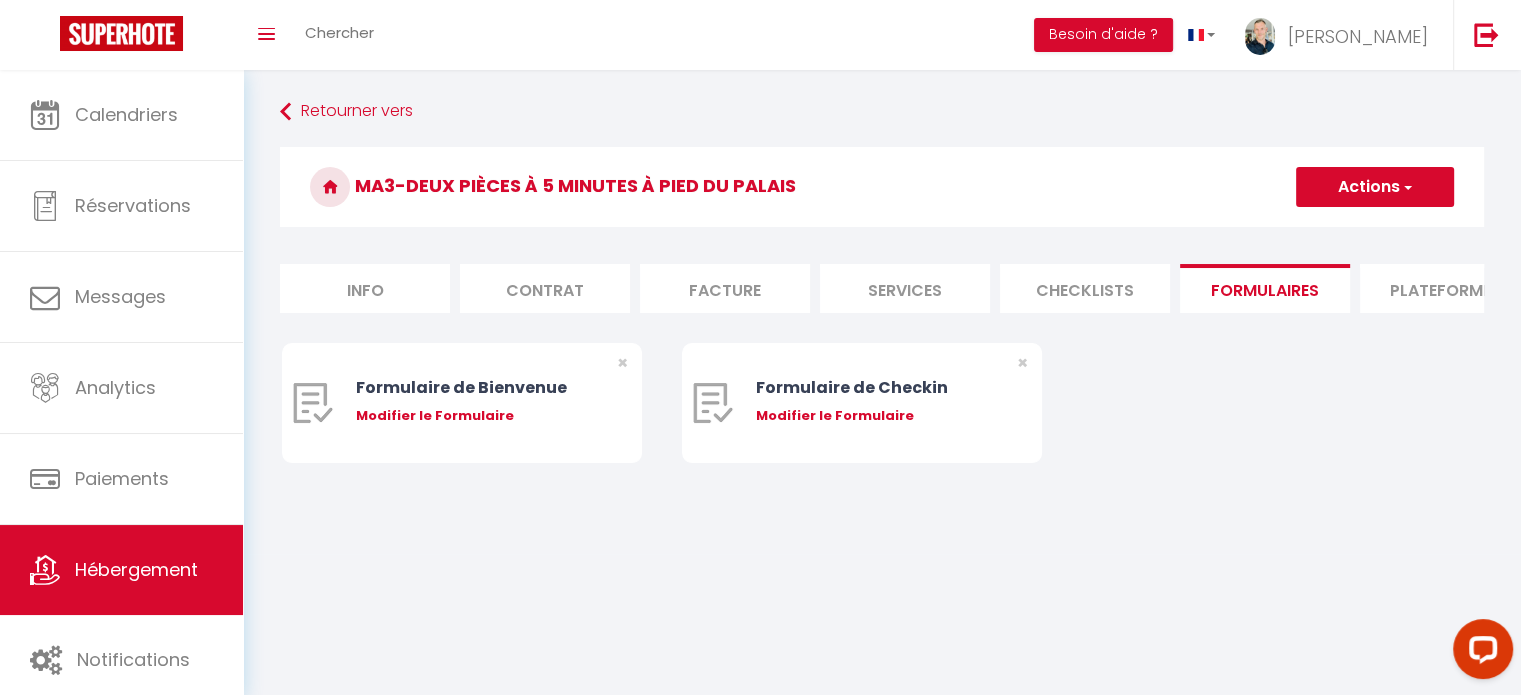 click on "Plateformes" at bounding box center (1445, 288) 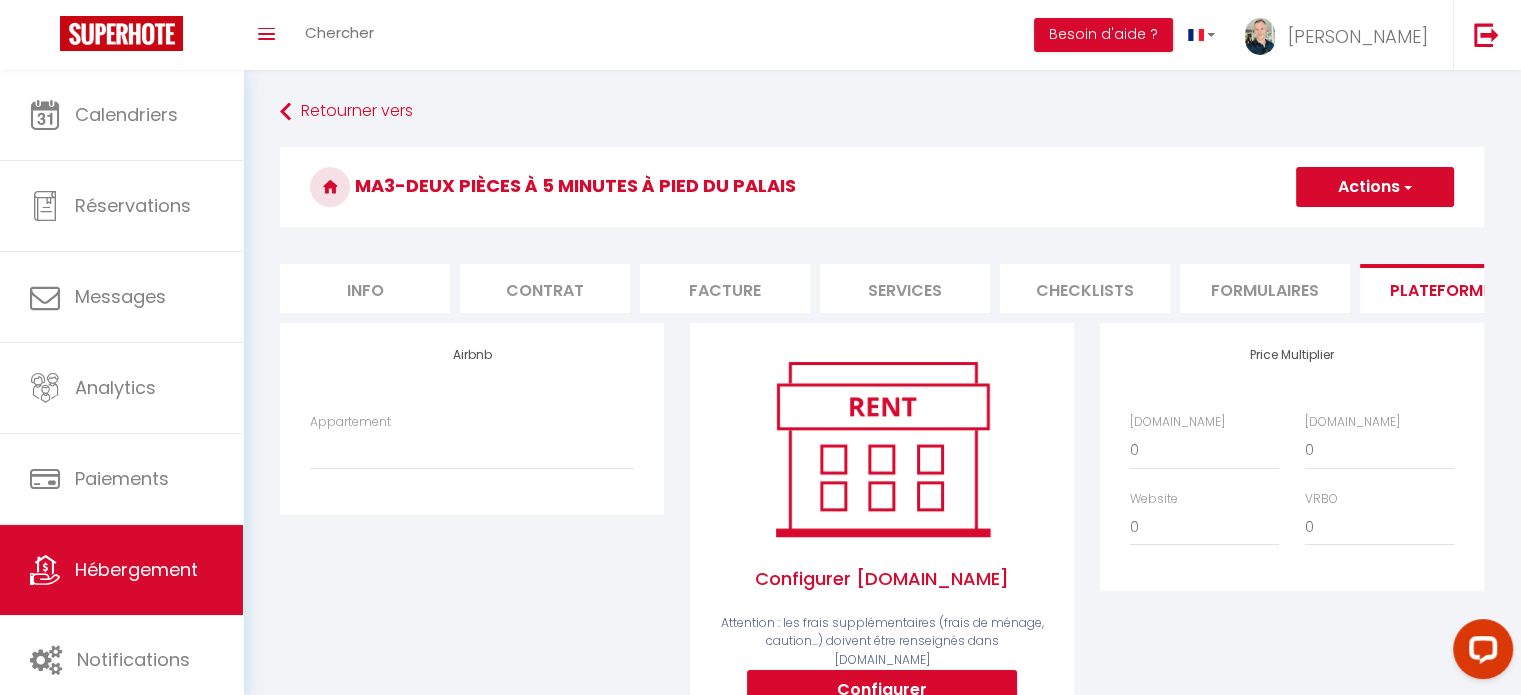 scroll, scrollTop: 0, scrollLeft: 596, axis: horizontal 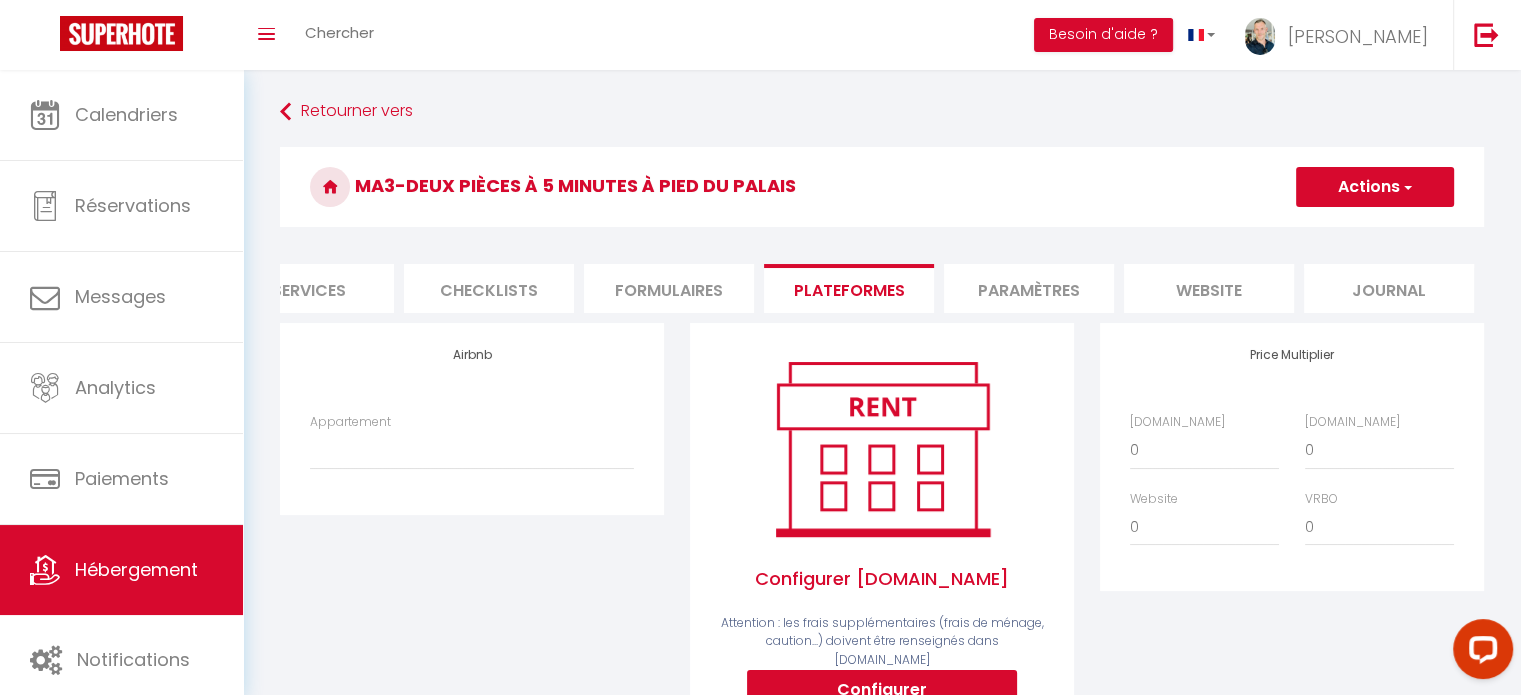 click on "Paramètres" at bounding box center [1029, 288] 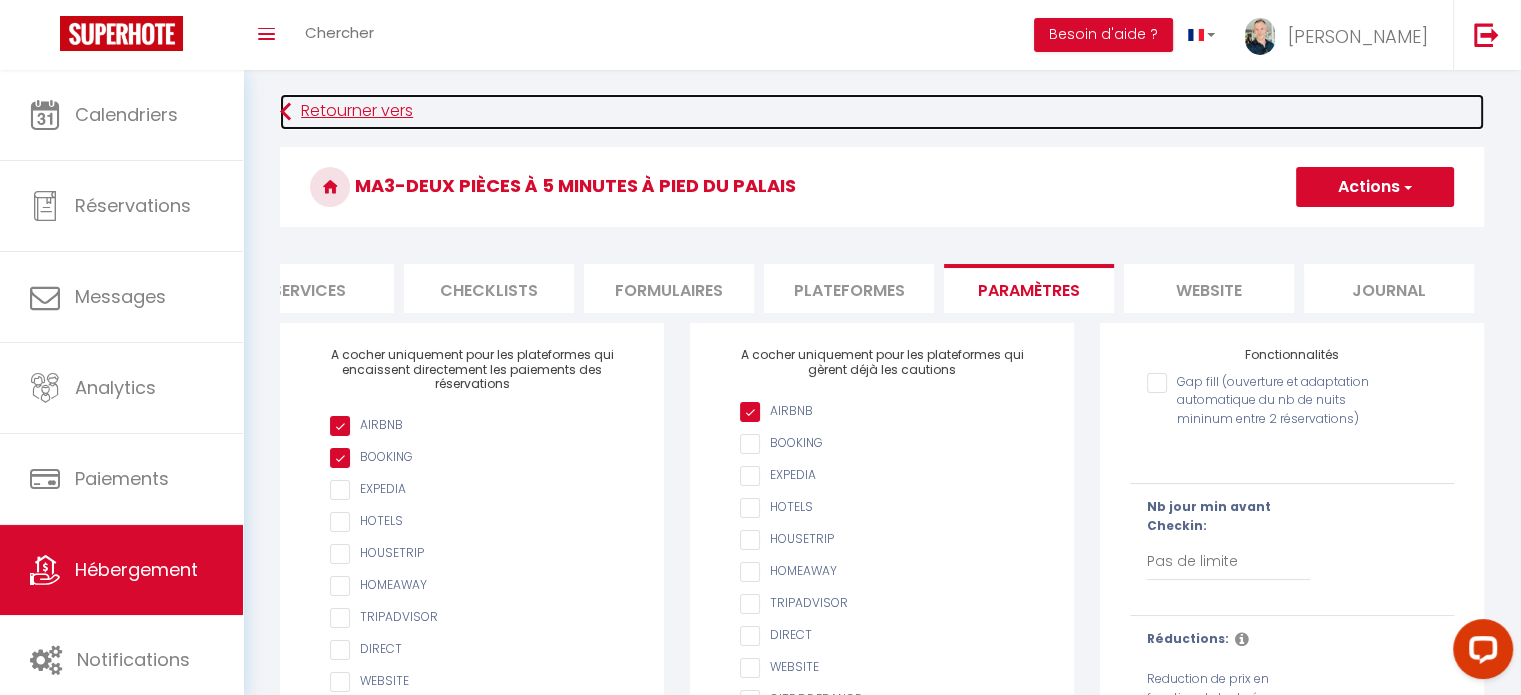 click on "Retourner vers" at bounding box center [882, 112] 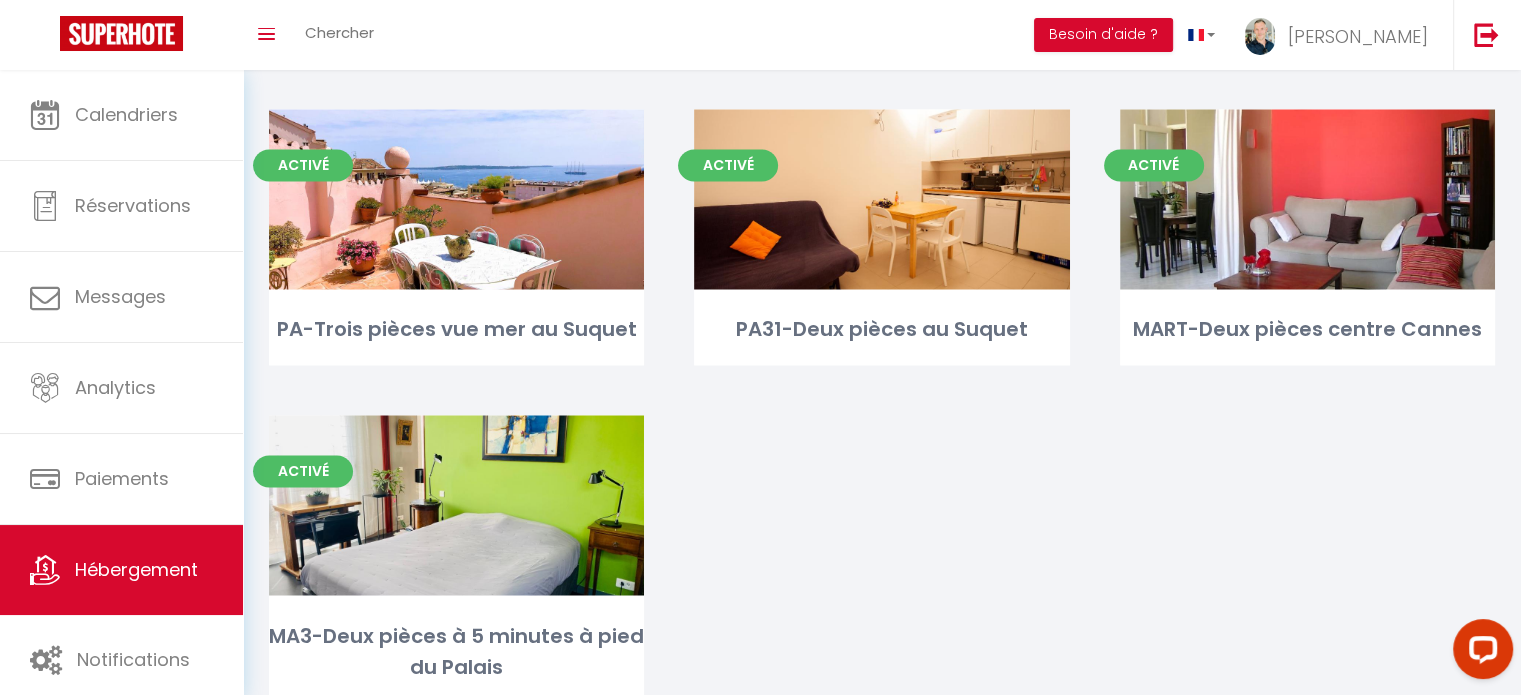 scroll, scrollTop: 3287, scrollLeft: 0, axis: vertical 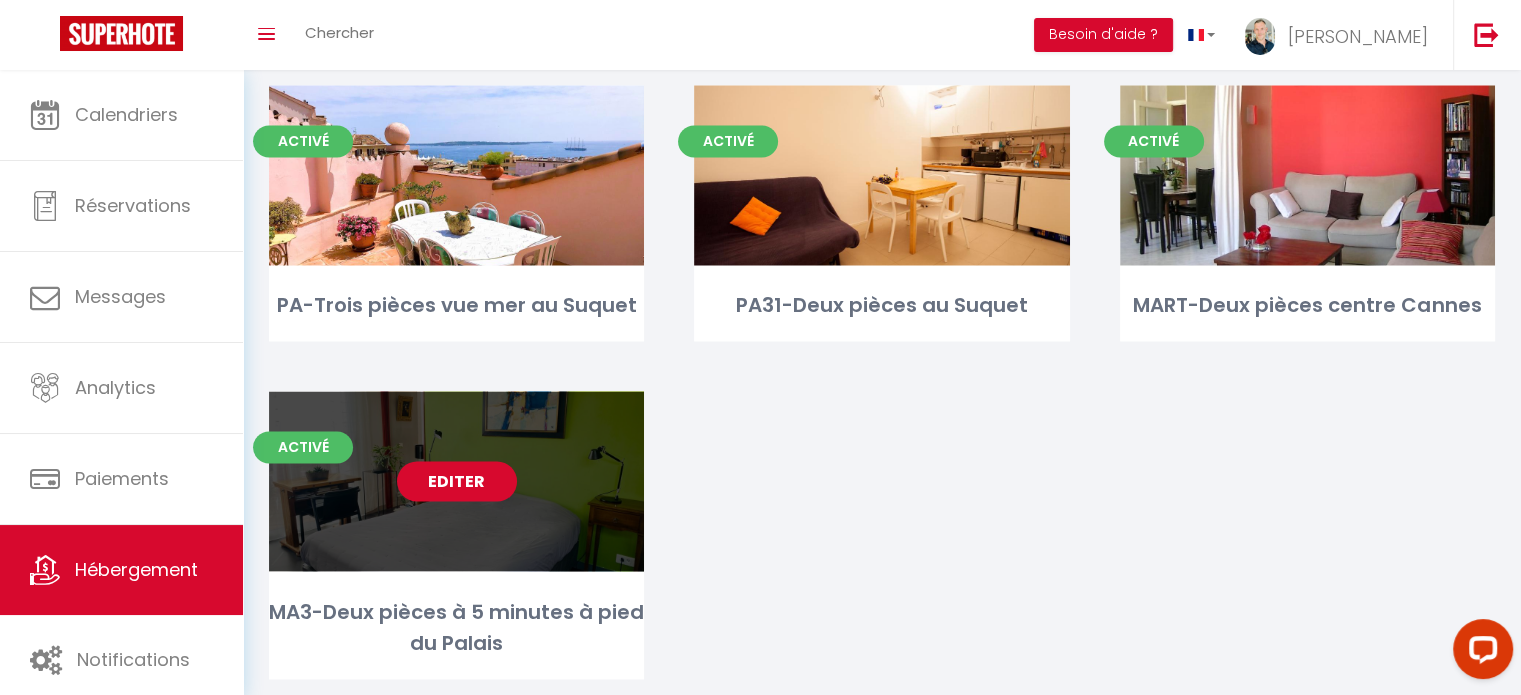 click on "Editer" at bounding box center (457, 481) 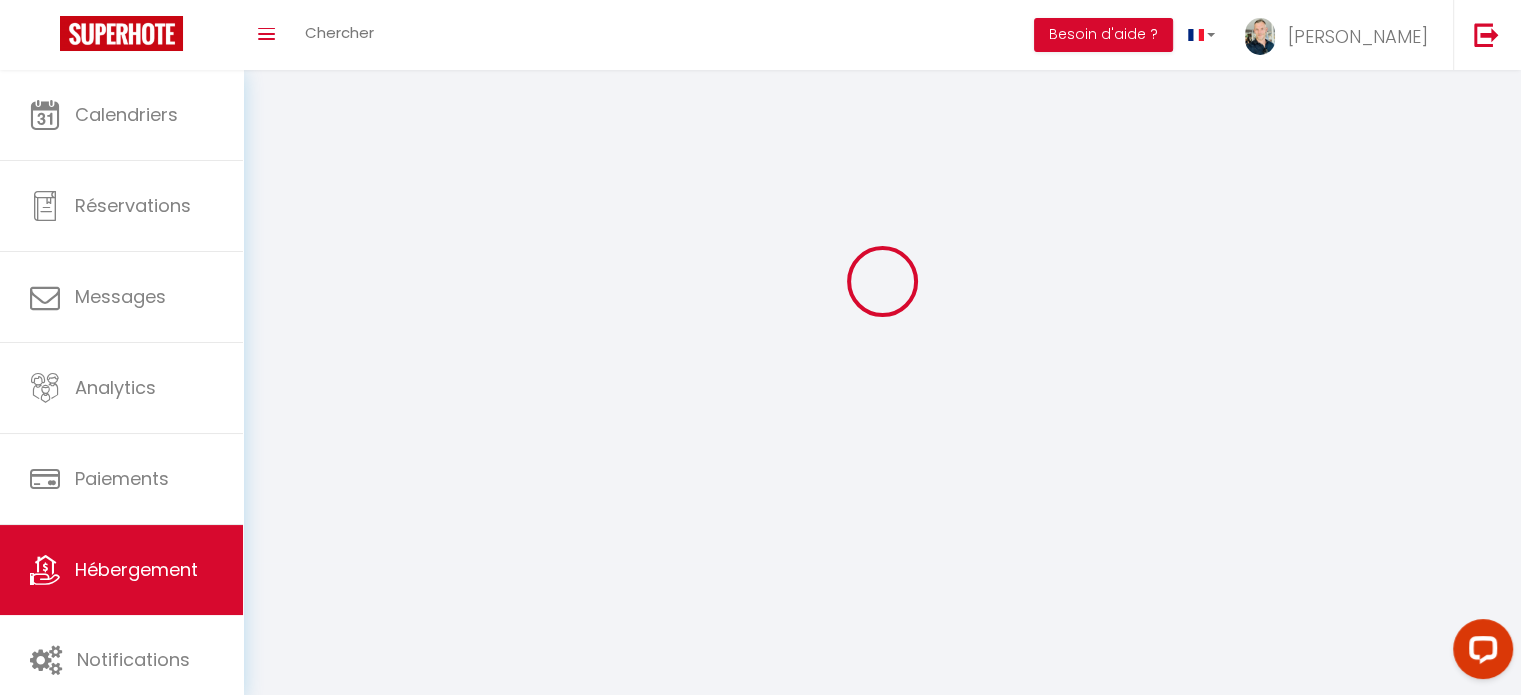select 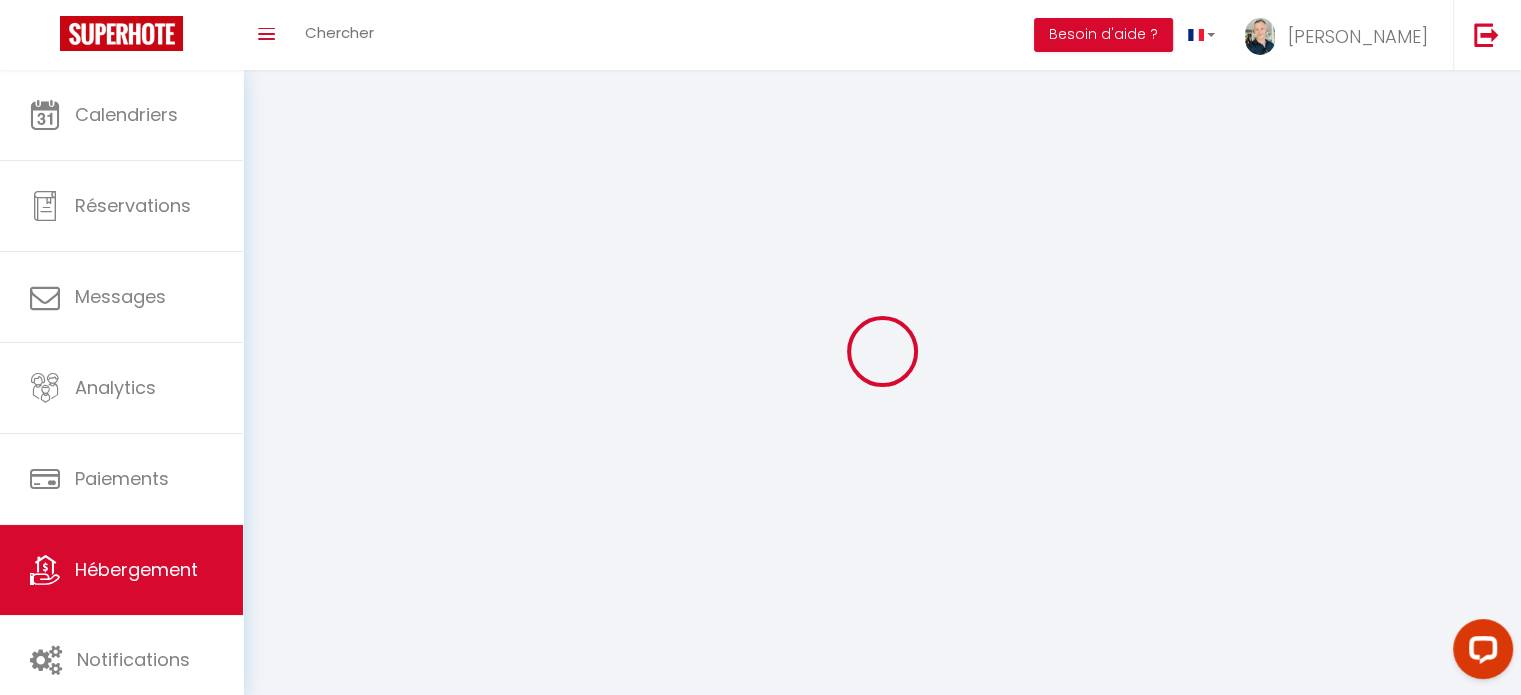 select 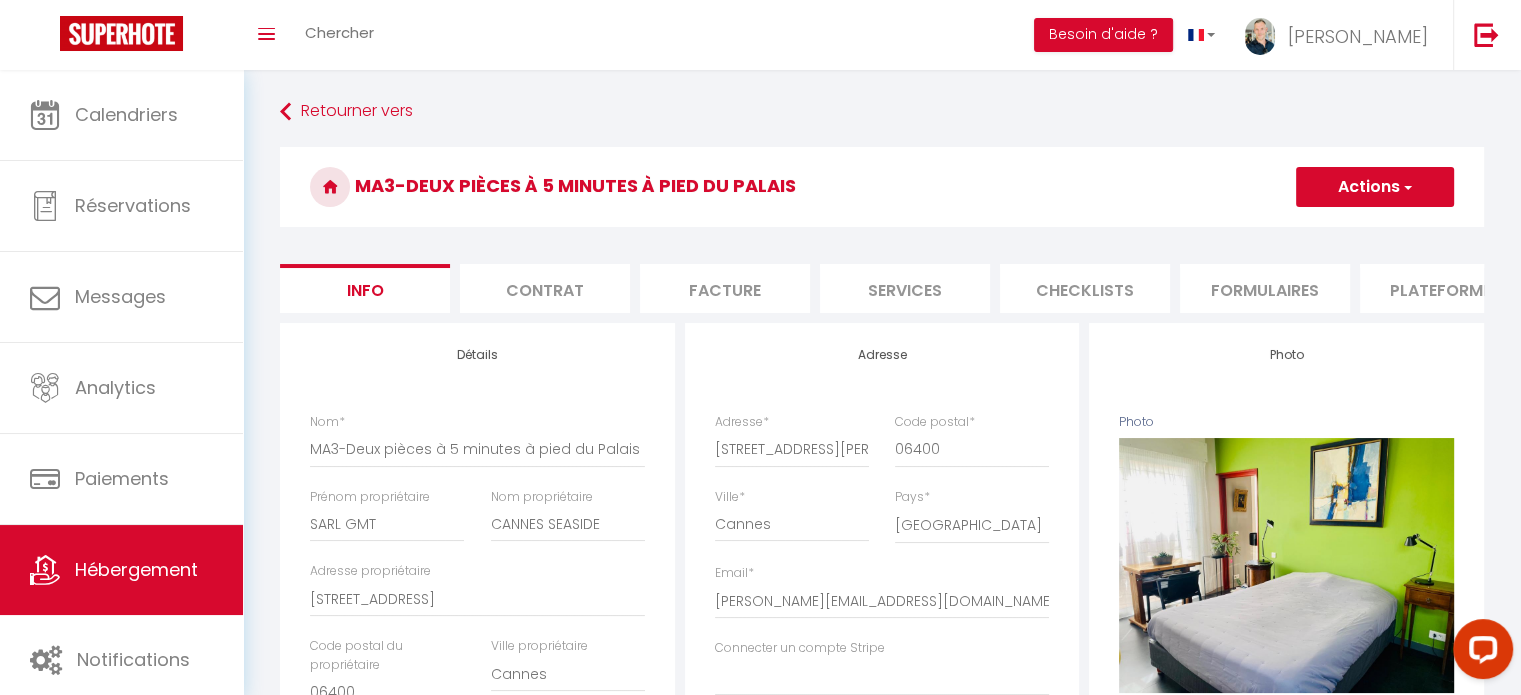 click on "MA3-Deux pièces à 5 minutes à pied du Palais
Actions
Enregistrer   Dupliquer   Supprimer   Importer les réservations
Info
Contrat
Facture
Services
Checklists
Formulaires
Plateformes
Paramètres
website
Journal
Modèle personnalisé
×         Titre [PERSON_NAME]
Enregistrer
Liste de checklist
×   *     *" at bounding box center [882, 909] 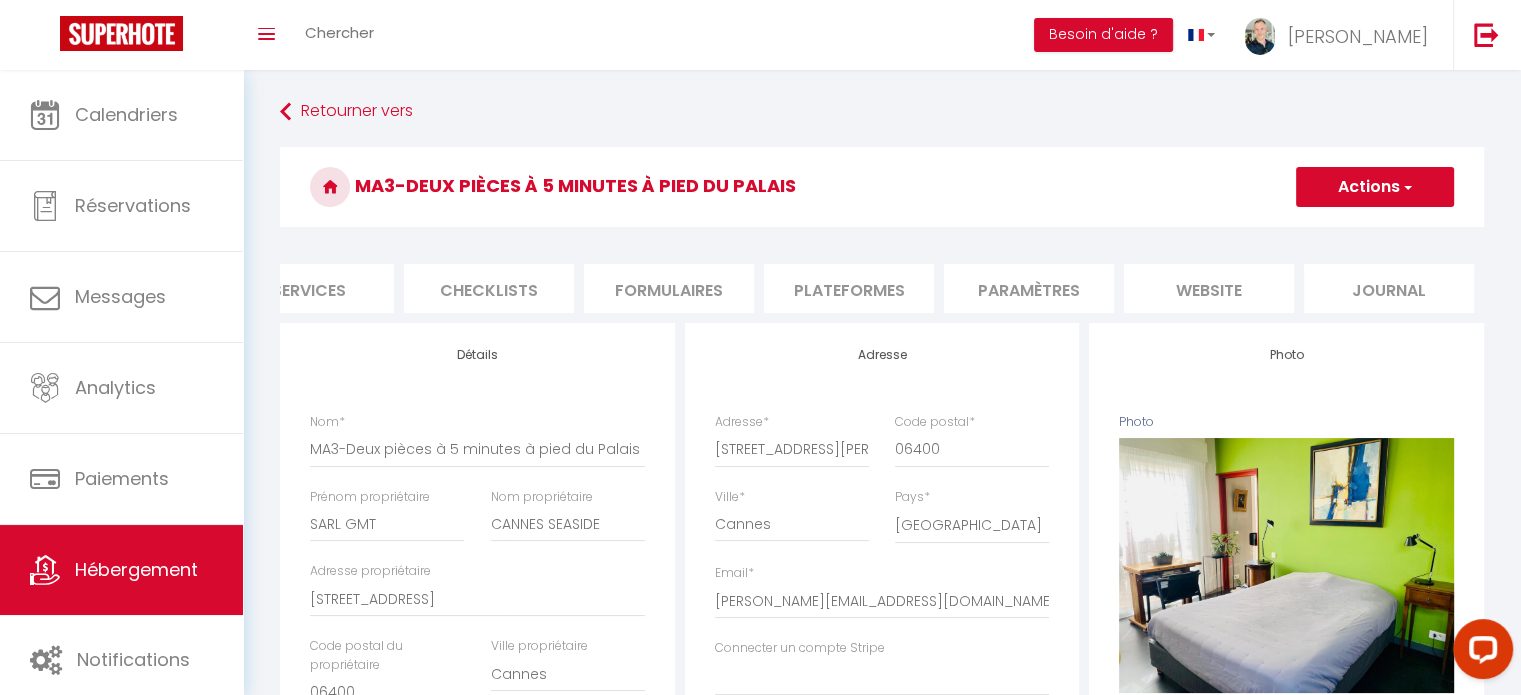 click on "website" at bounding box center (1209, 288) 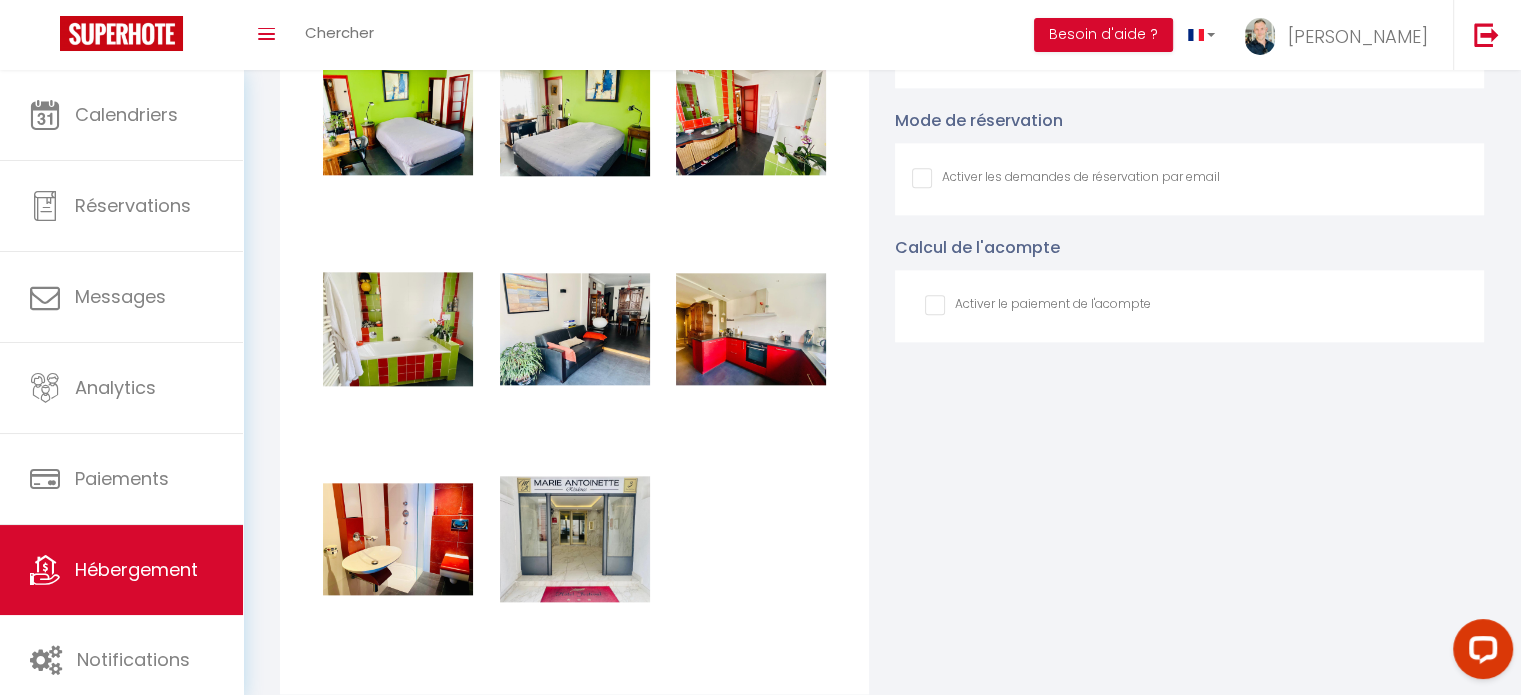 scroll, scrollTop: 2148, scrollLeft: 0, axis: vertical 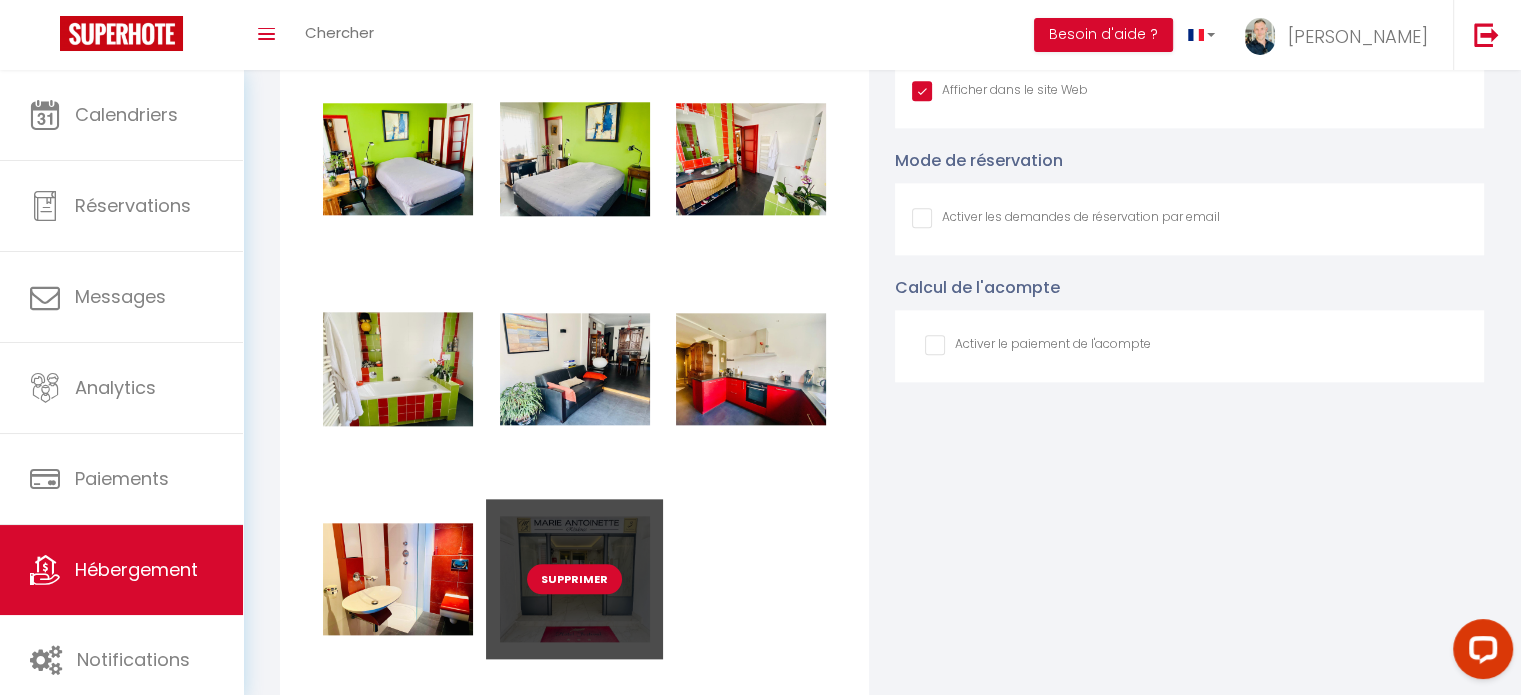 click on "Supprimer" at bounding box center (574, 579) 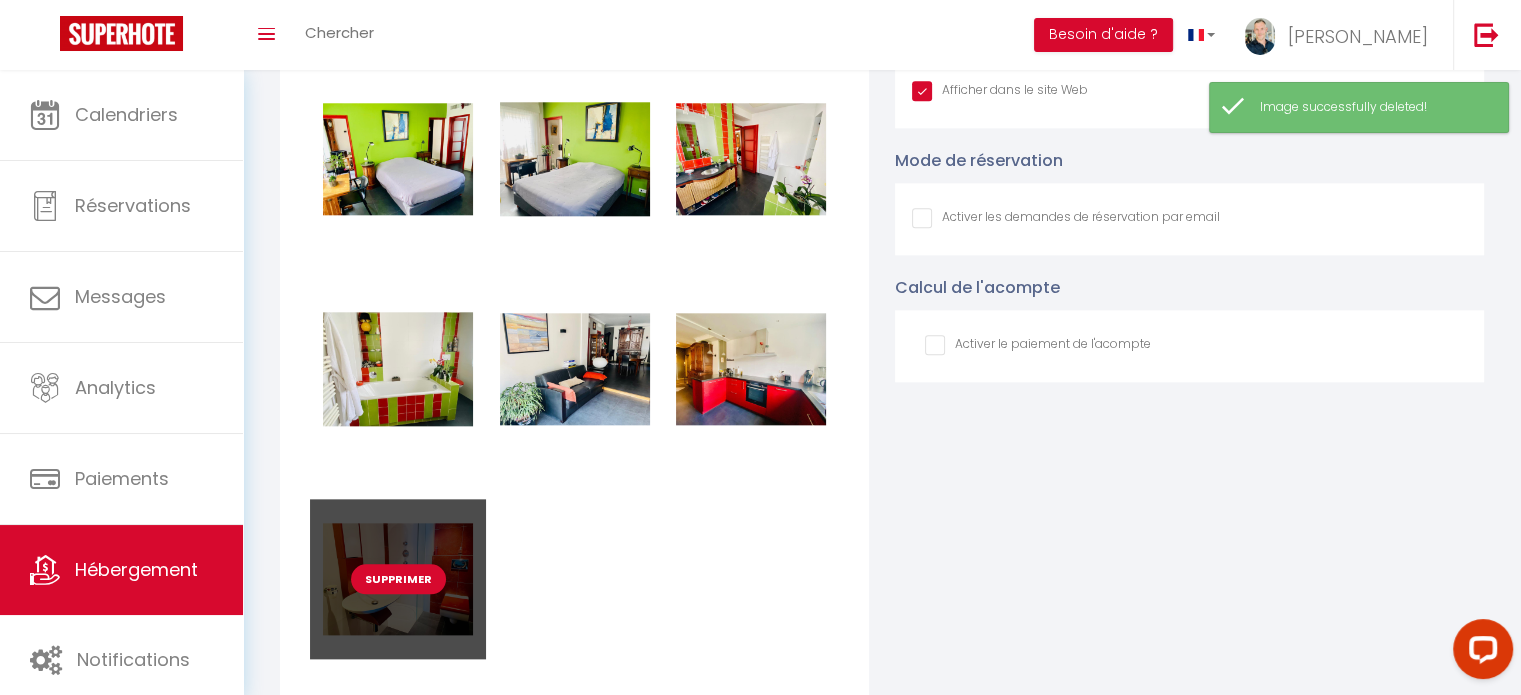 click on "Supprimer" at bounding box center [398, 579] 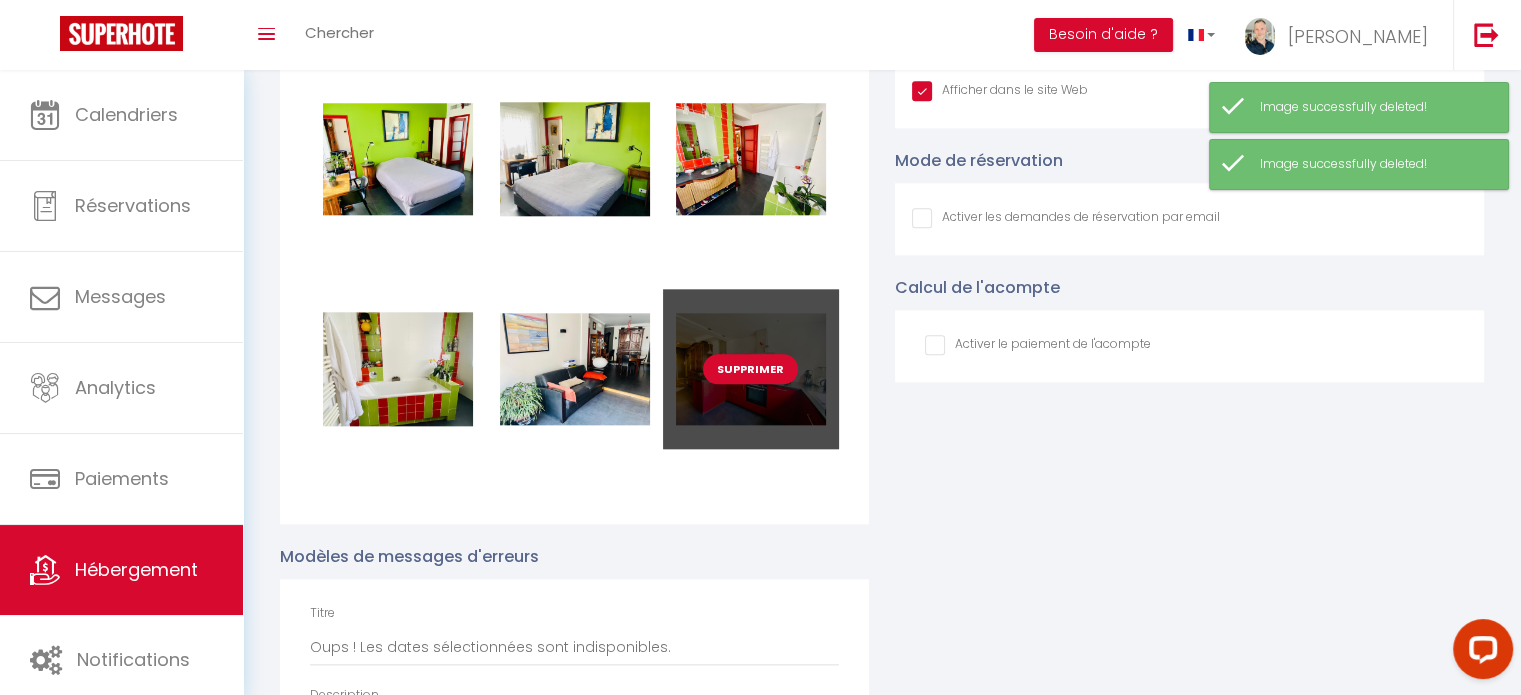 click on "Supprimer" at bounding box center (750, 369) 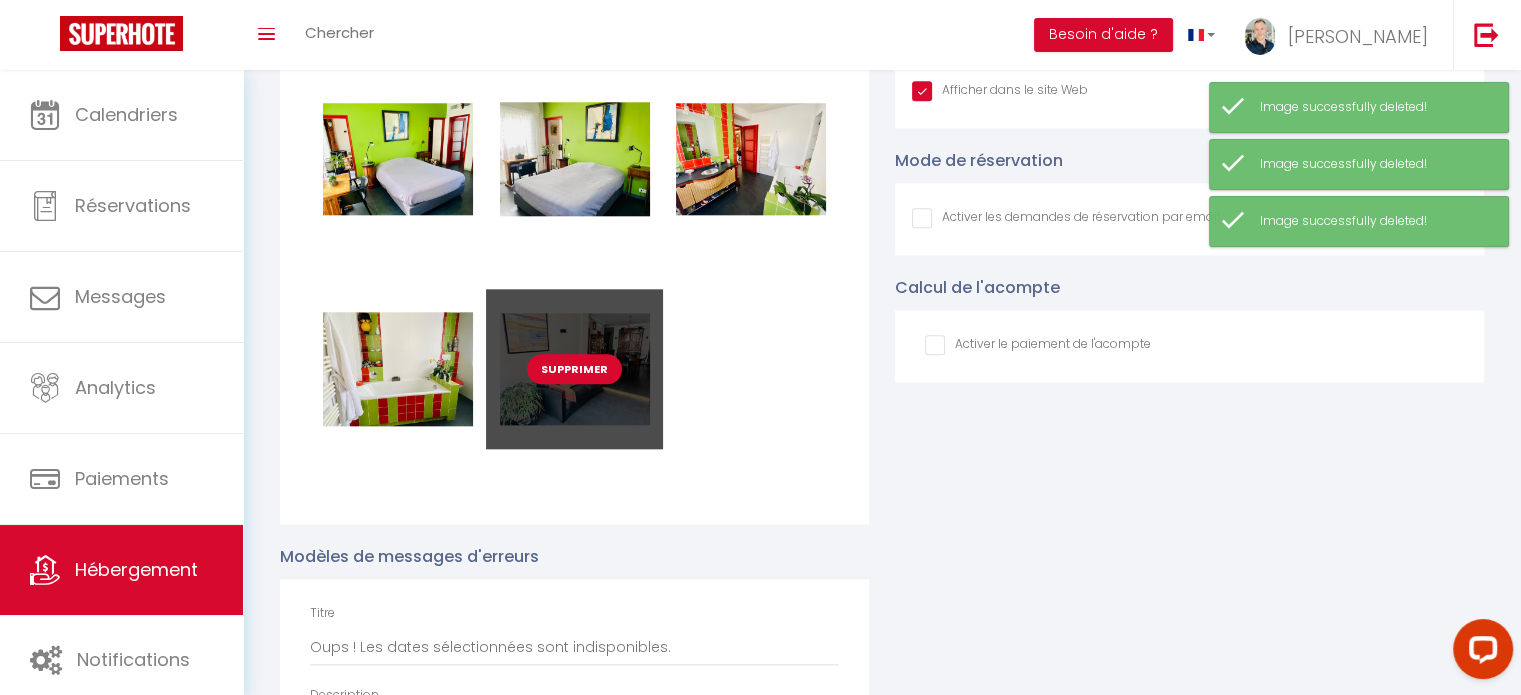 click on "Supprimer" at bounding box center [574, 369] 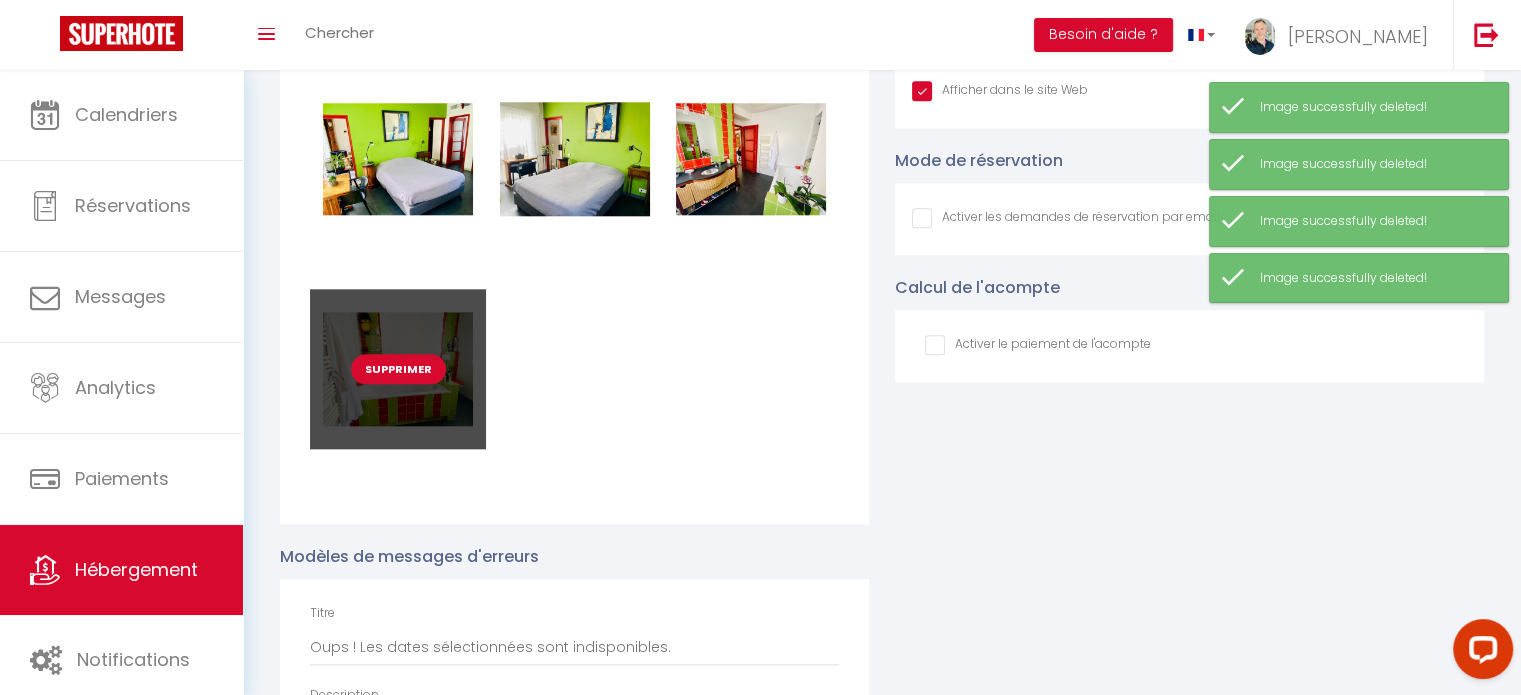 click on "Supprimer" at bounding box center [398, 369] 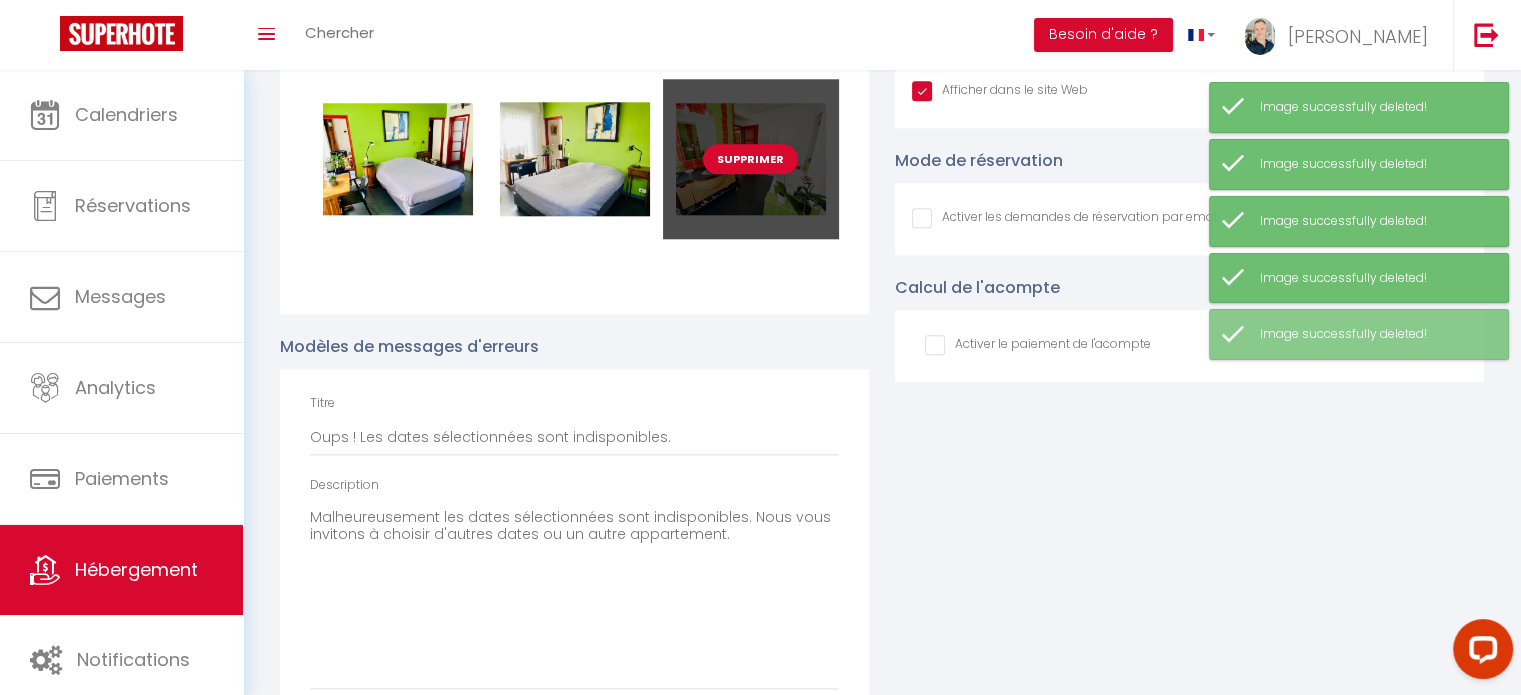 click on "Supprimer" at bounding box center (751, 159) 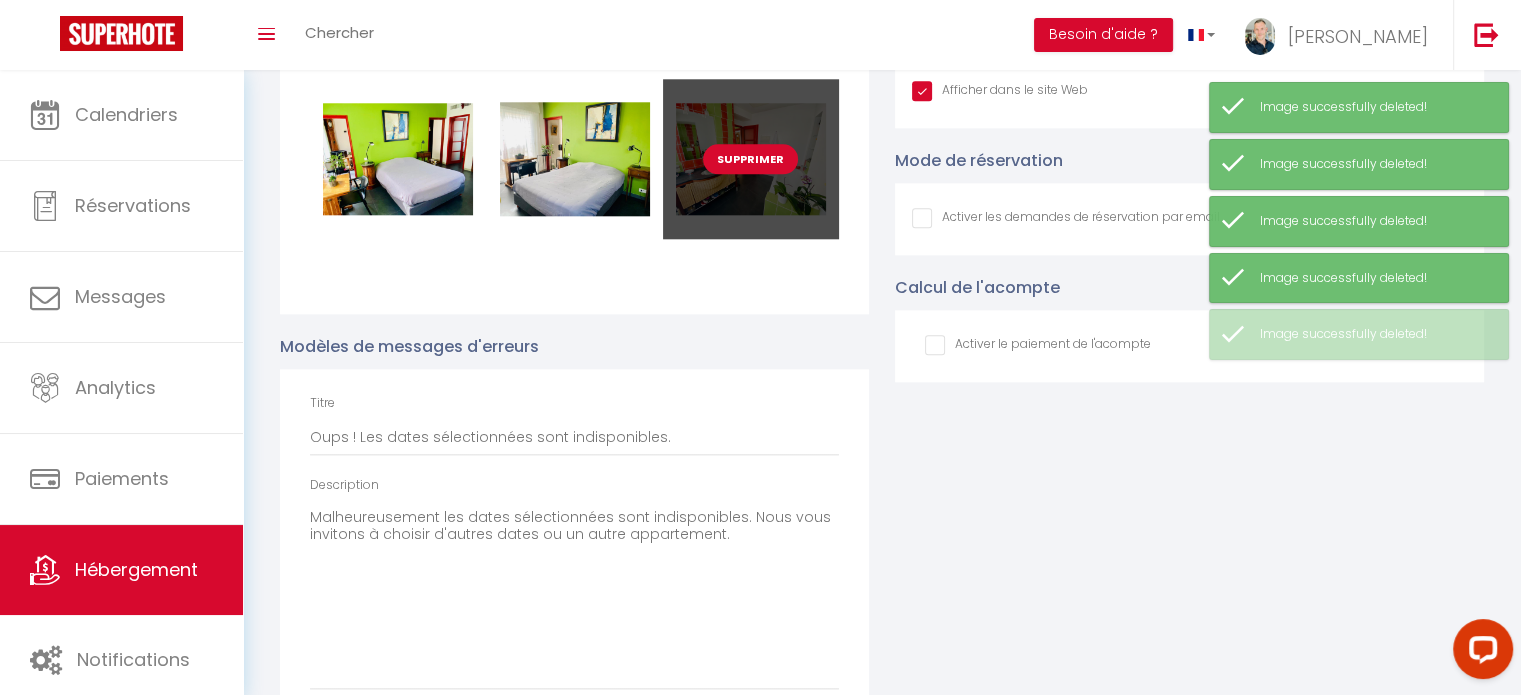 click on "Supprimer" at bounding box center [750, 159] 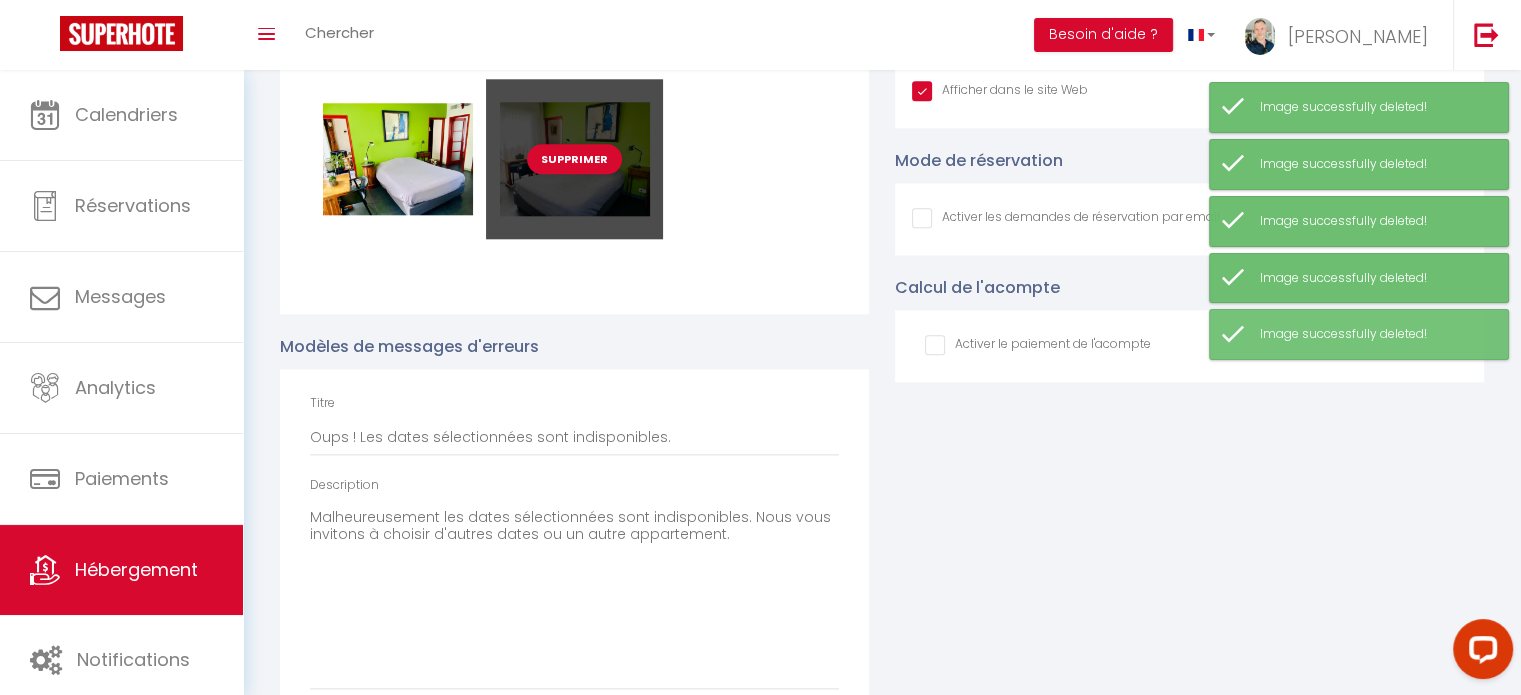 click on "Supprimer" at bounding box center (574, 159) 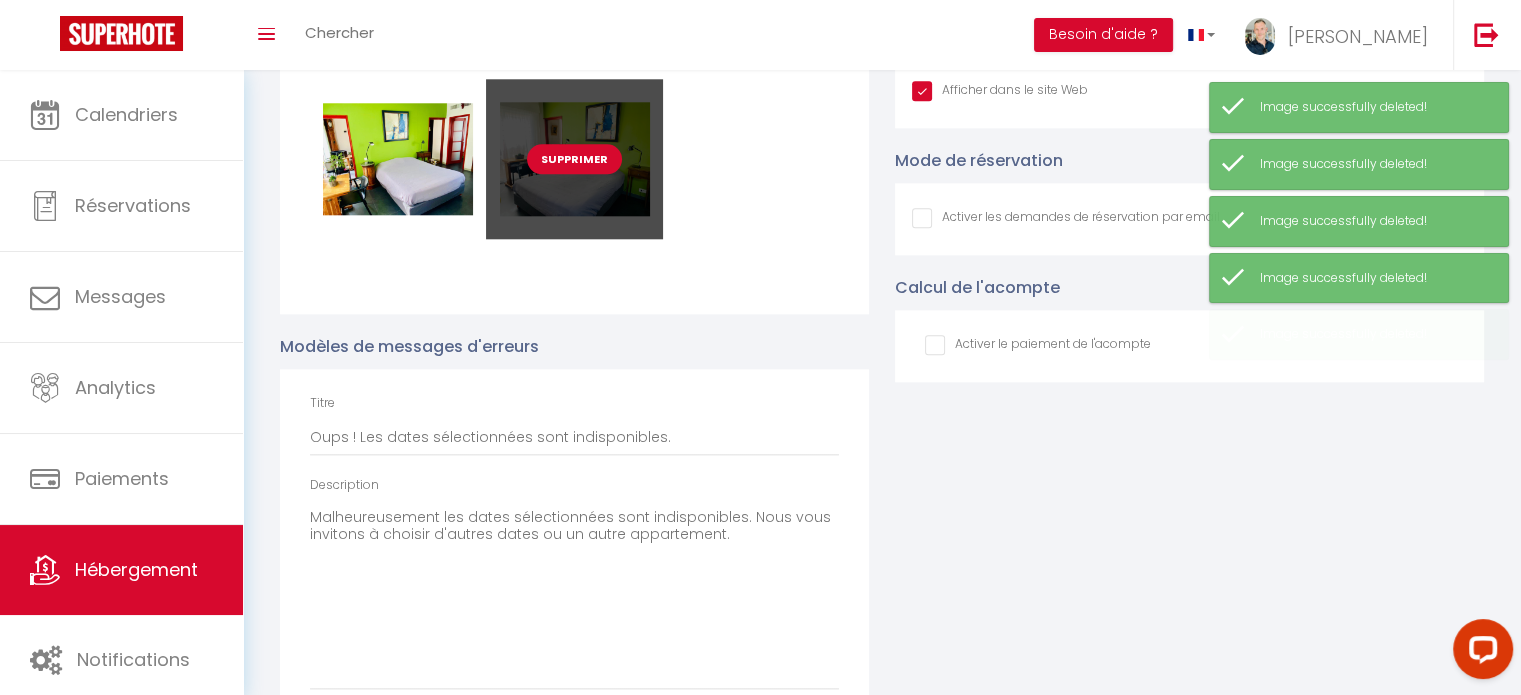 click on "Supprimer" at bounding box center [574, 159] 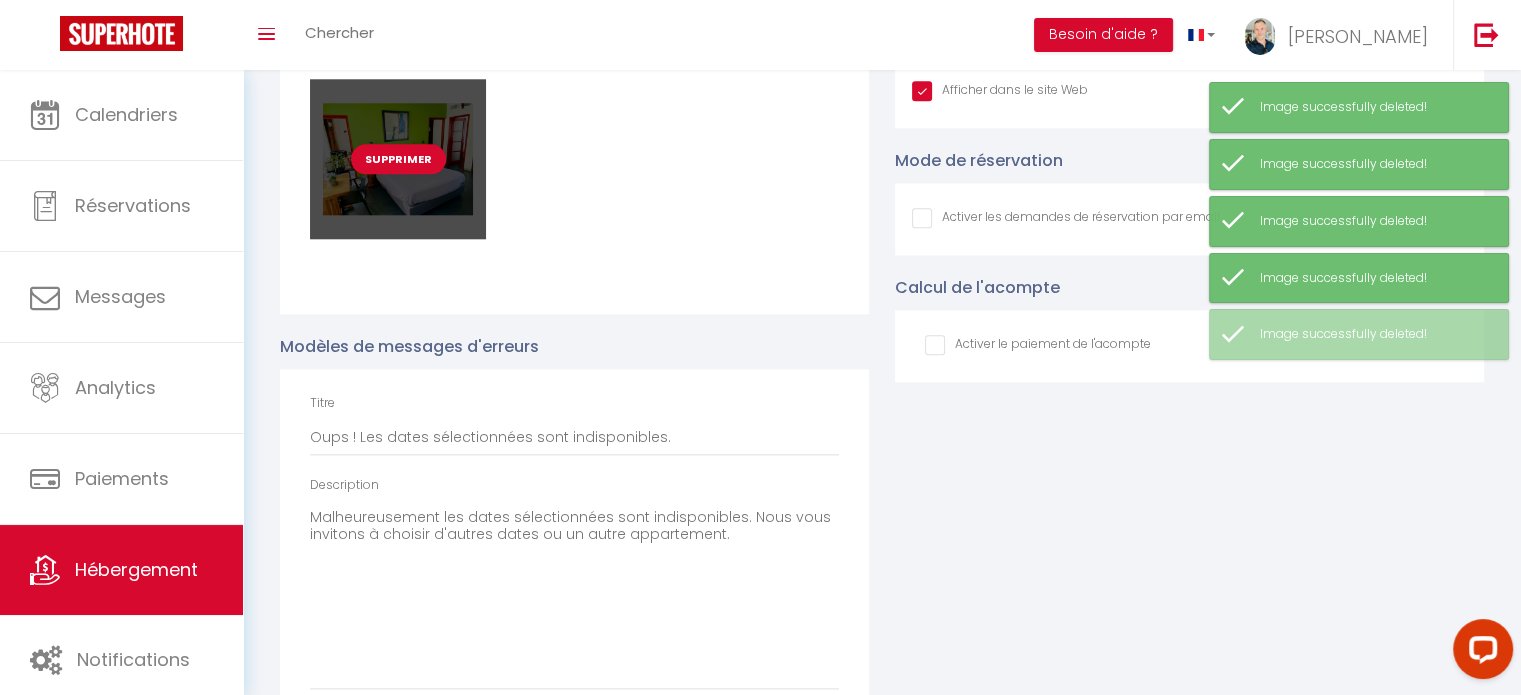 click on "Supprimer" at bounding box center [398, 159] 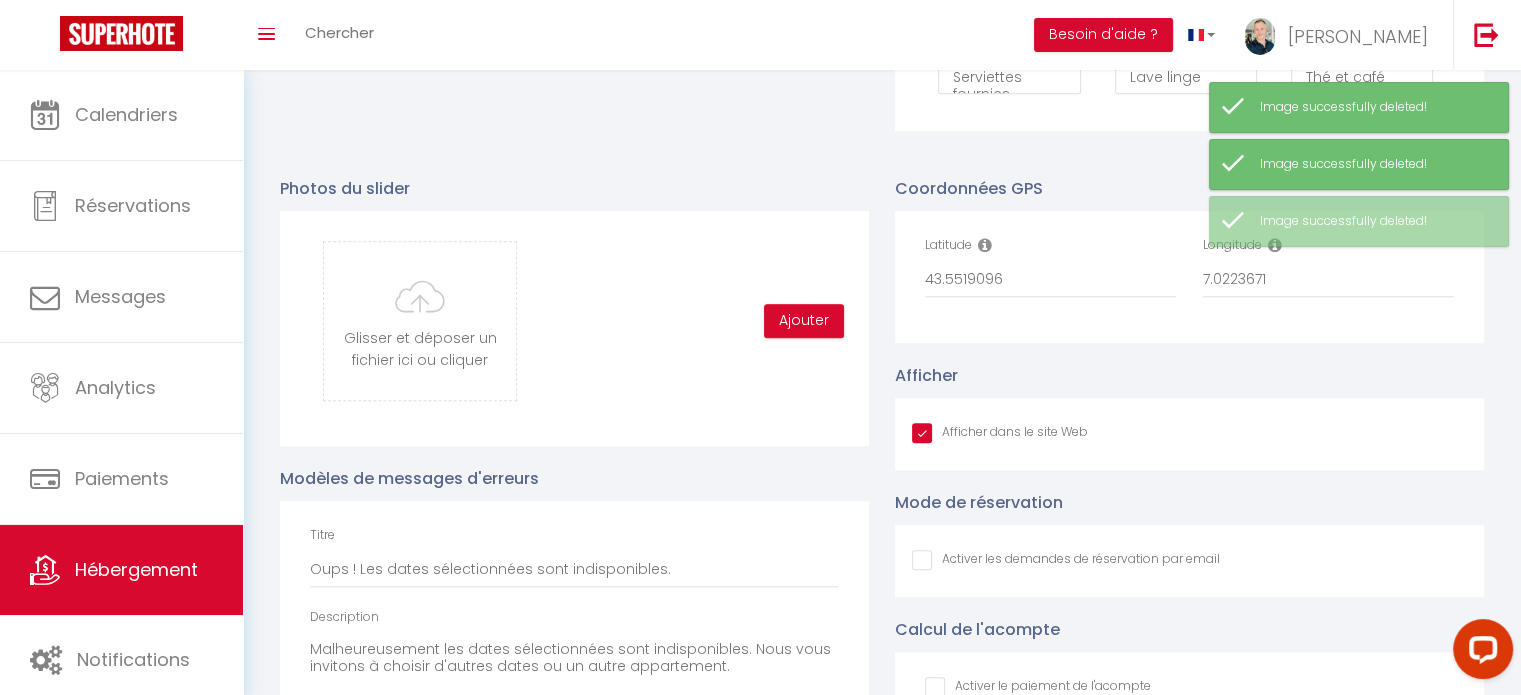 scroll, scrollTop: 1803, scrollLeft: 0, axis: vertical 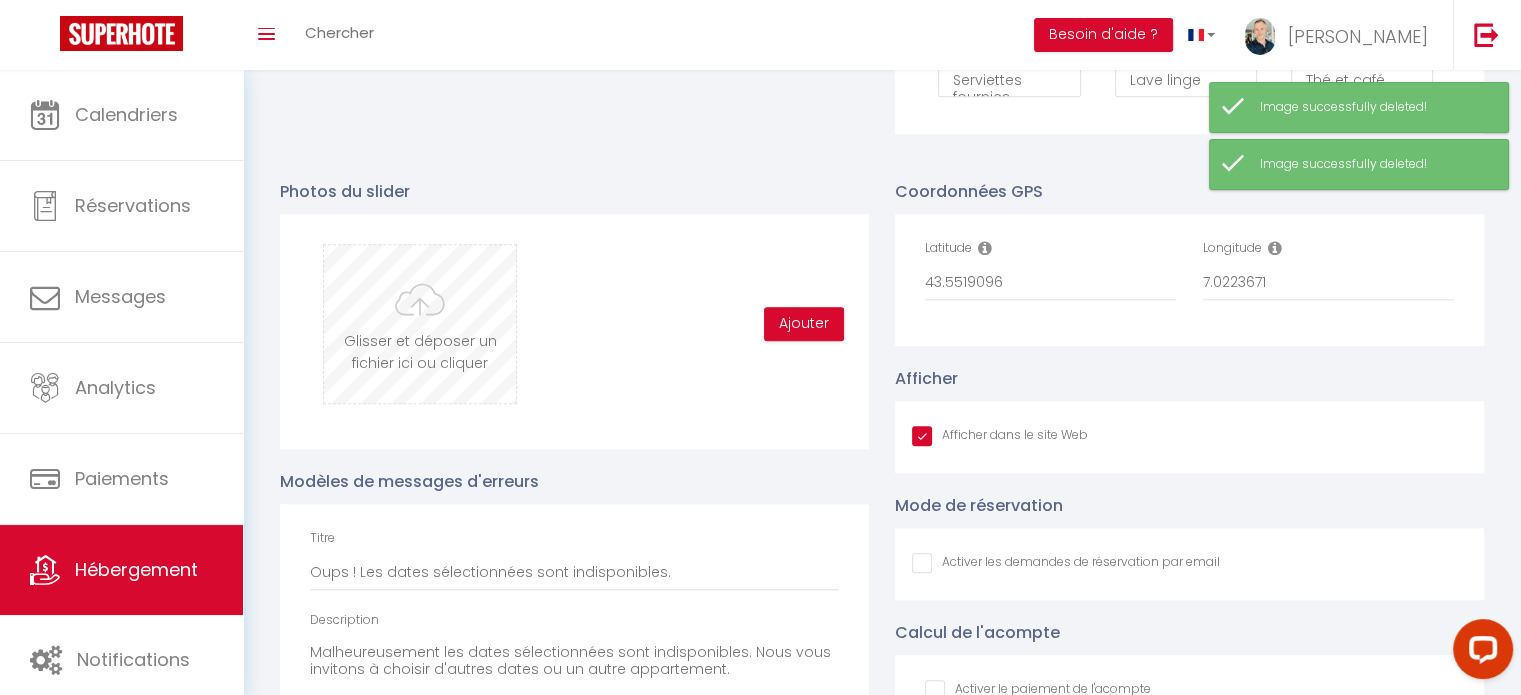 click at bounding box center (420, 324) 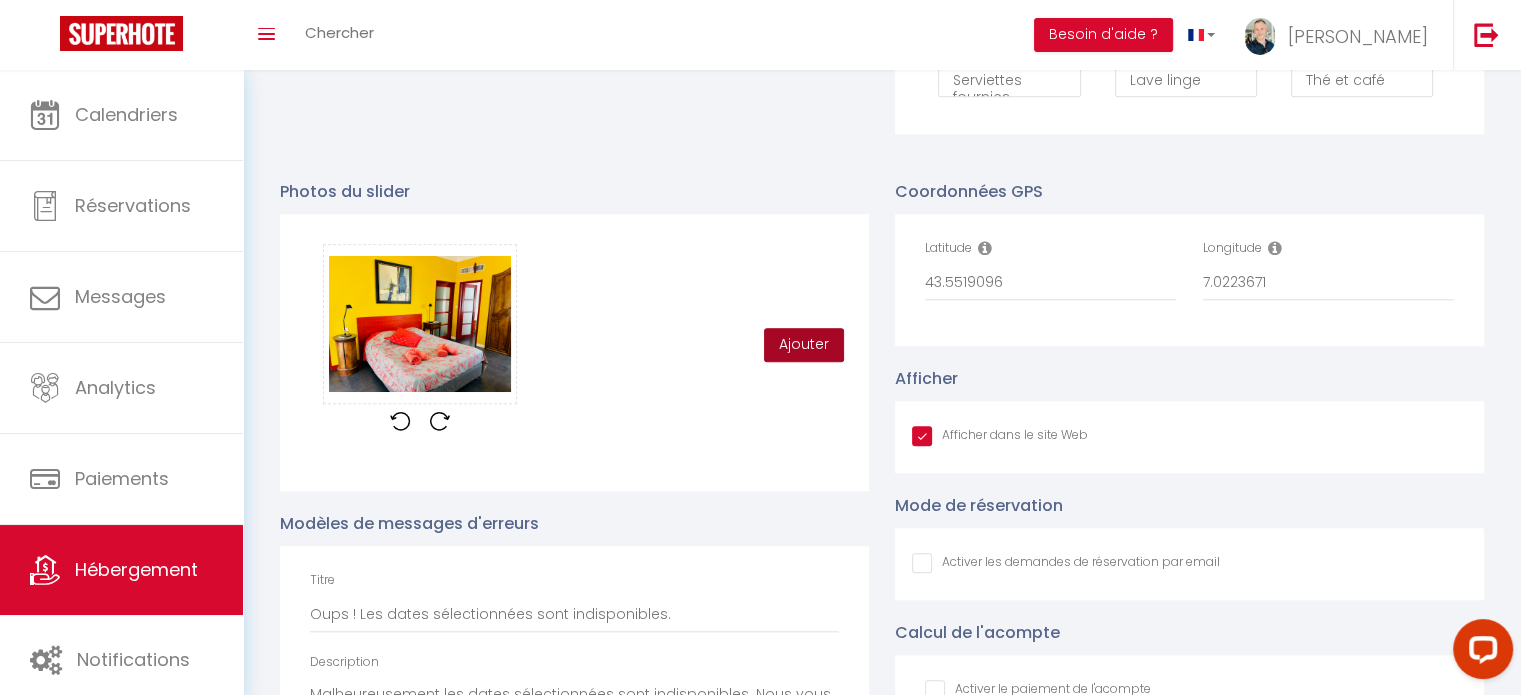 click on "Ajouter" at bounding box center [804, 345] 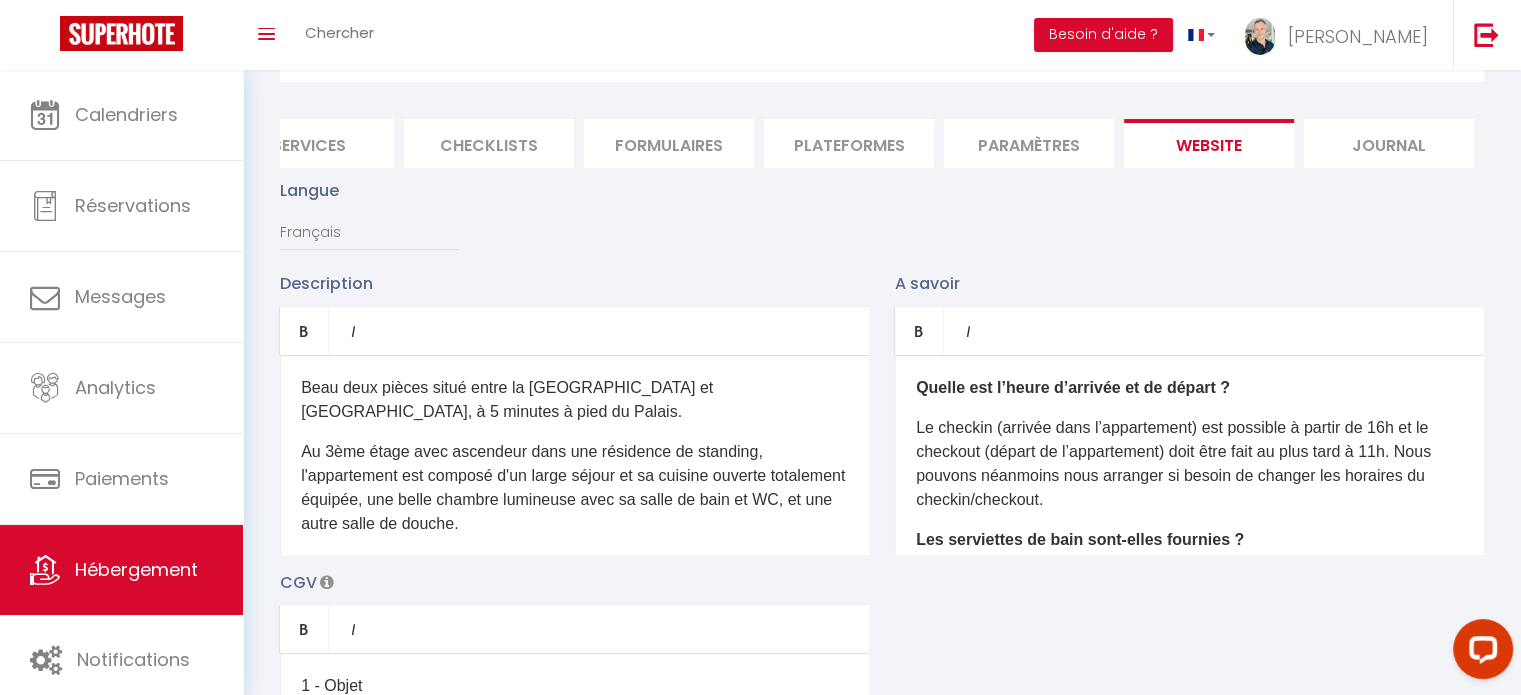 scroll, scrollTop: 0, scrollLeft: 0, axis: both 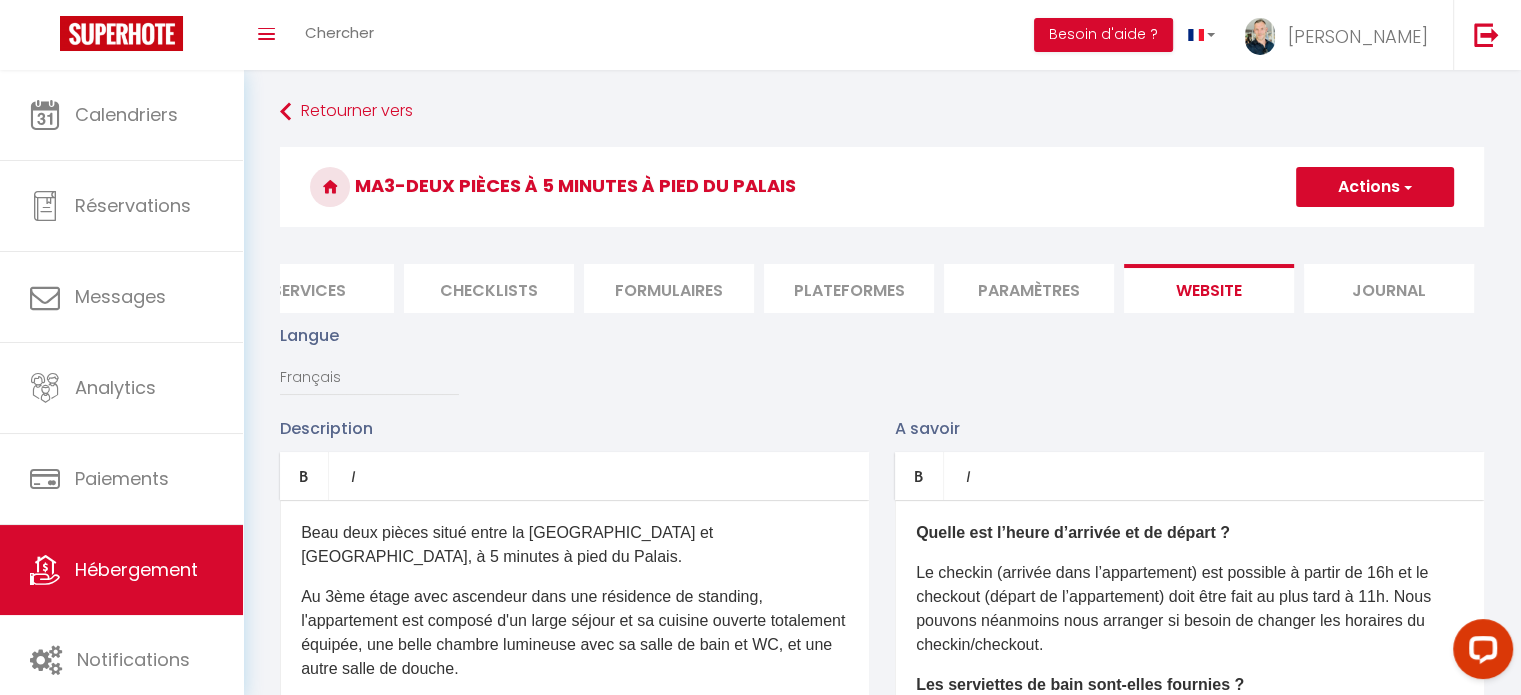 click on "Actions" at bounding box center (1375, 187) 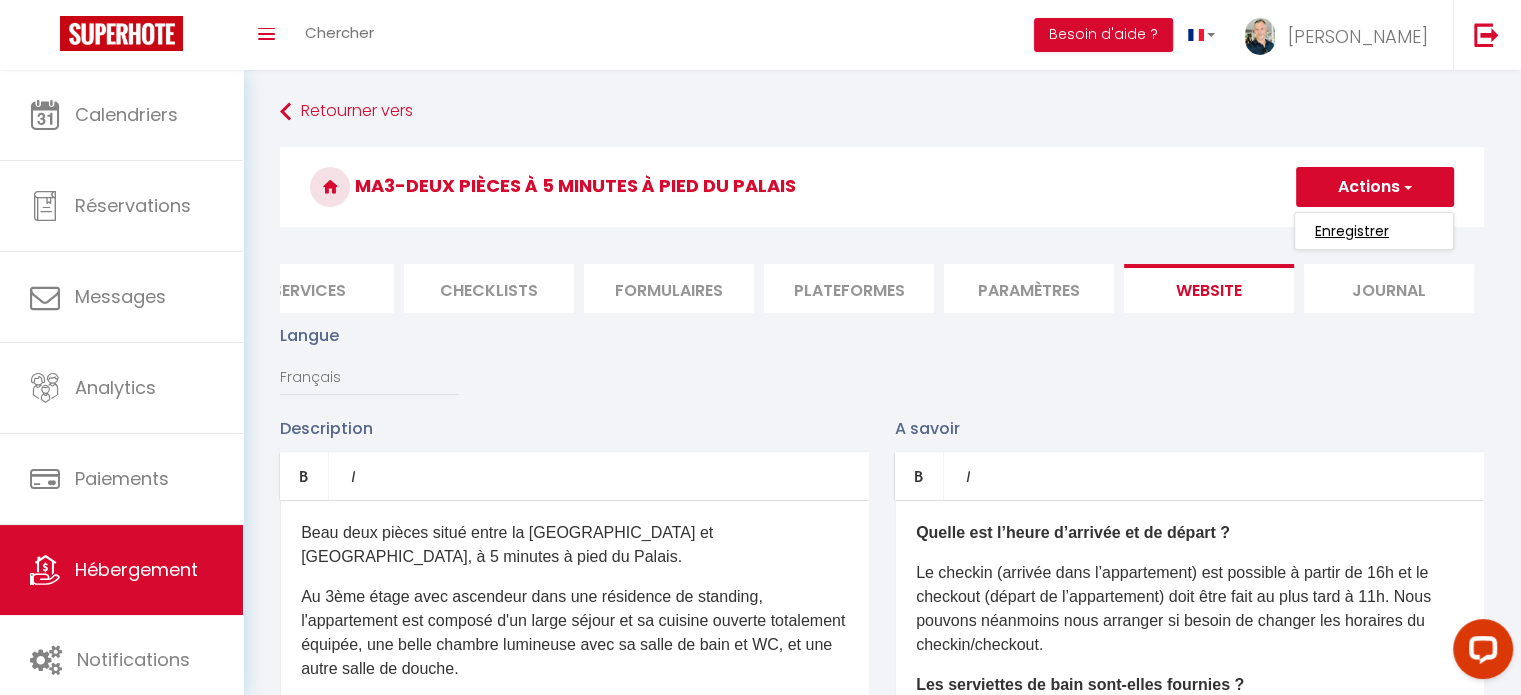 click on "Enregistrer" at bounding box center [1352, 231] 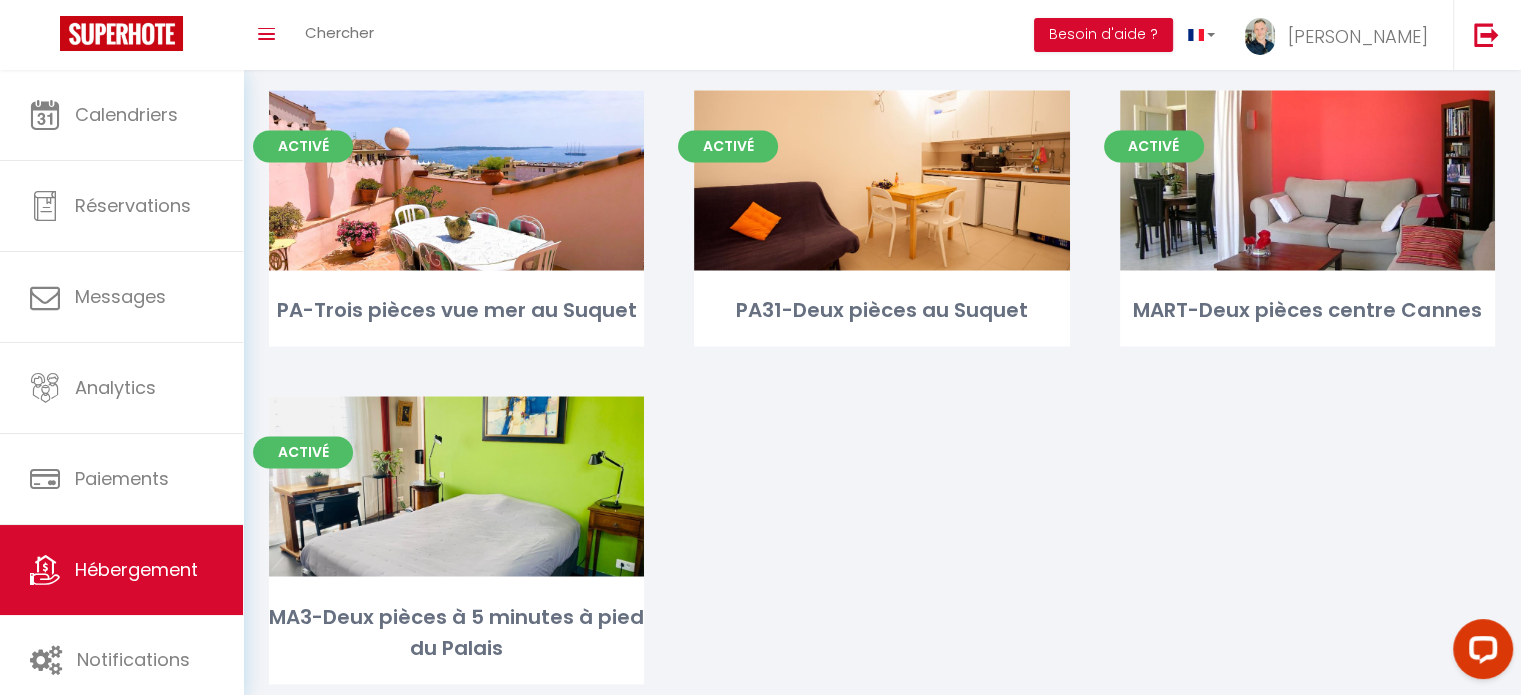 scroll, scrollTop: 3296, scrollLeft: 0, axis: vertical 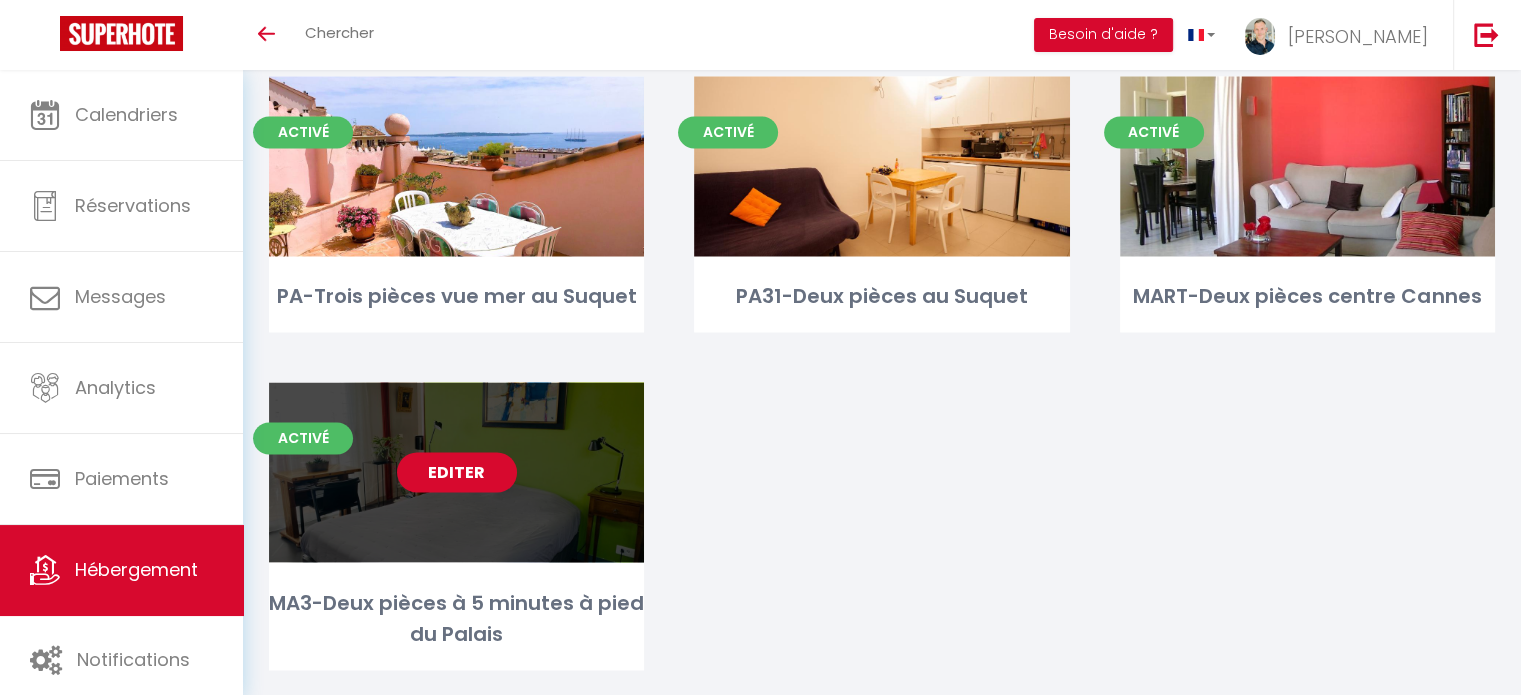 click on "Editer" at bounding box center (457, 472) 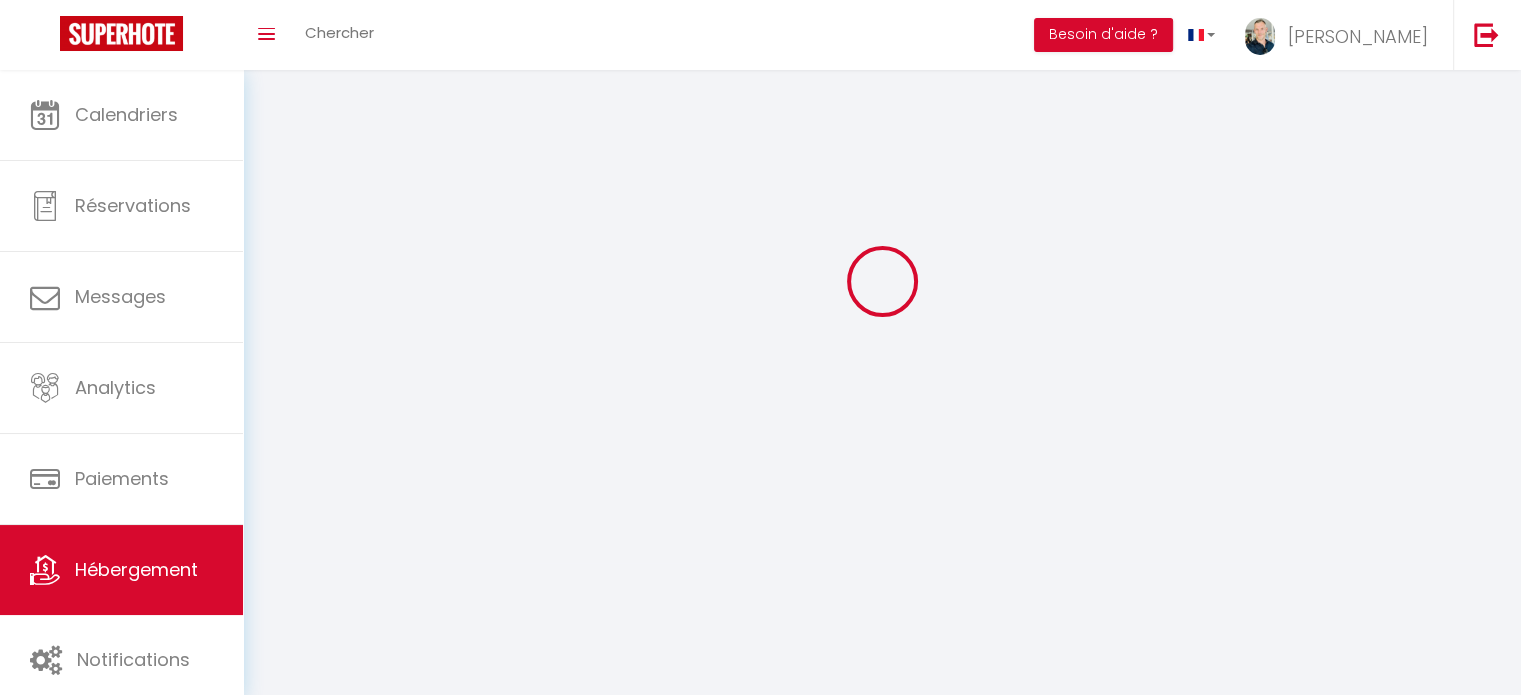 select 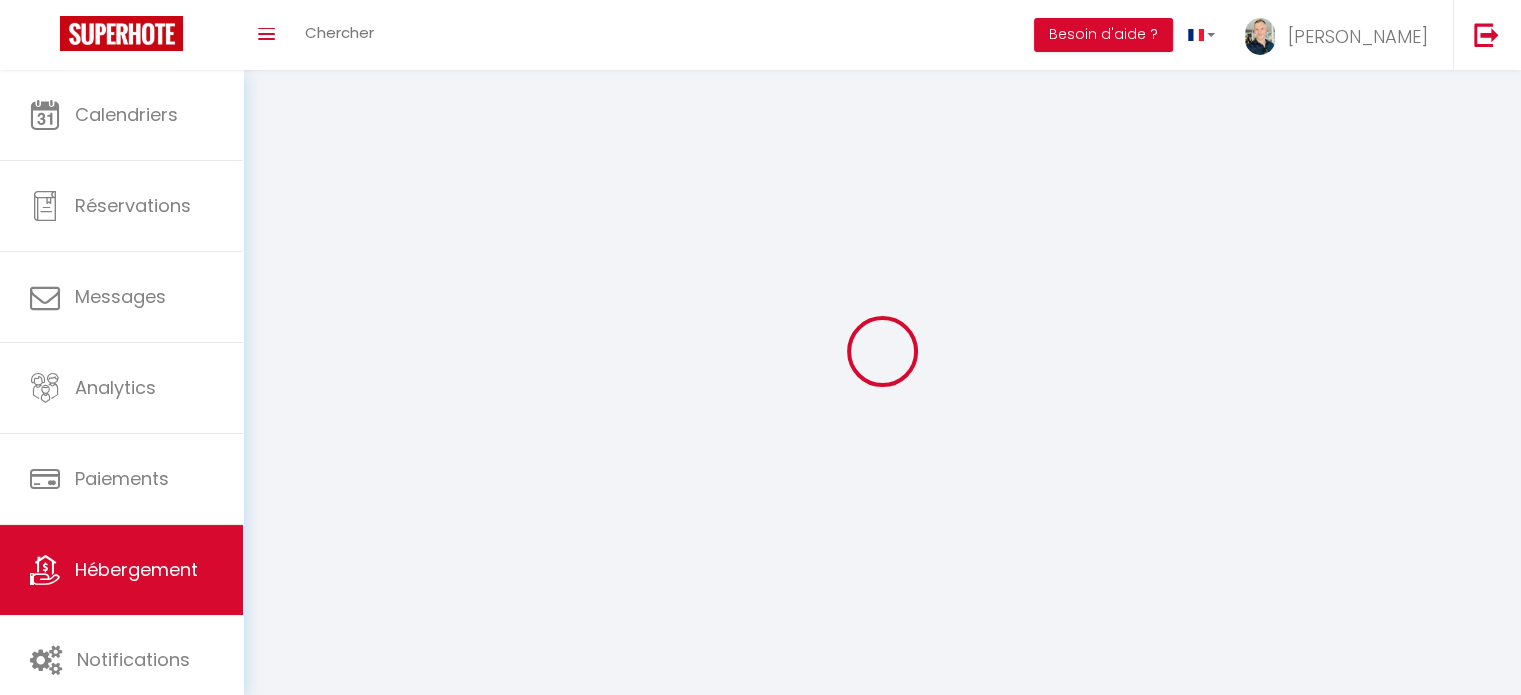 select on "1" 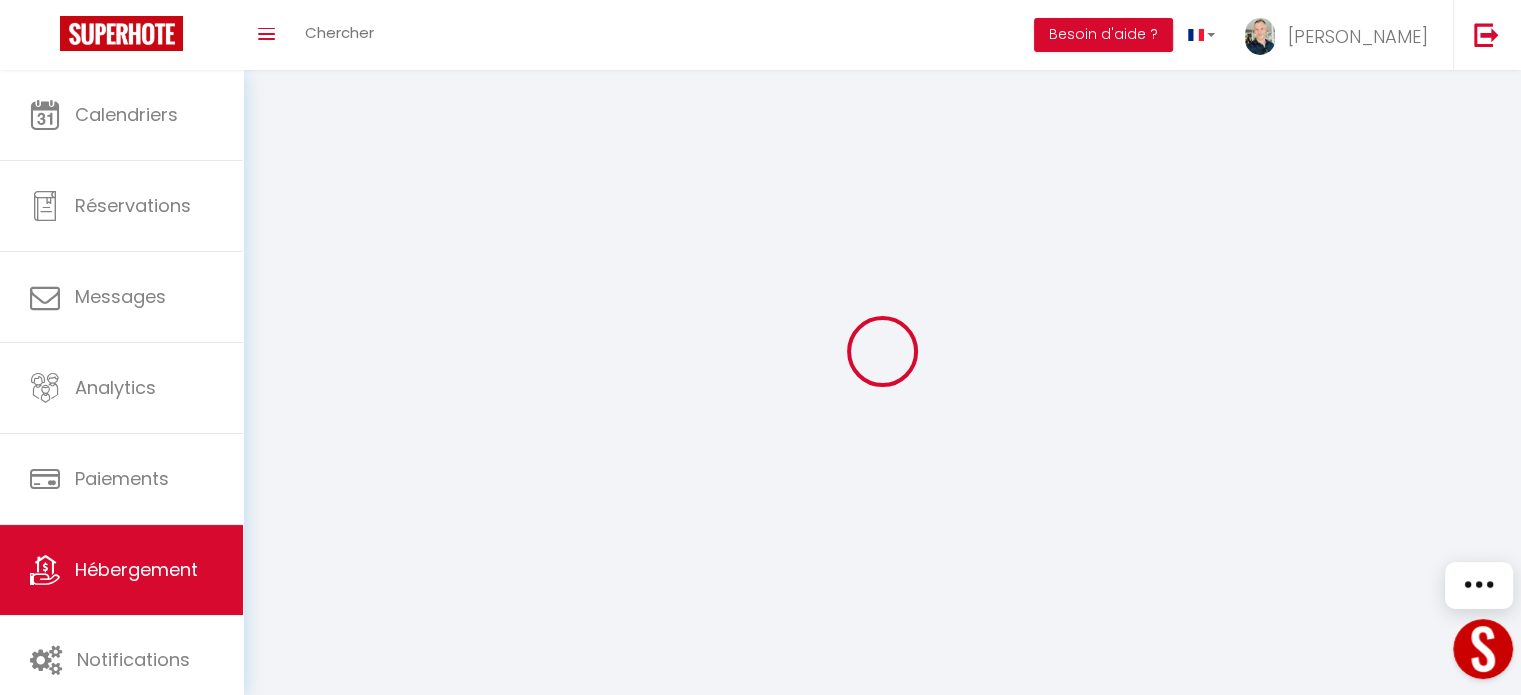 select 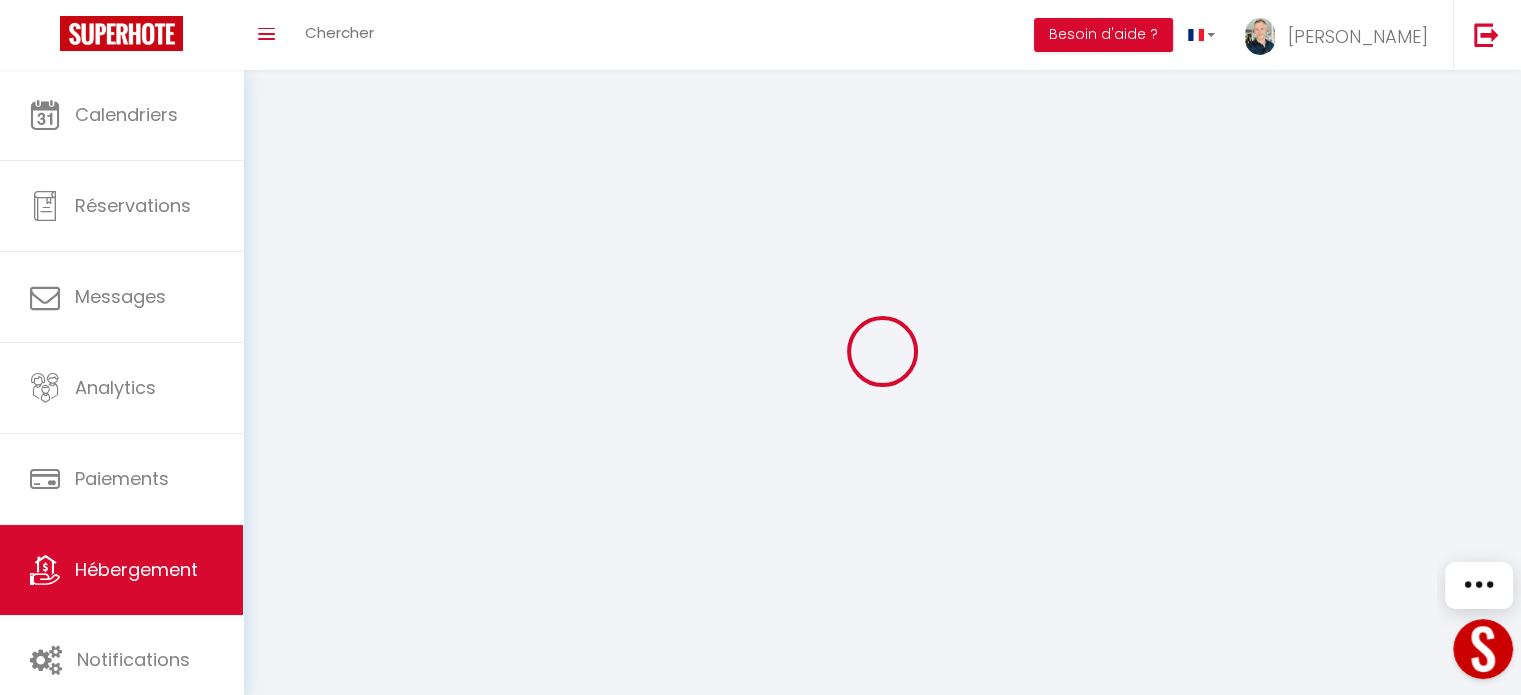 select 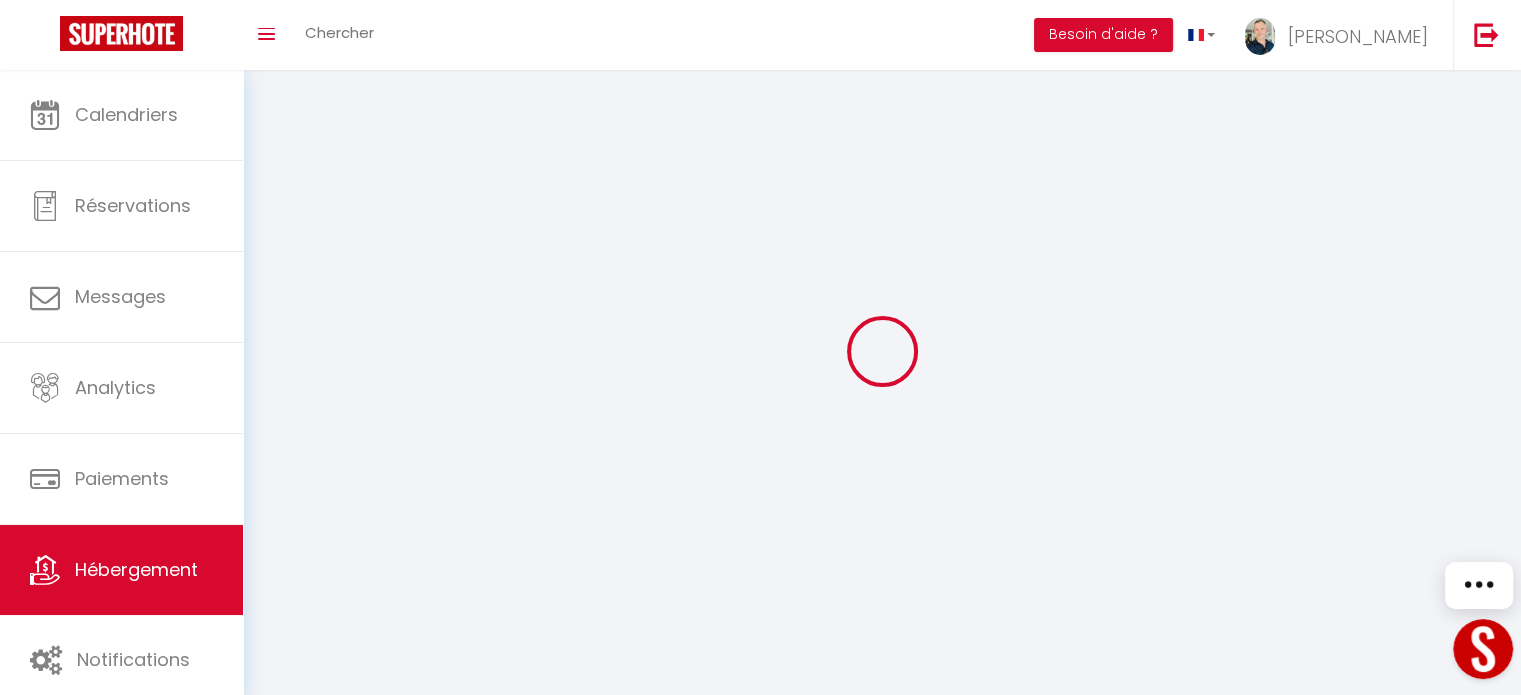 select 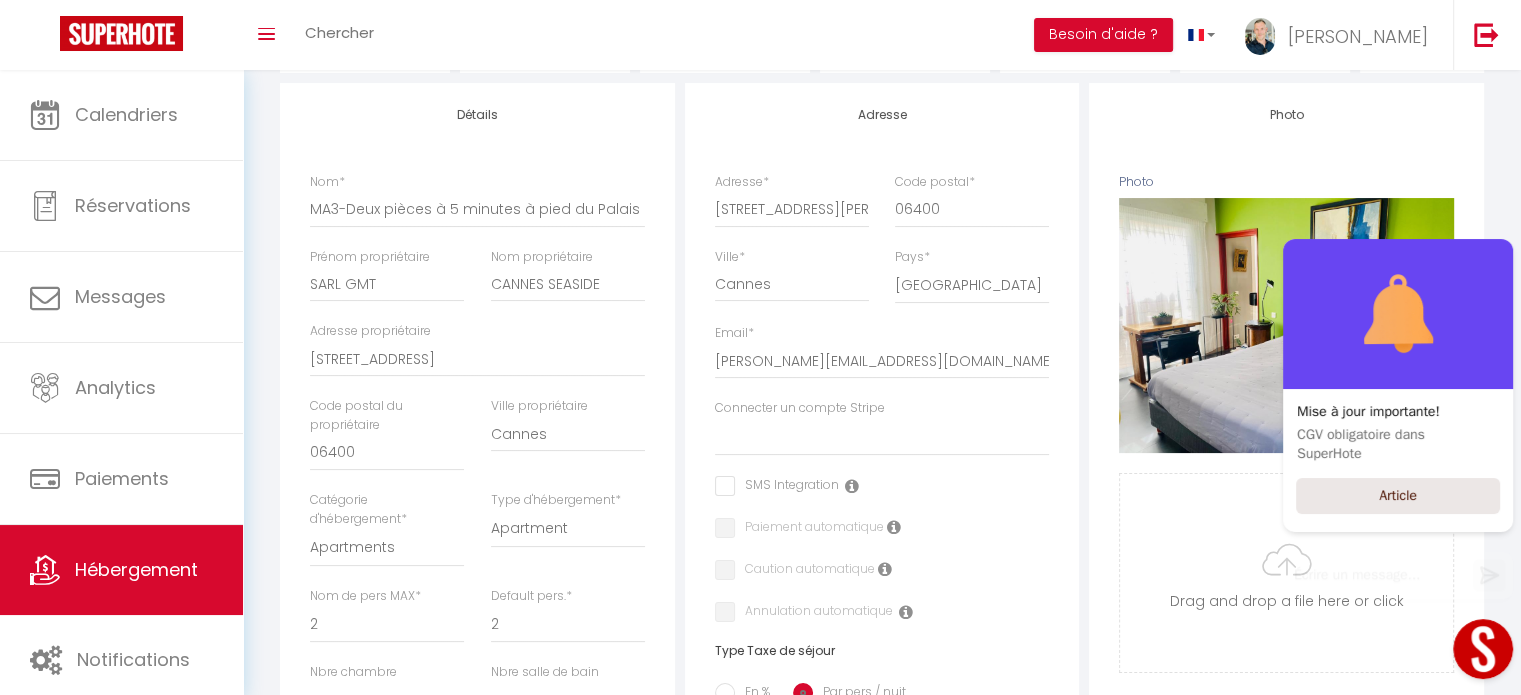 scroll, scrollTop: 243, scrollLeft: 0, axis: vertical 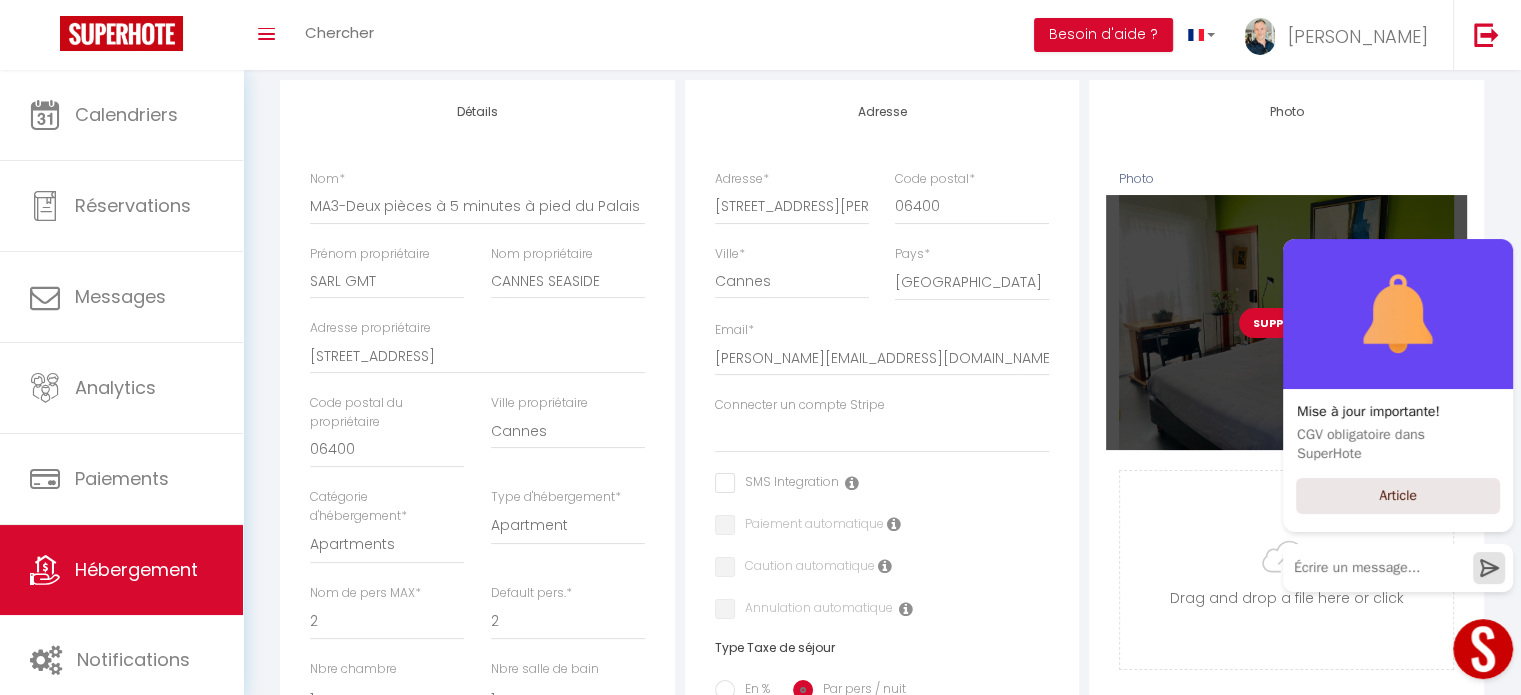 click on "Supprimer" at bounding box center [1286, 323] 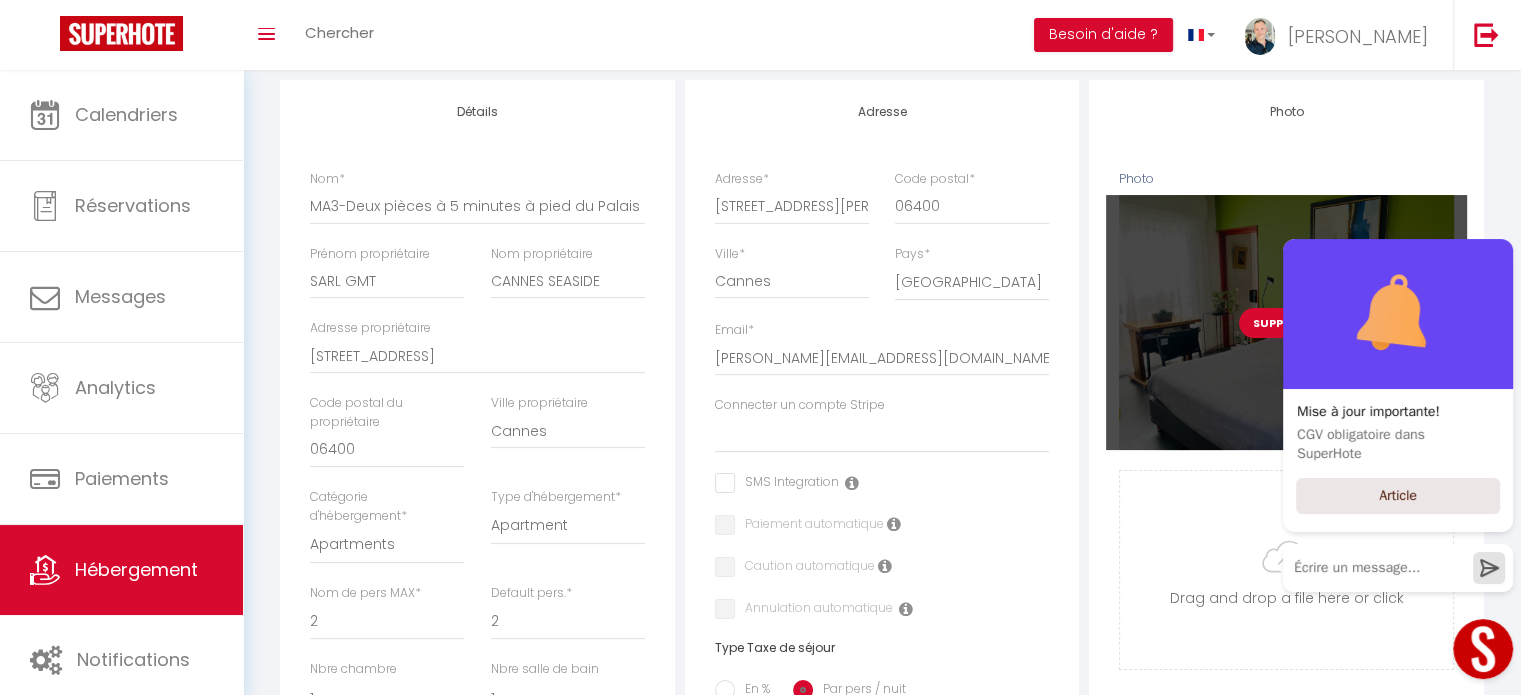 select 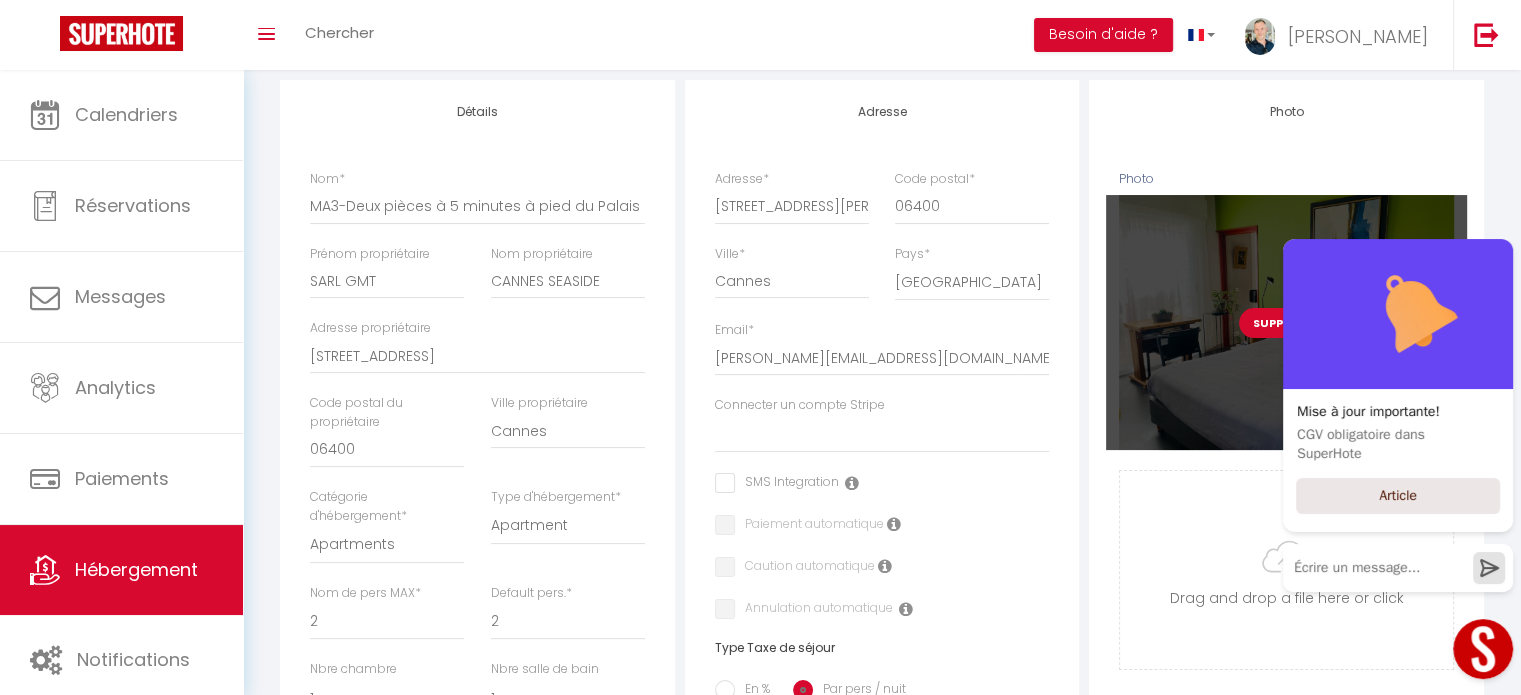 checkbox on "false" 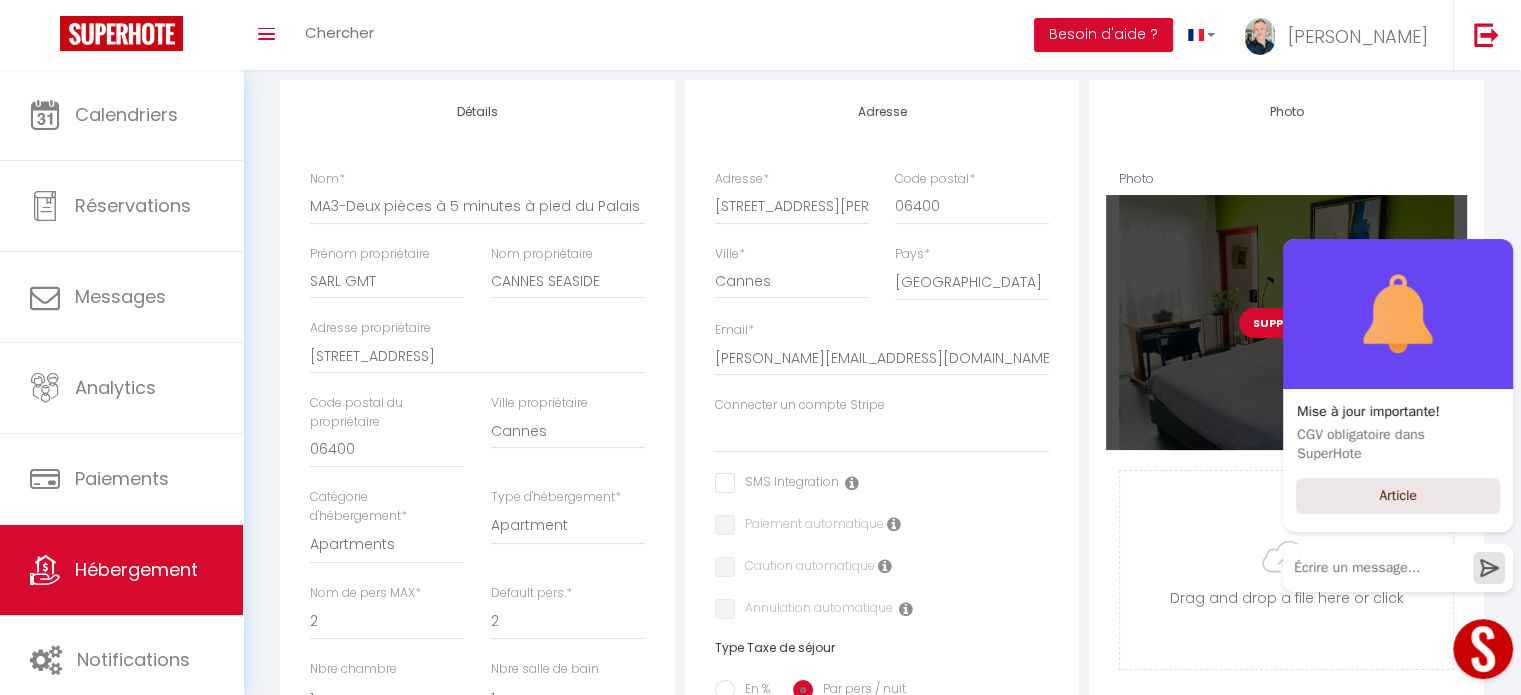 checkbox on "false" 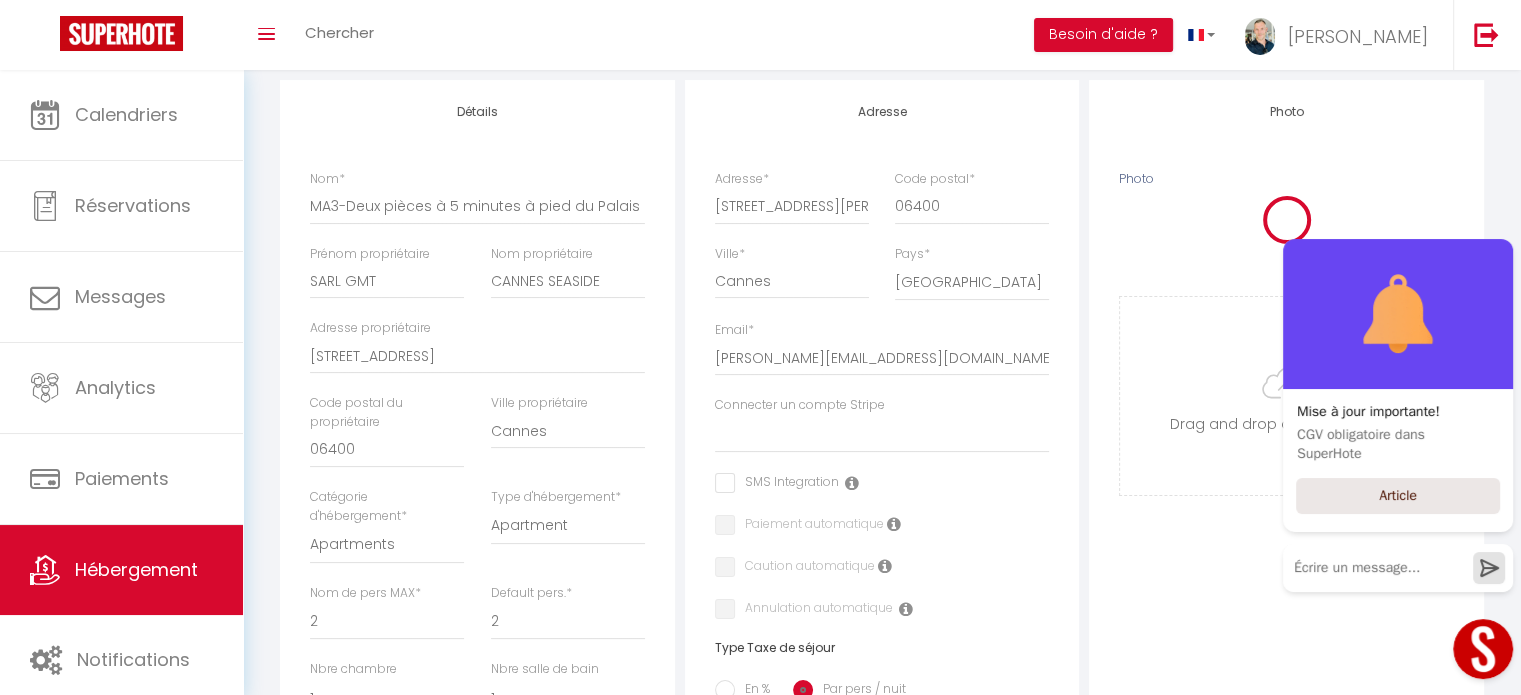 select 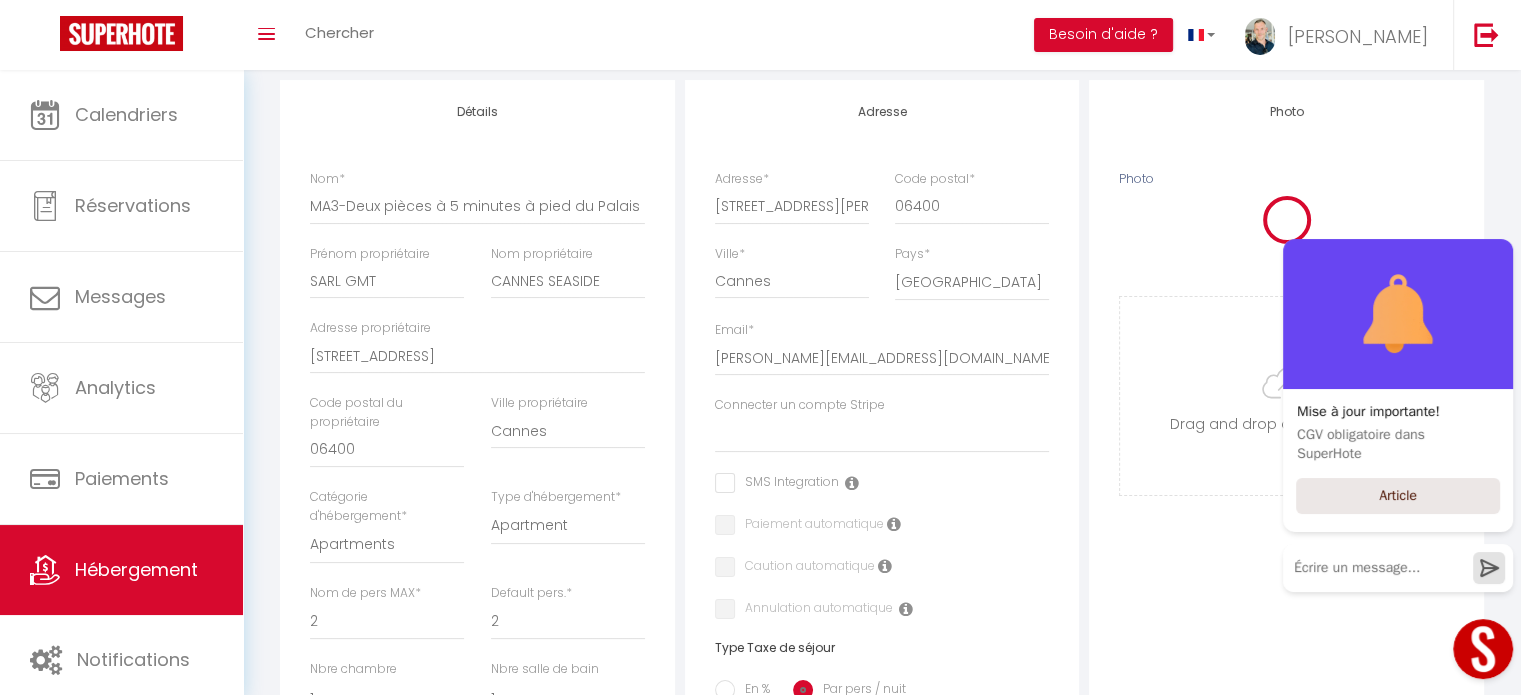 checkbox on "false" 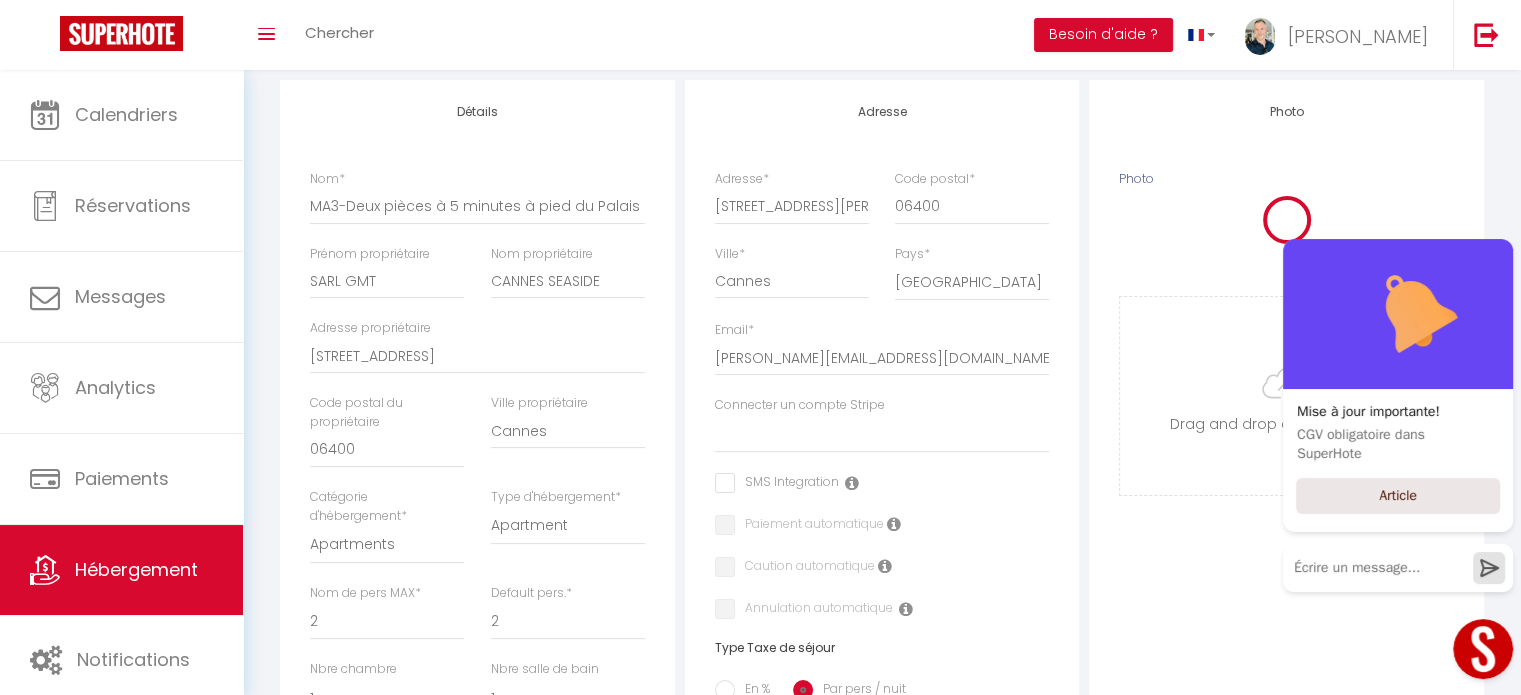 checkbox on "false" 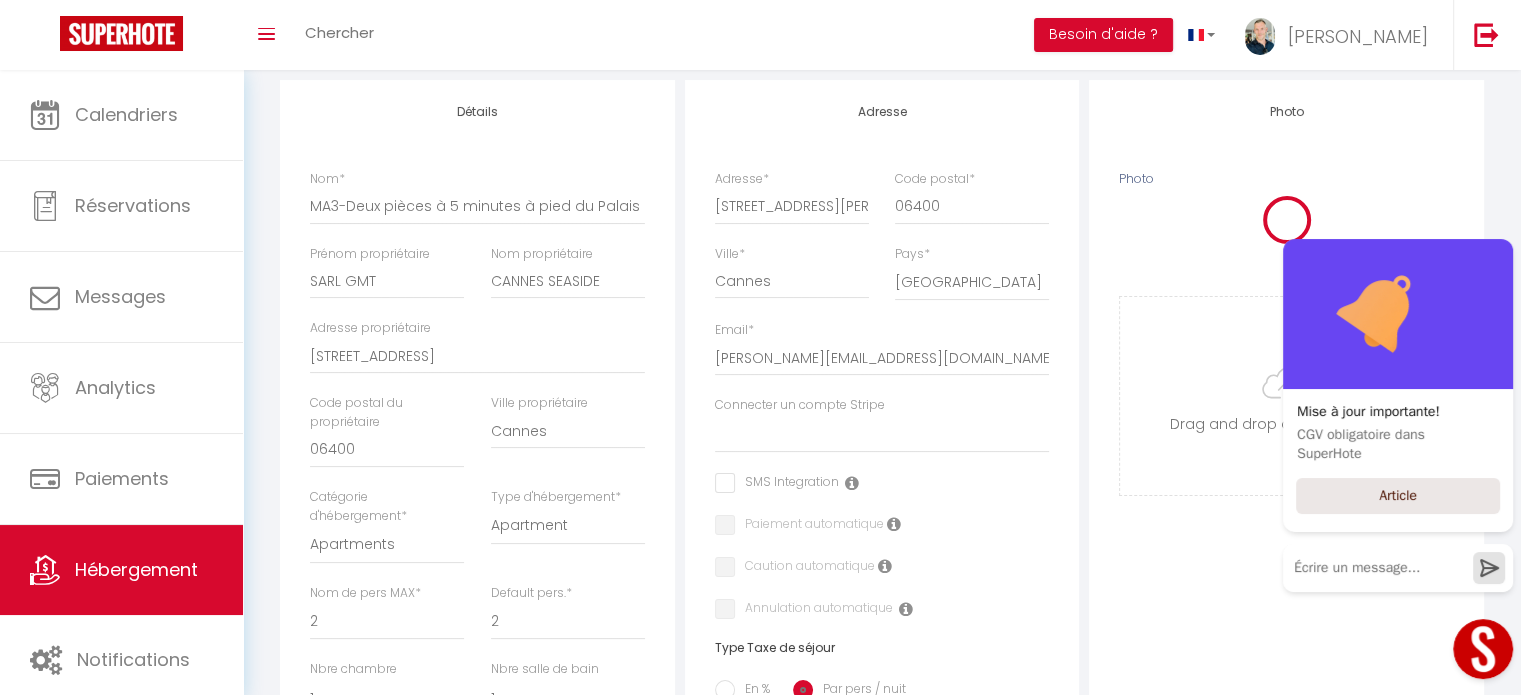 checkbox on "false" 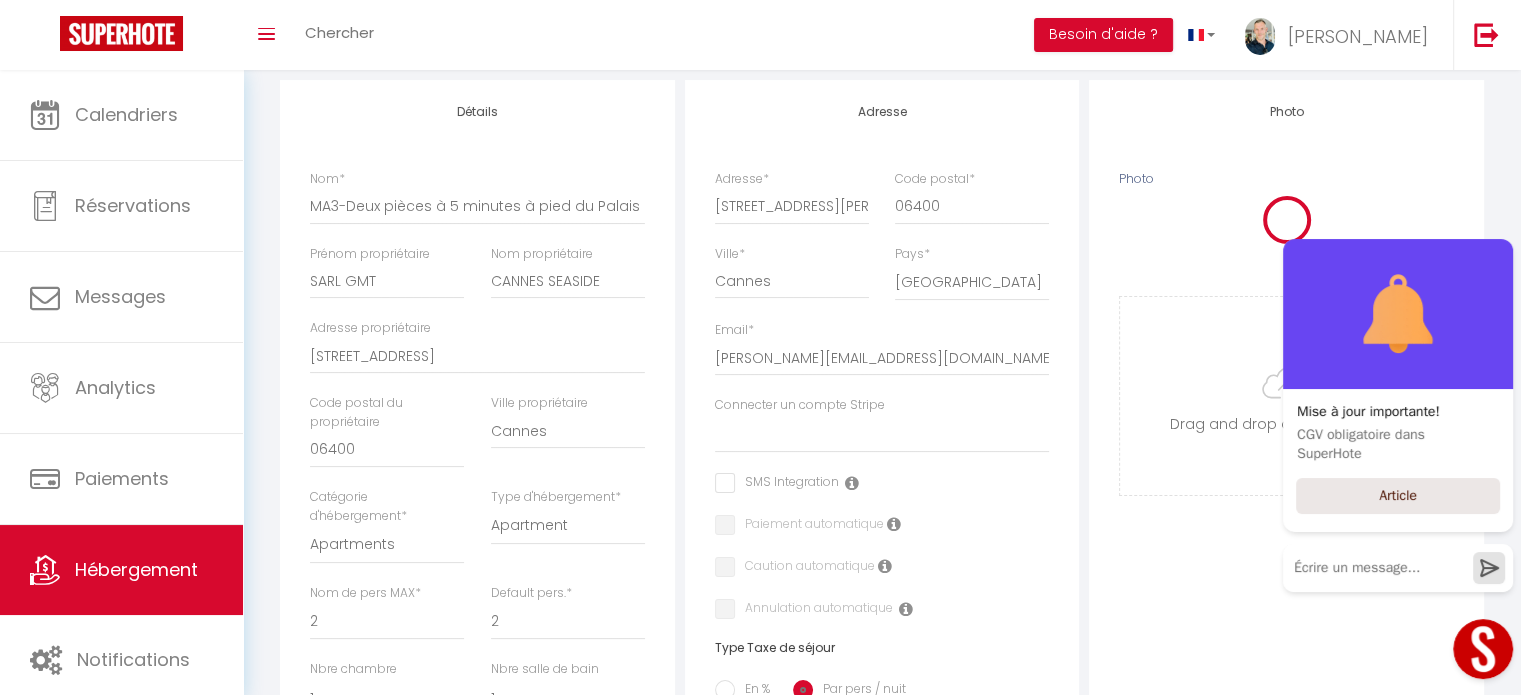 checkbox on "false" 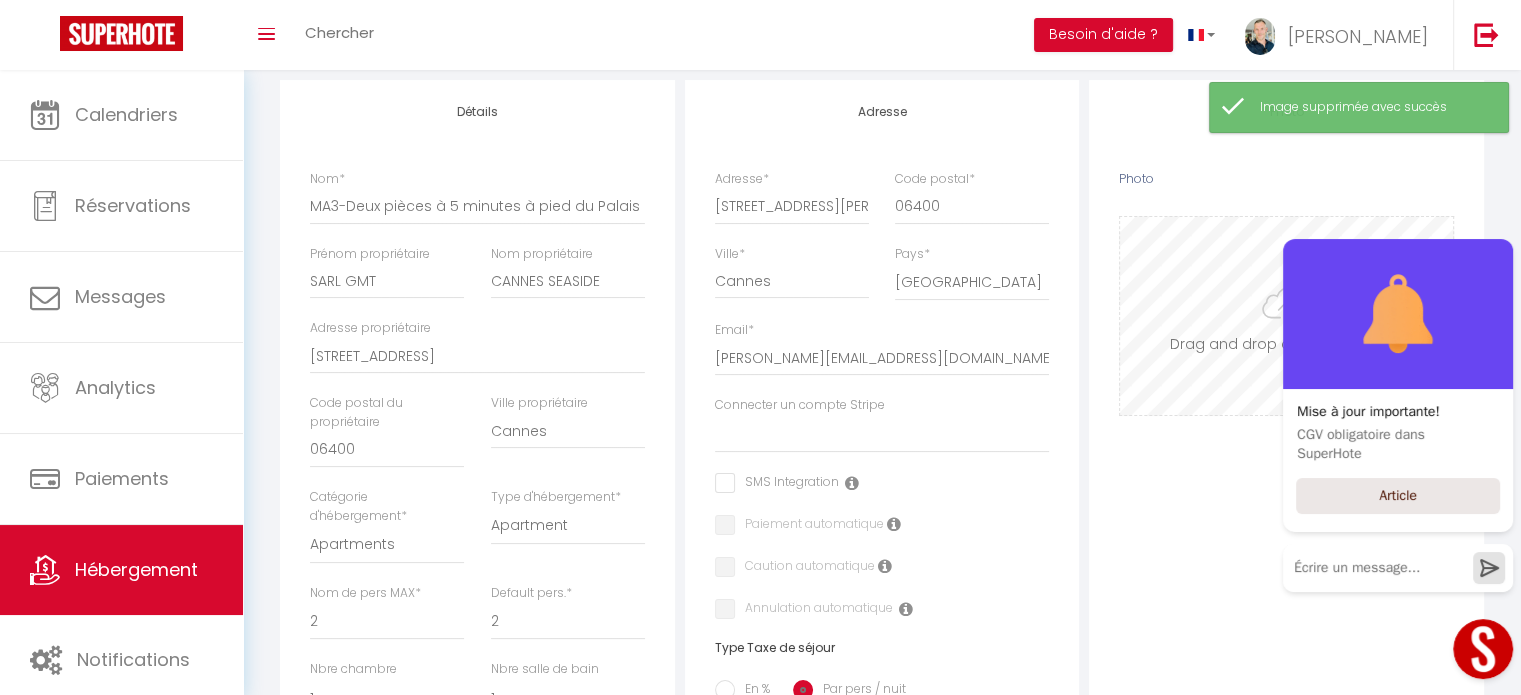 click on "Photo" at bounding box center (1286, 316) 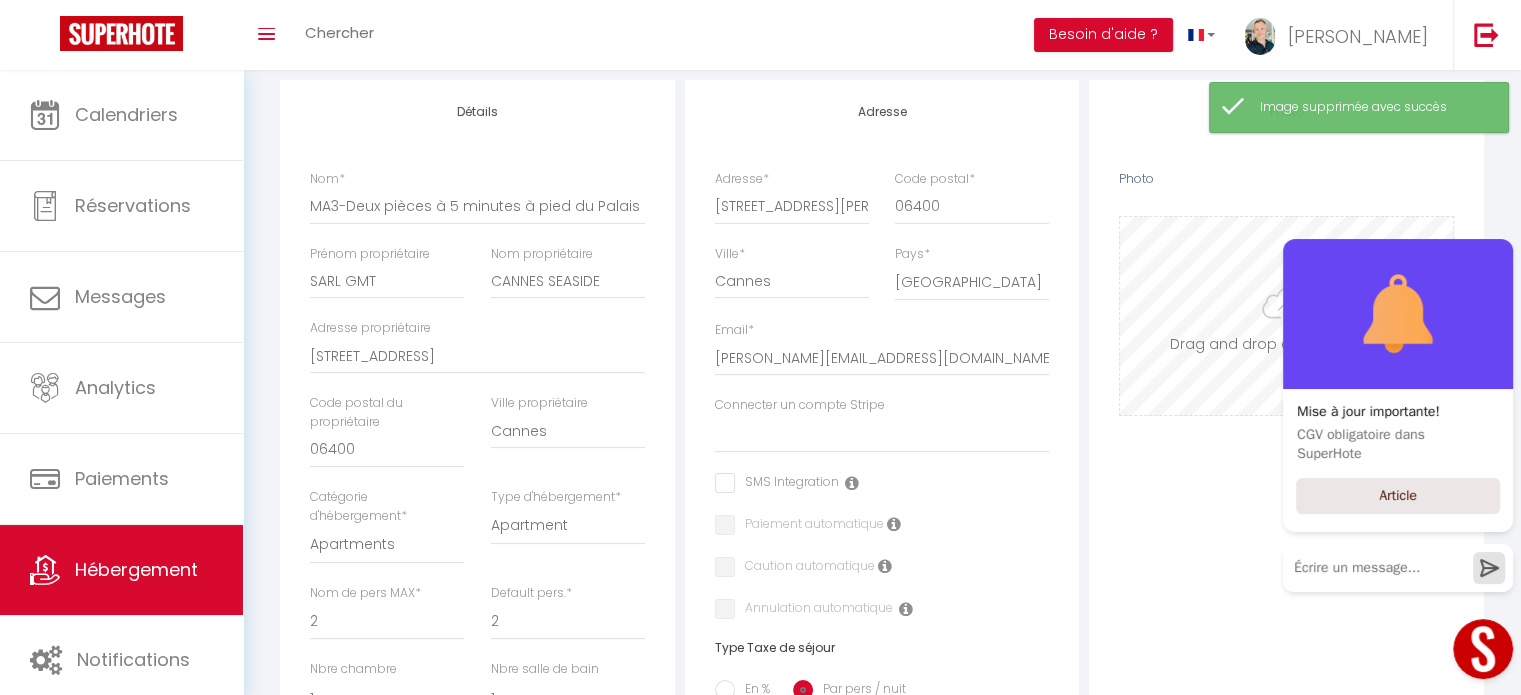 type on "C:\fakepath\MA3-1.jpg" 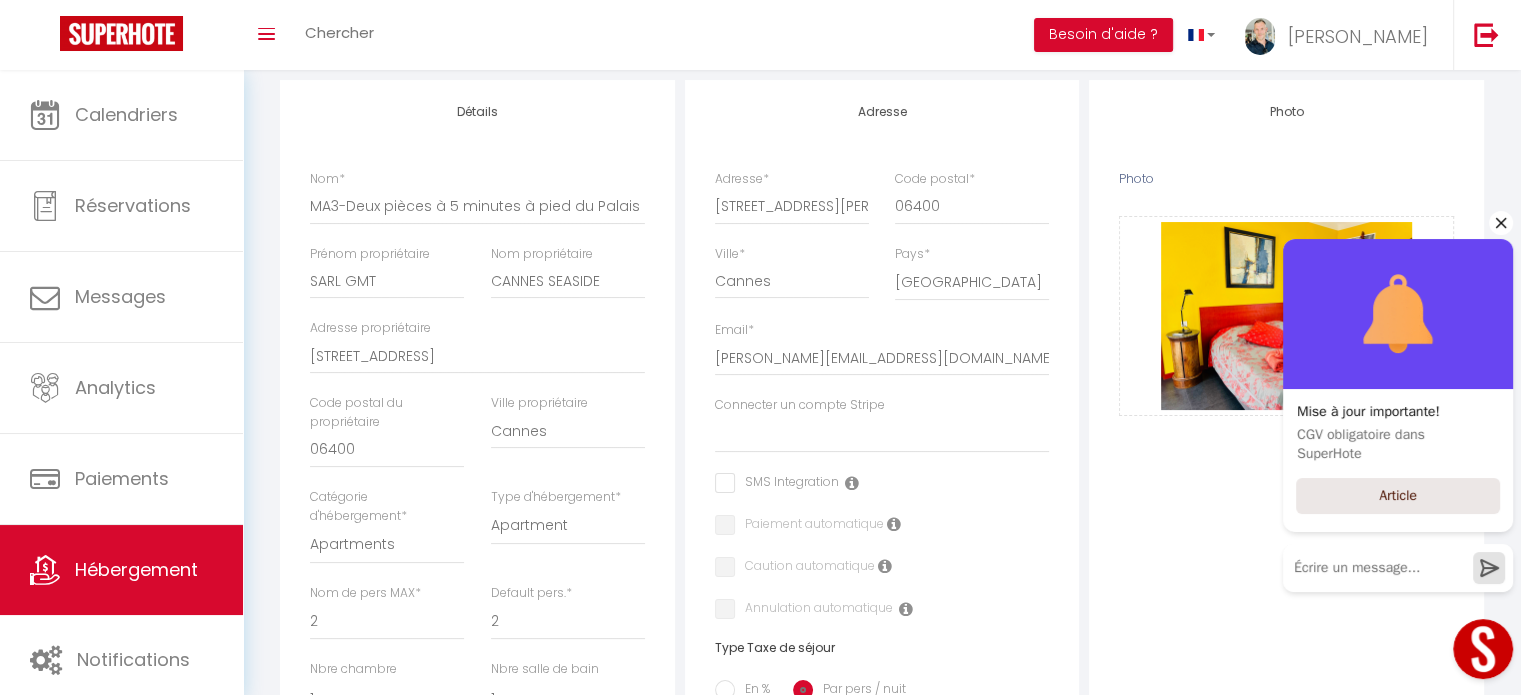 click 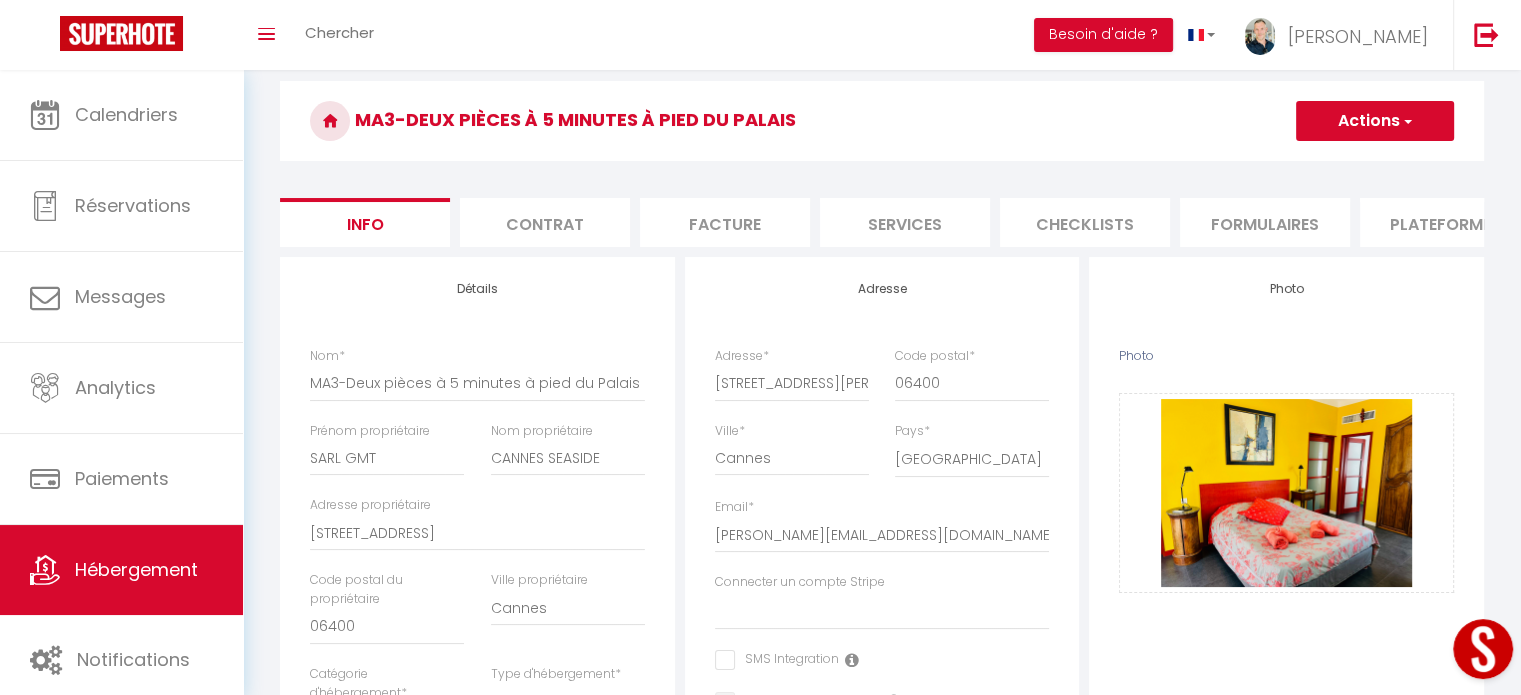 scroll, scrollTop: 0, scrollLeft: 0, axis: both 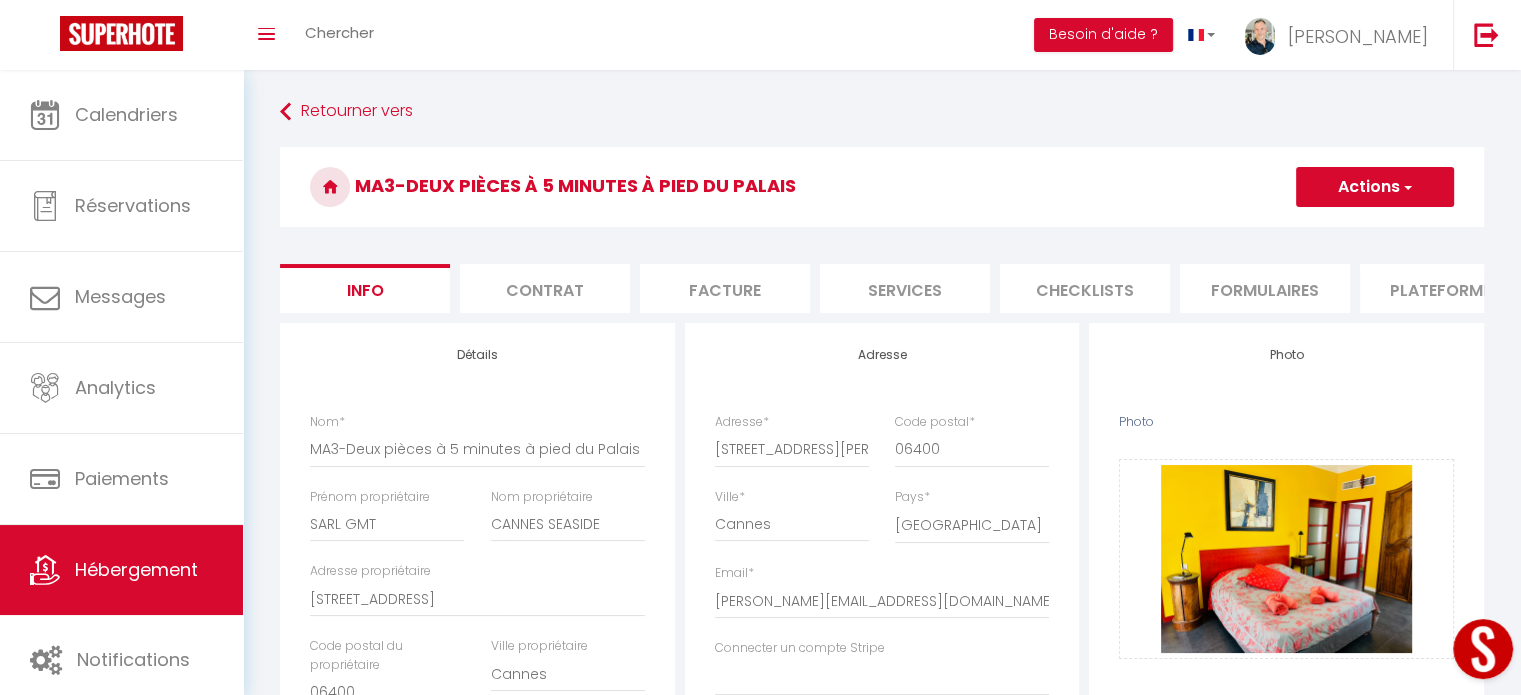 click at bounding box center (1406, 187) 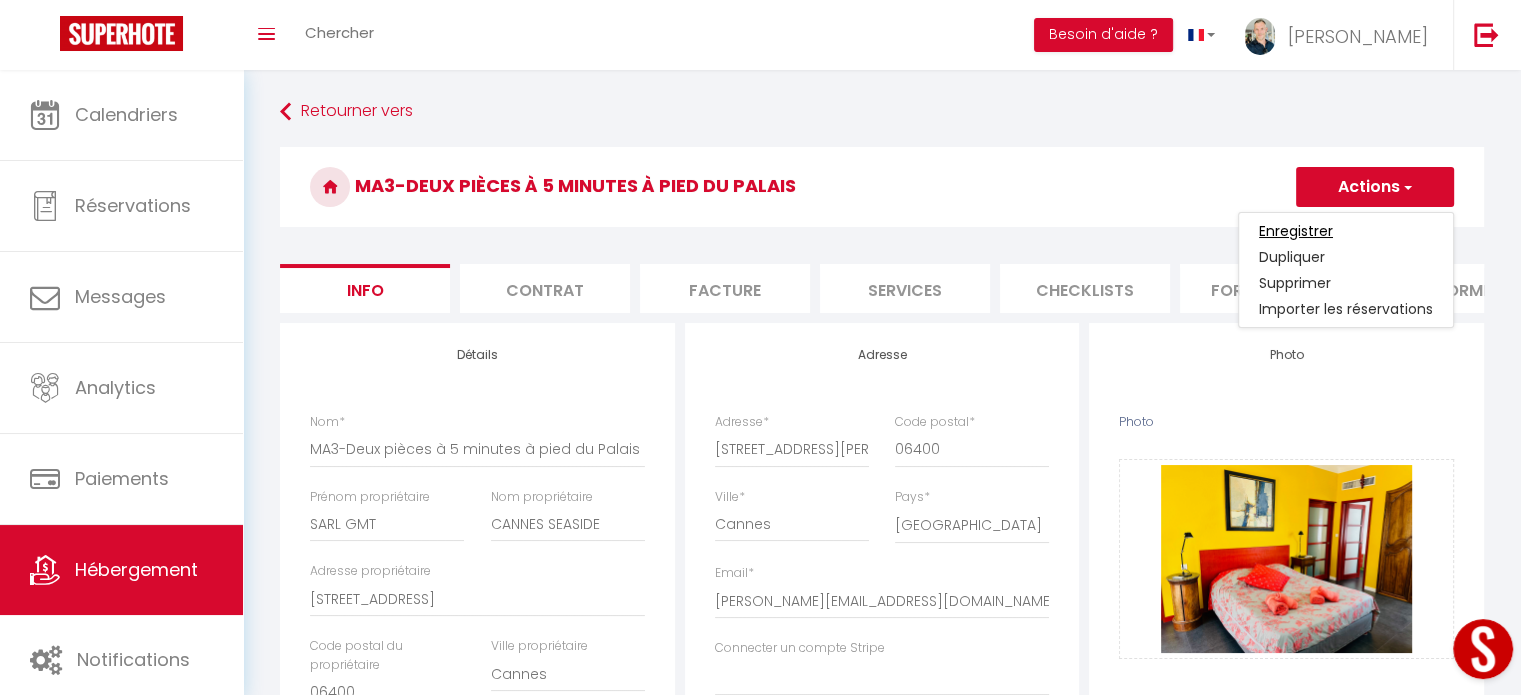 click on "Enregistrer" at bounding box center (1296, 231) 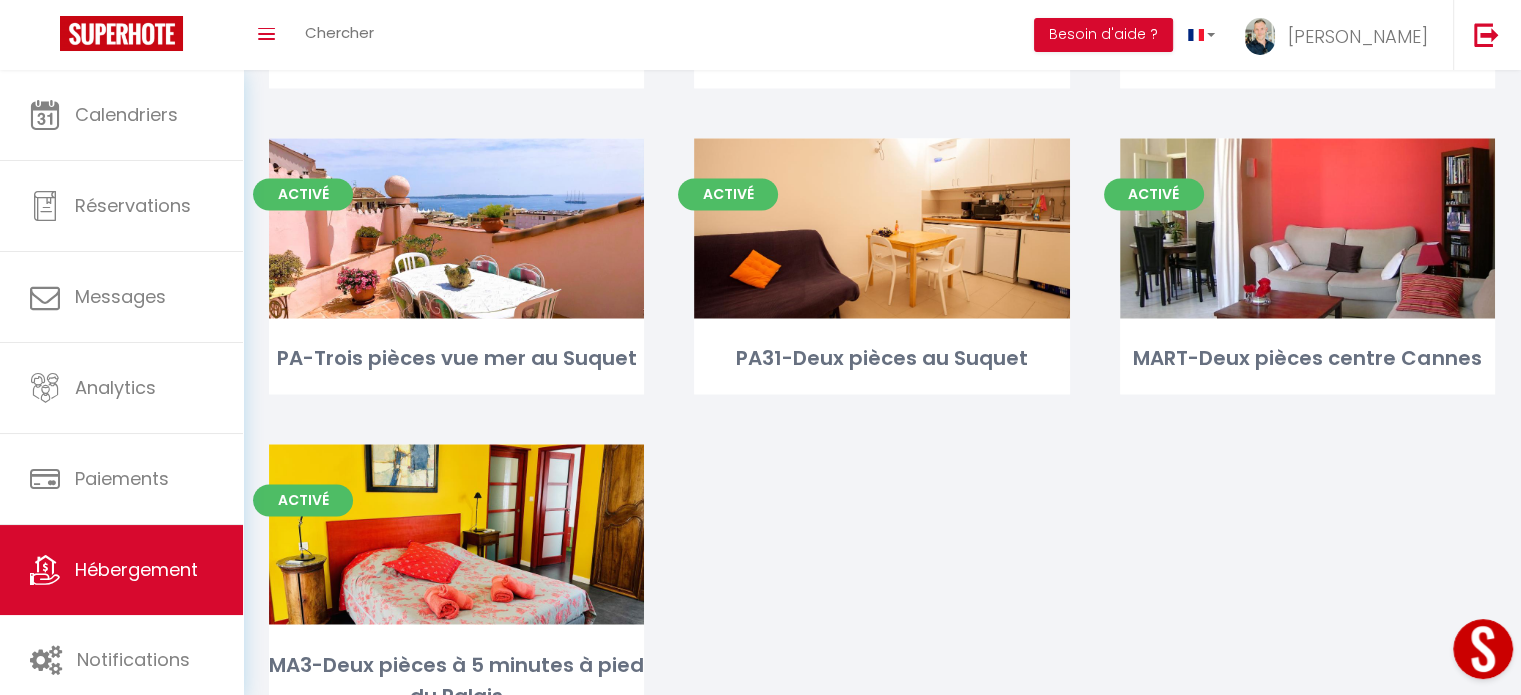 scroll, scrollTop: 3239, scrollLeft: 0, axis: vertical 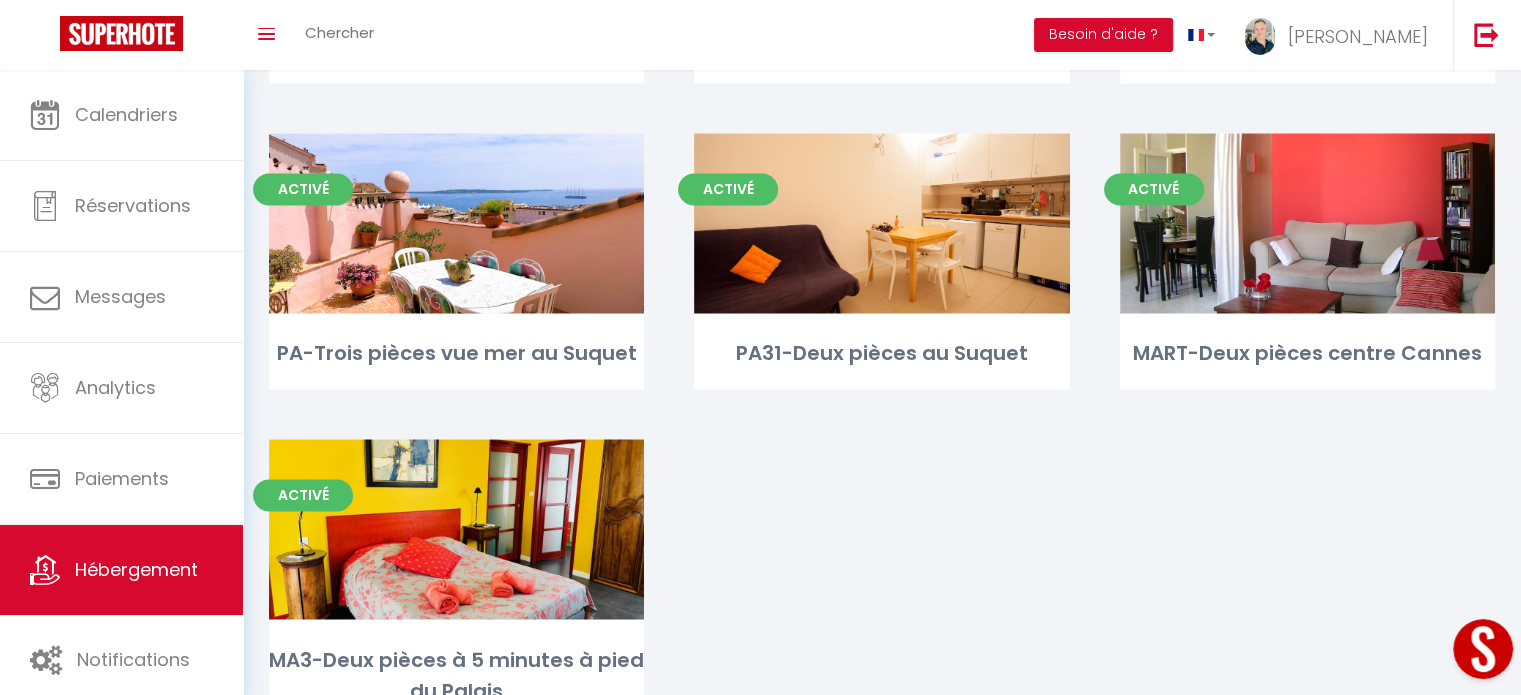 click on "Activé
Editer
CROIS6-Deux pièces Luxe face Palais   Activé
Editer
MAC101-Deux pièces rue Macé   sylvain@cannes-seaside.com Activé
Editer
MAC103-Studio rue Macé   sylvain@cannes-seaside.com Activé
Editer
MAC104-Studio rue Macé   sylvain@cannes-seaside.com Activé
Editer
MAC201-Grand Studio rue Macé   sylvain@cannes-seaside.com Activé
Editer
LEC6-Studio rue Lecerf à côté de rue d'Antibes   sylvain@cannes-seaside.com Activé
Editer
TU6-Trois pièces derrière CARLTON   sylvain@cannes-seaside.com Activé
Editer
LTM22-Deux pièces Luxe face au MARTINEZ   sylvain@cannes-seaside.com Activé
Editer
LTM14-Trois pièces face au MARTINEZ   sylvain@cannes-seaside.com" at bounding box center (882, -1122) 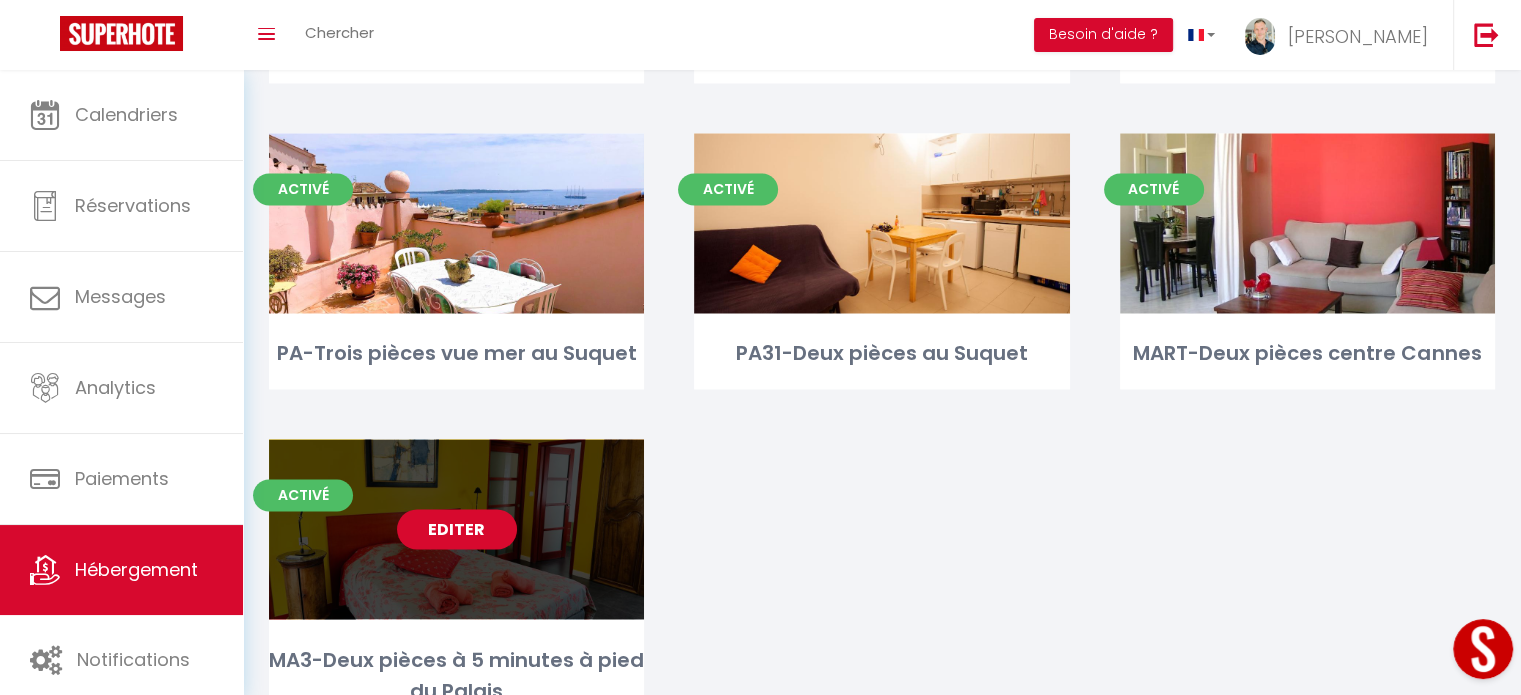 click on "Editer" at bounding box center [457, 529] 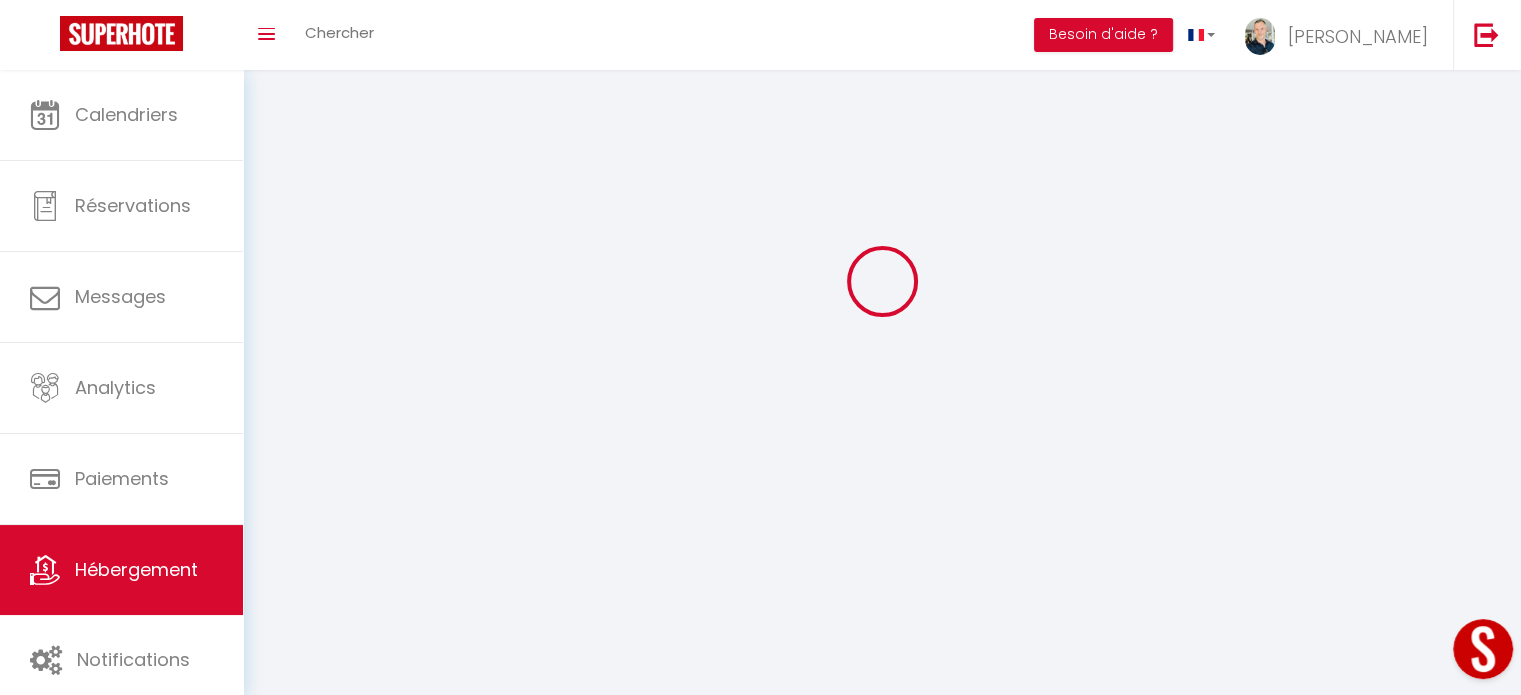 scroll, scrollTop: 0, scrollLeft: 0, axis: both 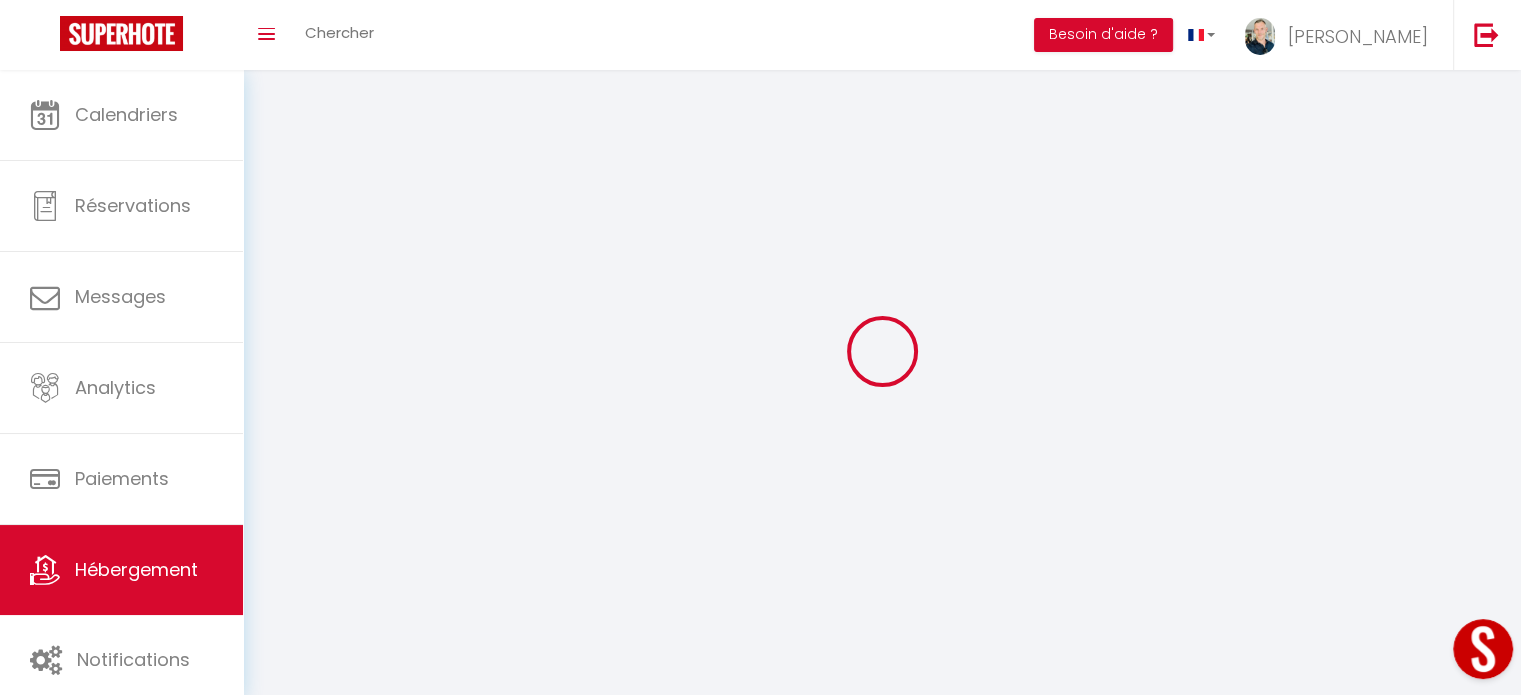 select 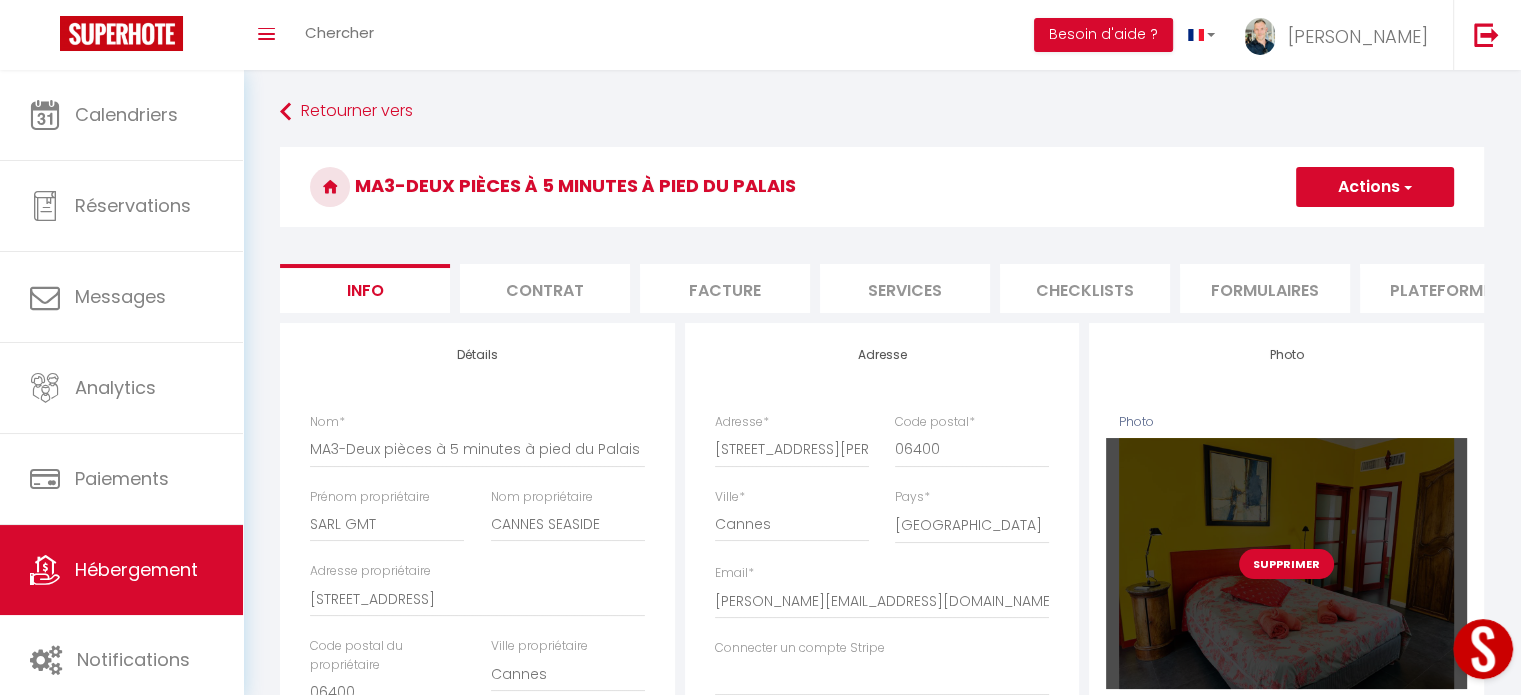 click on "Supprimer" at bounding box center [1286, 564] 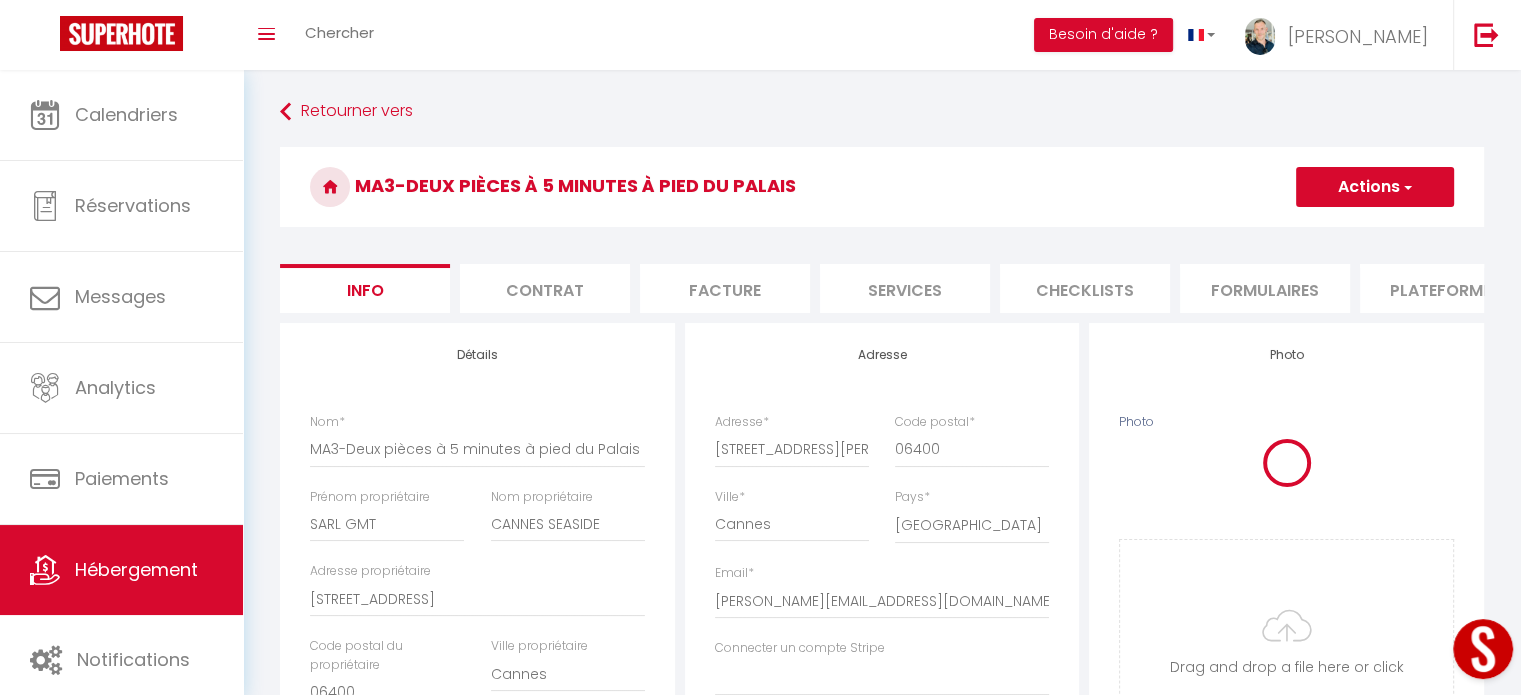 select 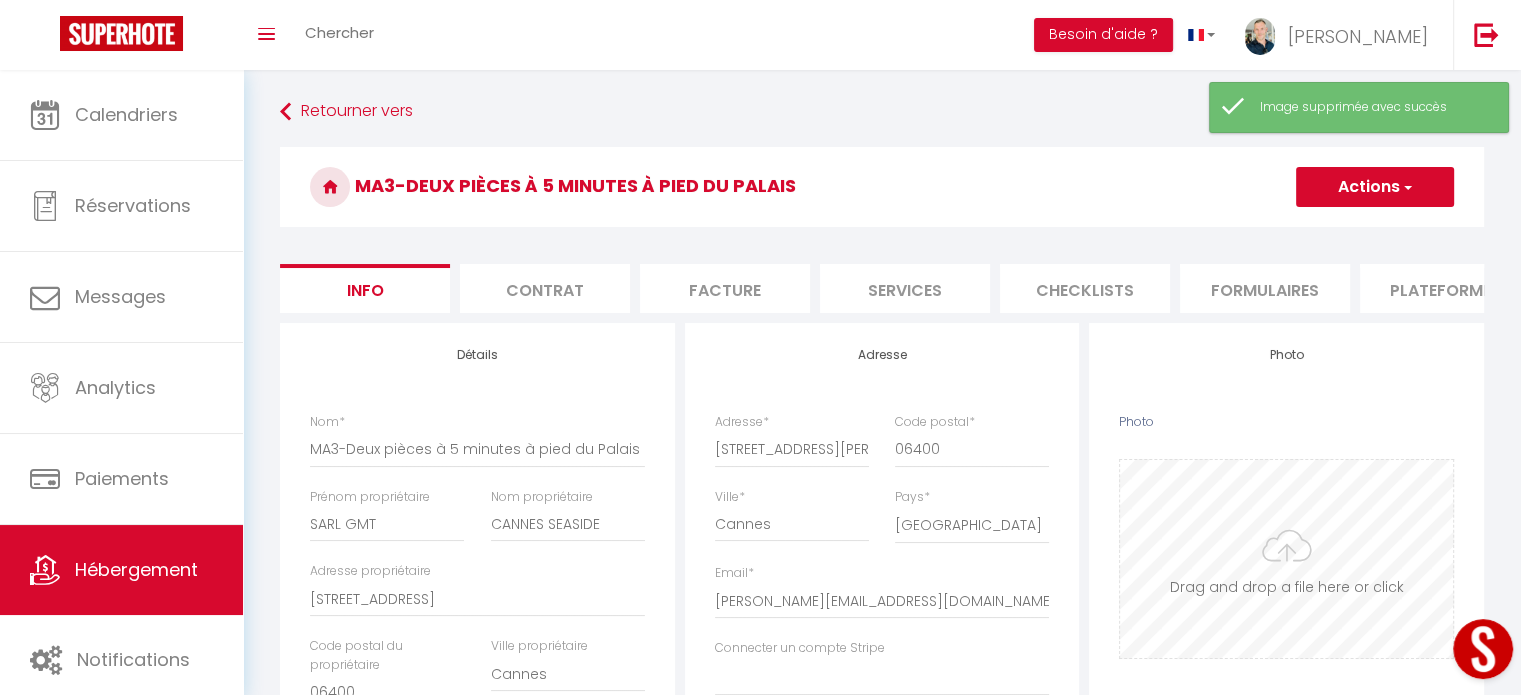 click on "Photo" at bounding box center (1286, 559) 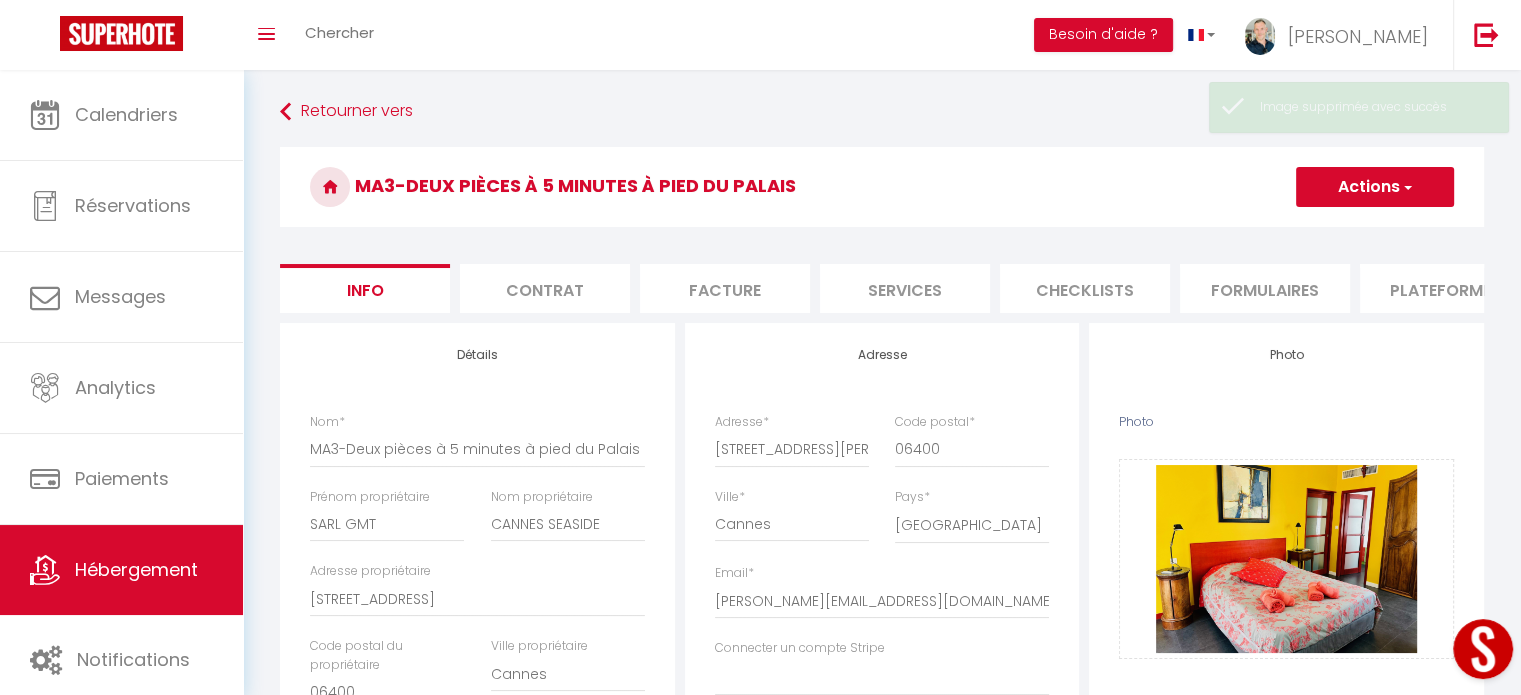 click on "Actions" at bounding box center (1375, 187) 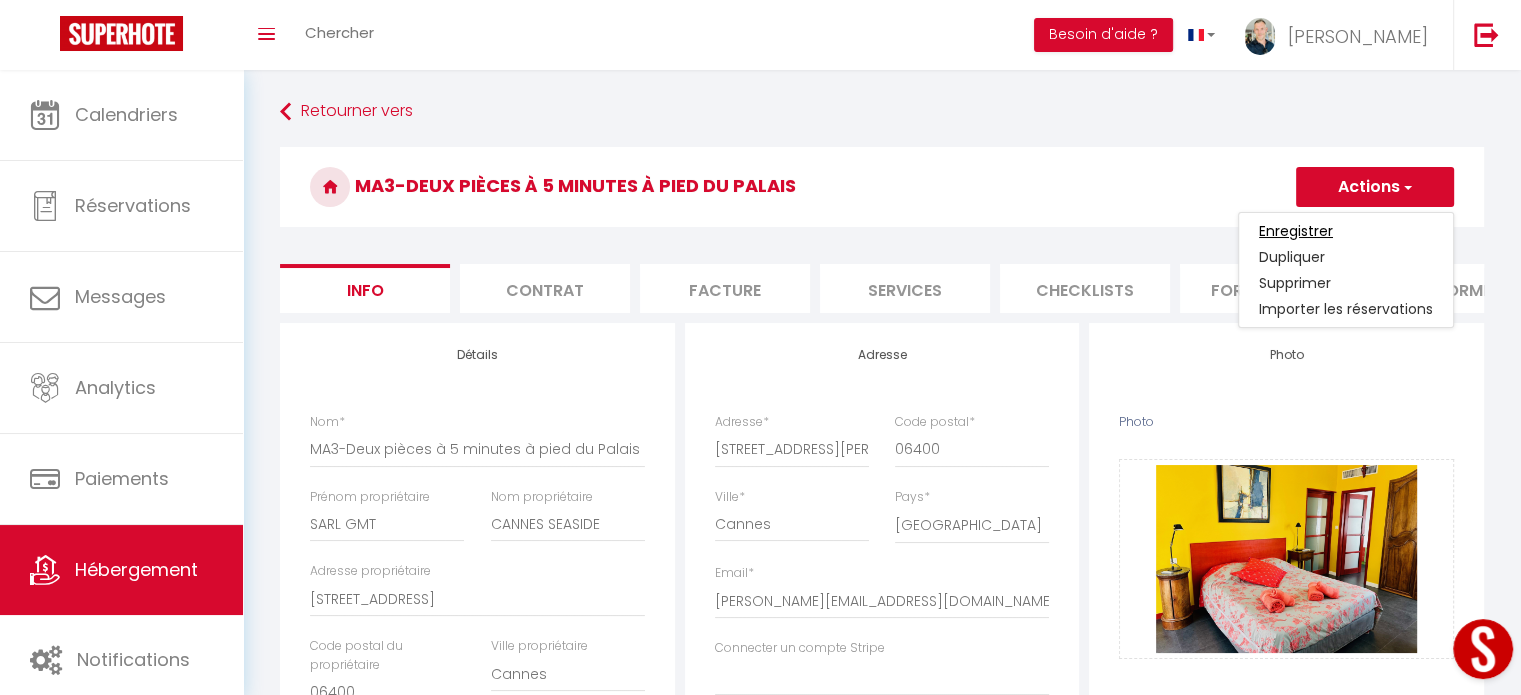 click on "Enregistrer" at bounding box center (1296, 231) 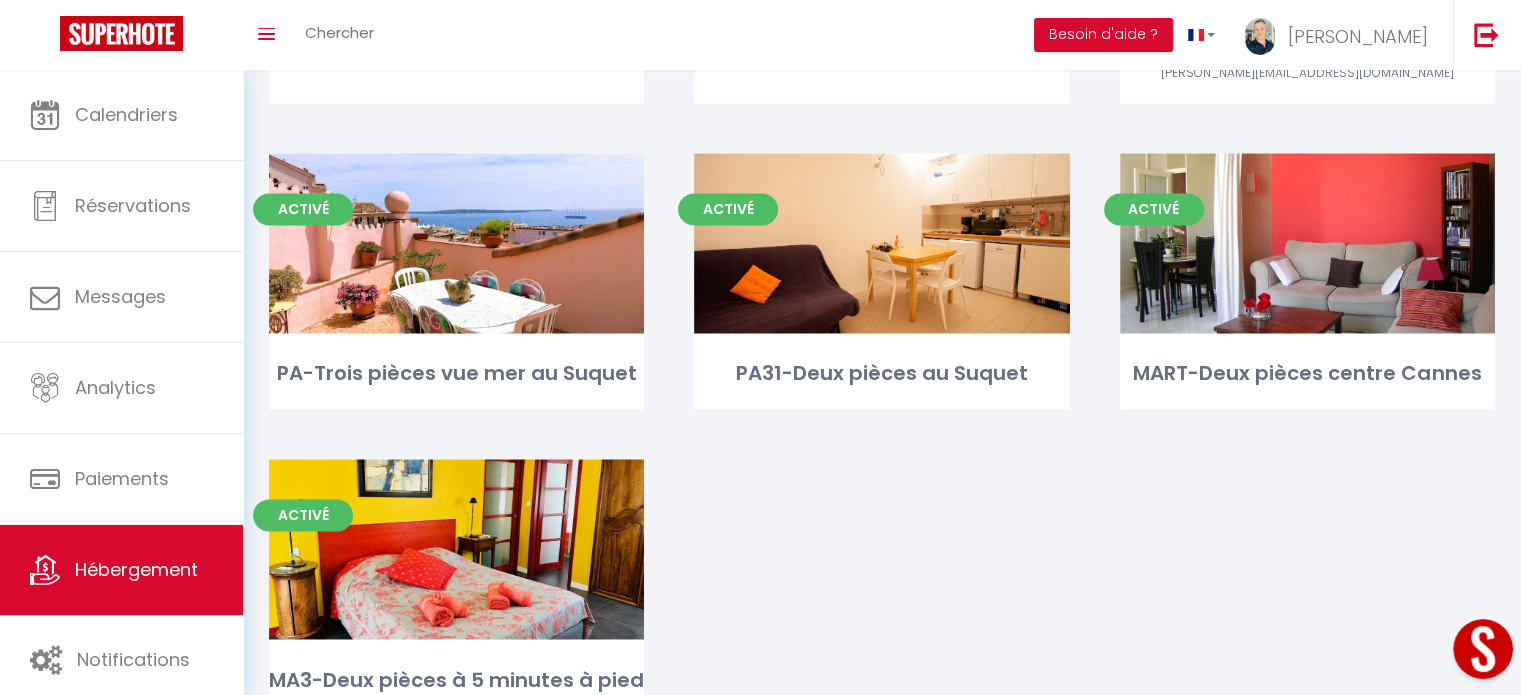 scroll, scrollTop: 3253, scrollLeft: 0, axis: vertical 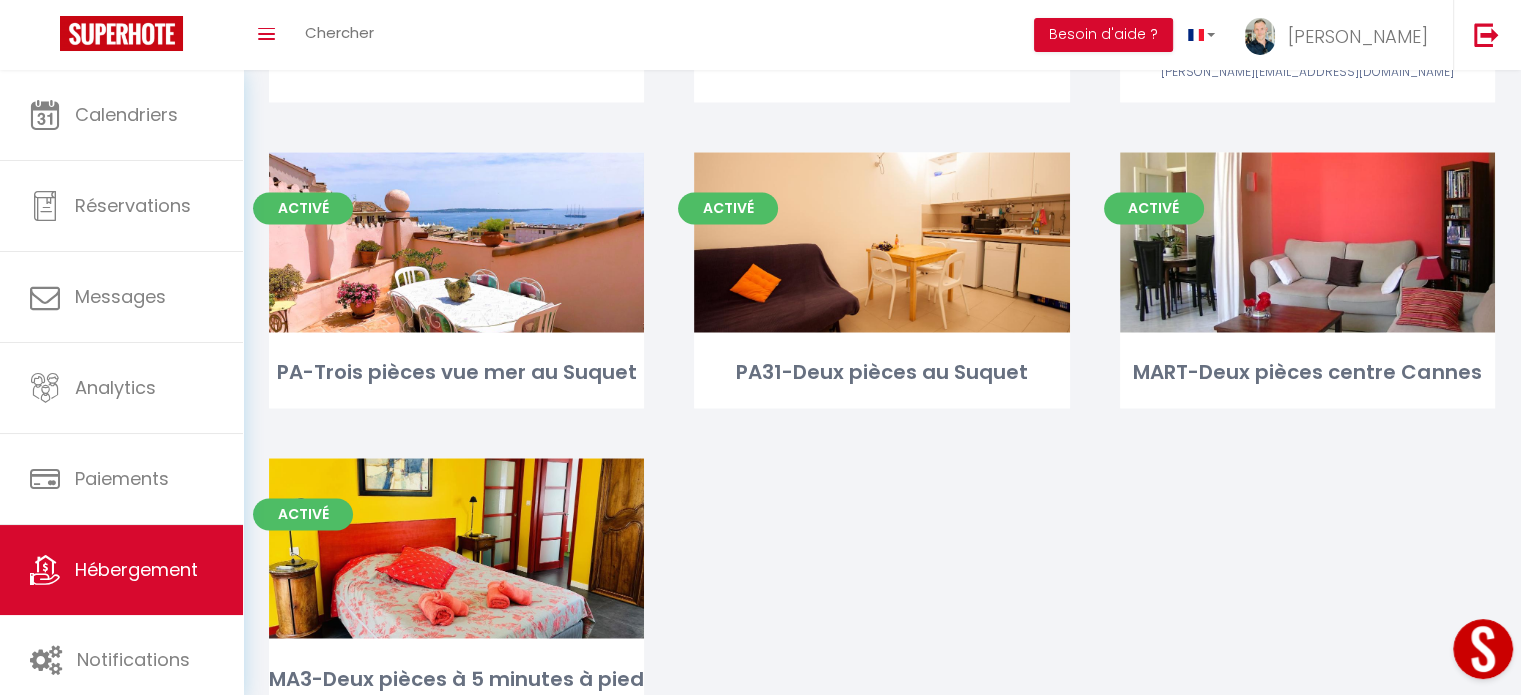 click on "Activé
Editer
CROIS6-Deux pièces Luxe face Palais   Activé
Editer
MAC101-Deux pièces rue Macé   sylvain@cannes-seaside.com Activé
Editer
MAC103-Studio rue Macé   sylvain@cannes-seaside.com Activé
Editer
MAC104-Studio rue Macé   sylvain@cannes-seaside.com Activé
Editer
MAC201-Grand Studio rue Macé   sylvain@cannes-seaside.com Activé
Editer
LEC6-Studio rue Lecerf à côté de rue d'Antibes   sylvain@cannes-seaside.com Activé
Editer
TU6-Trois pièces derrière CARLTON   sylvain@cannes-seaside.com Activé
Editer
LTM22-Deux pièces Luxe face au MARTINEZ   sylvain@cannes-seaside.com Activé
Editer
LTM14-Trois pièces face au MARTINEZ   sylvain@cannes-seaside.com" at bounding box center [882, -1103] 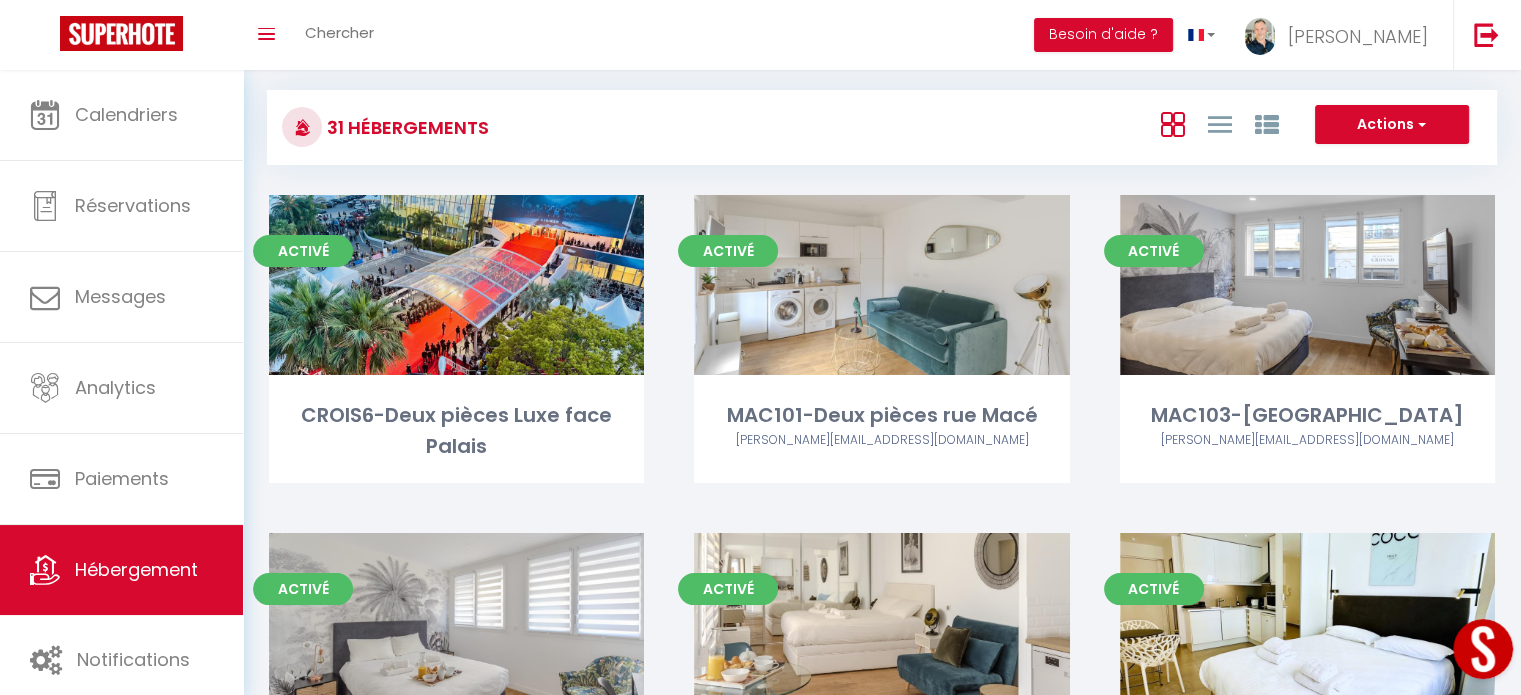scroll, scrollTop: 3220, scrollLeft: 0, axis: vertical 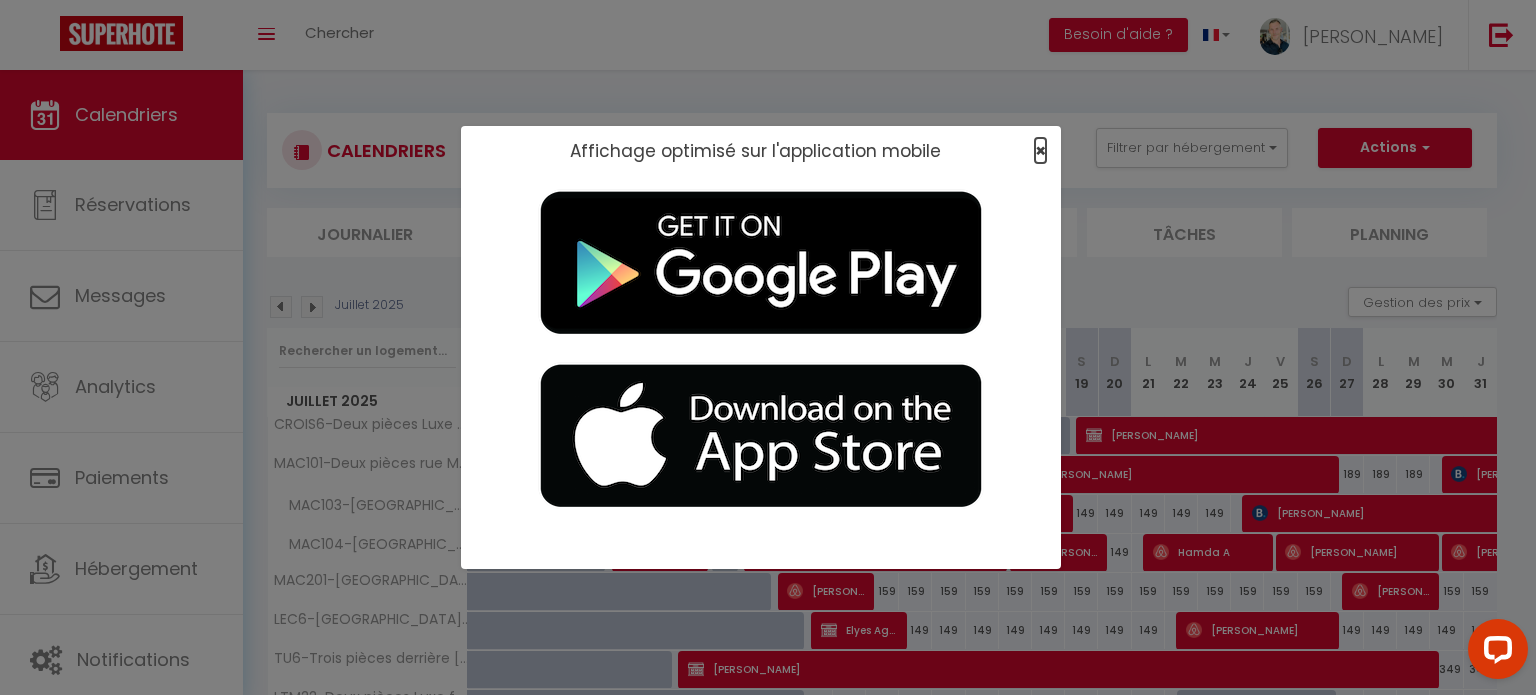 click on "×" at bounding box center [1040, 150] 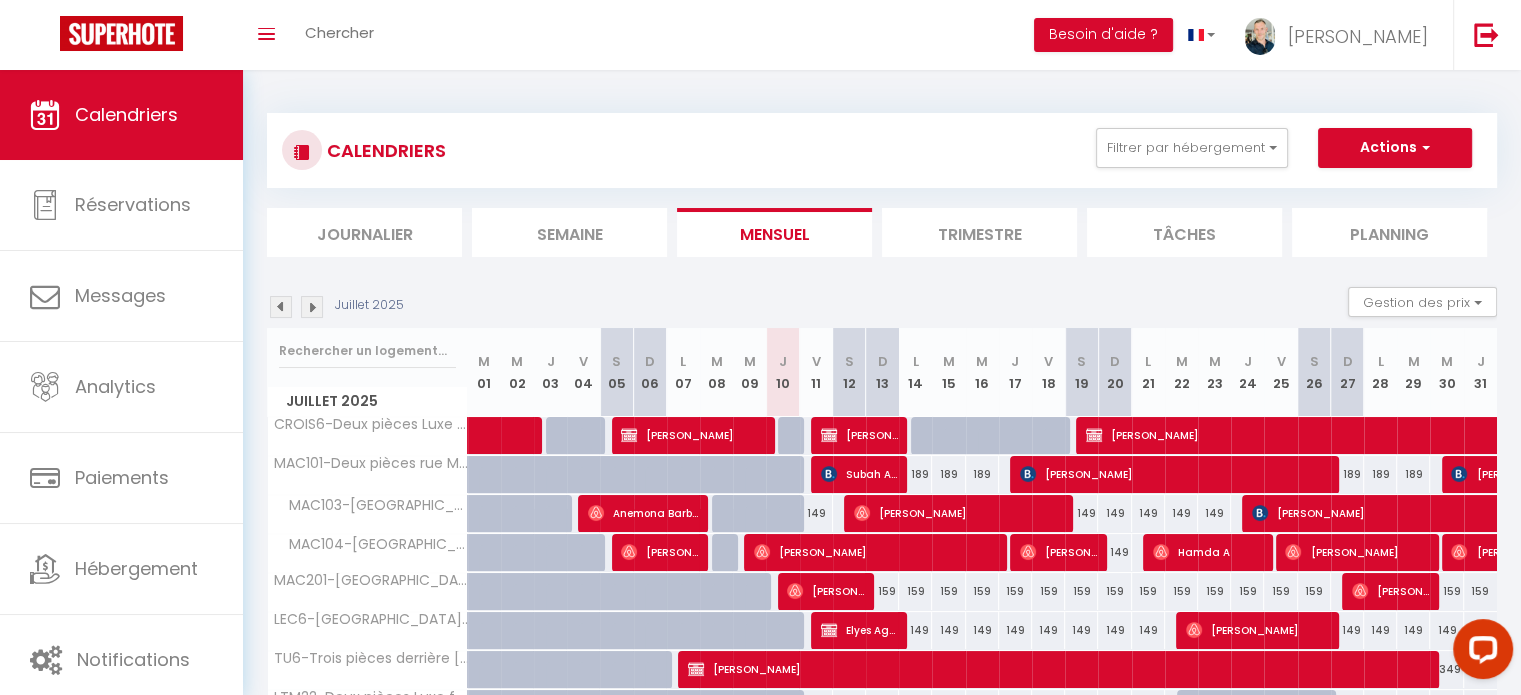 click at bounding box center [312, 307] 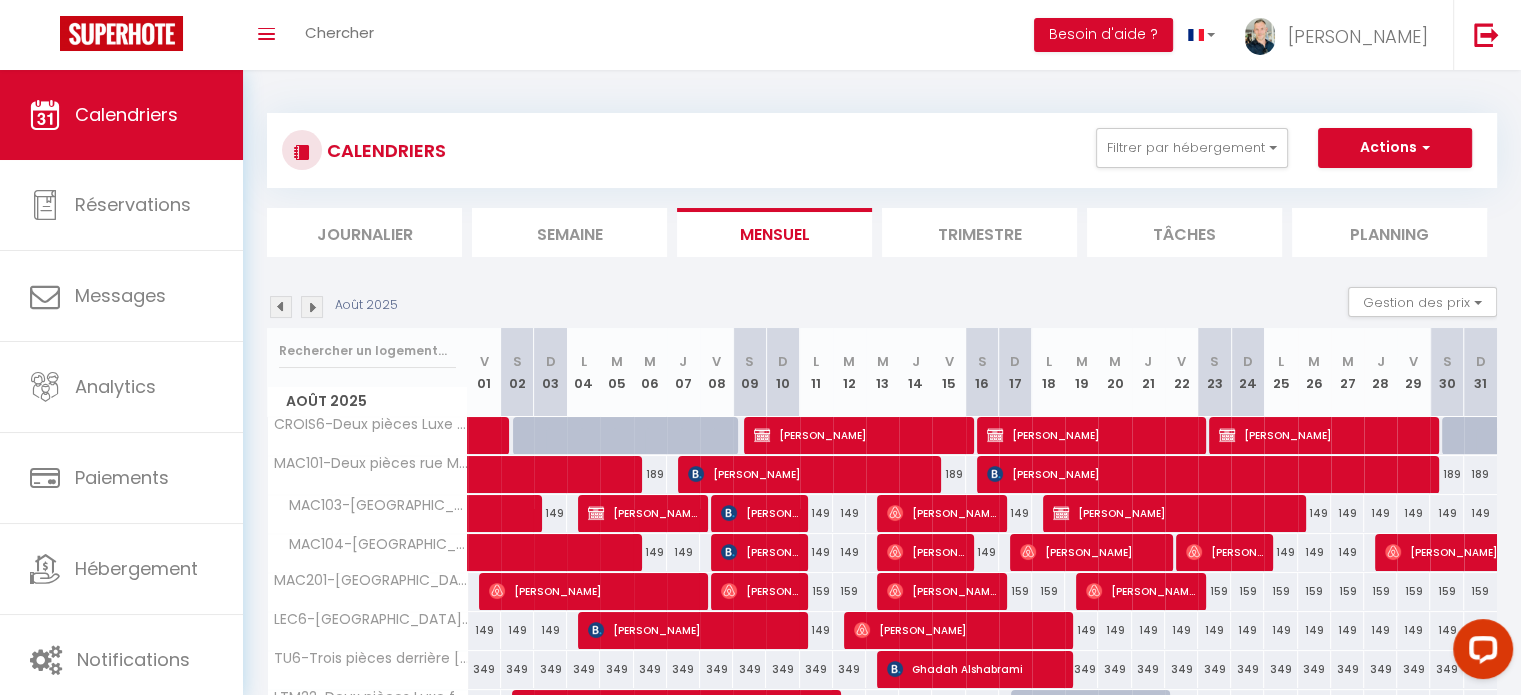 click at bounding box center (312, 307) 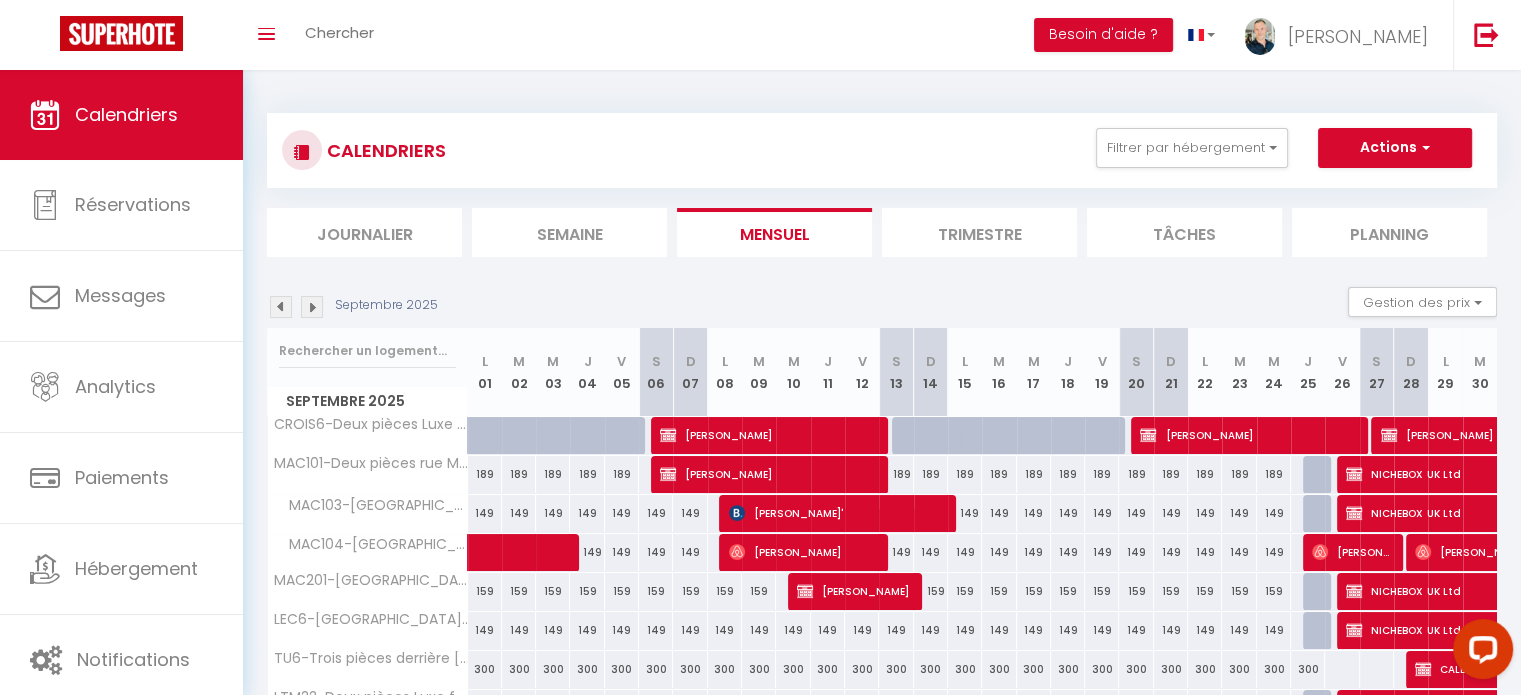 click at bounding box center (312, 307) 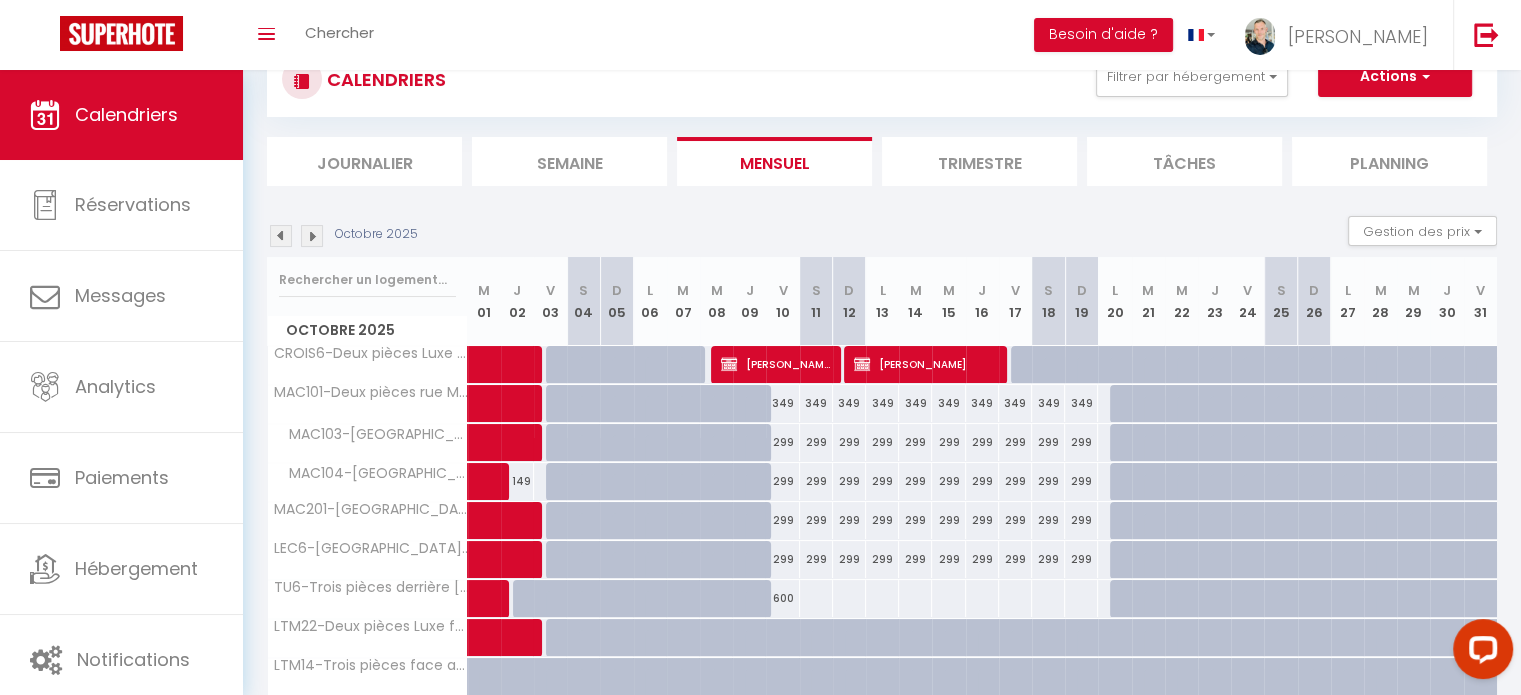 scroll, scrollTop: 72, scrollLeft: 0, axis: vertical 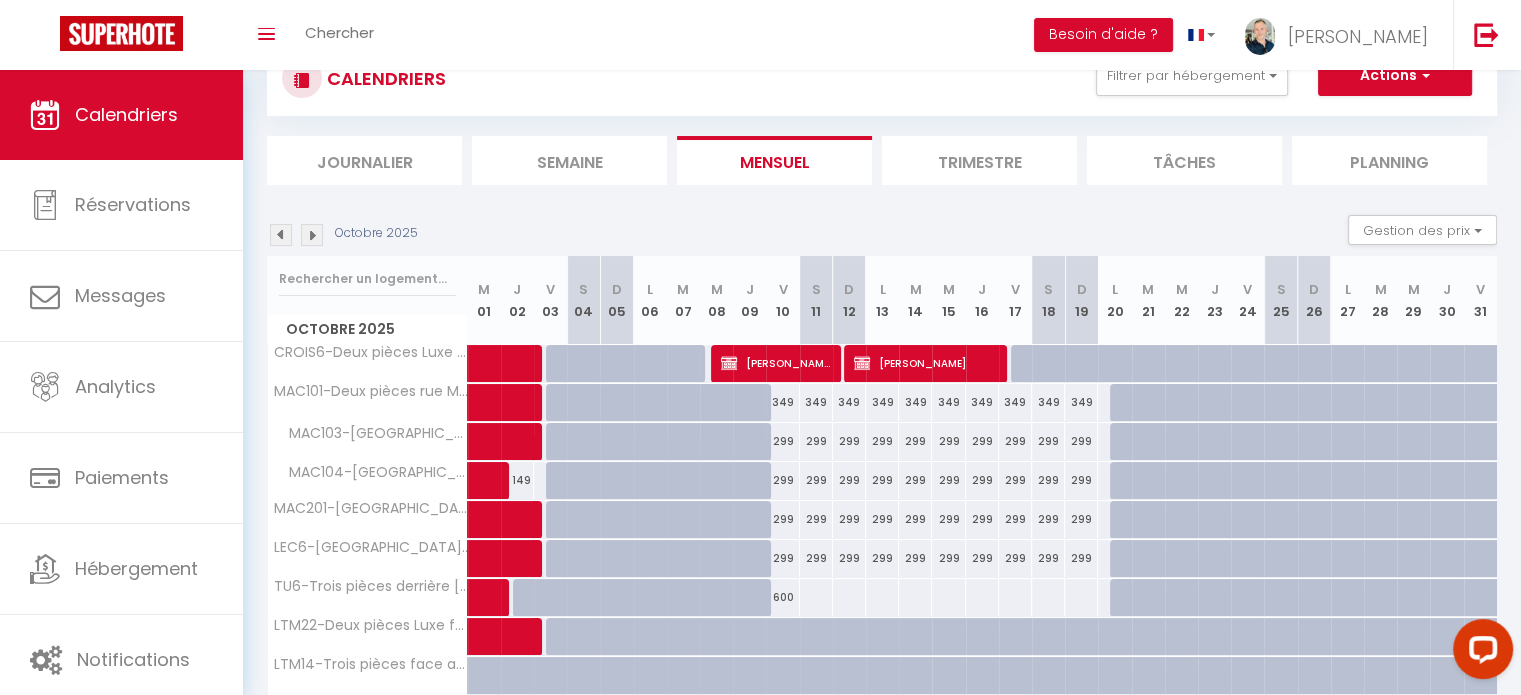 click on "299" at bounding box center [782, 558] 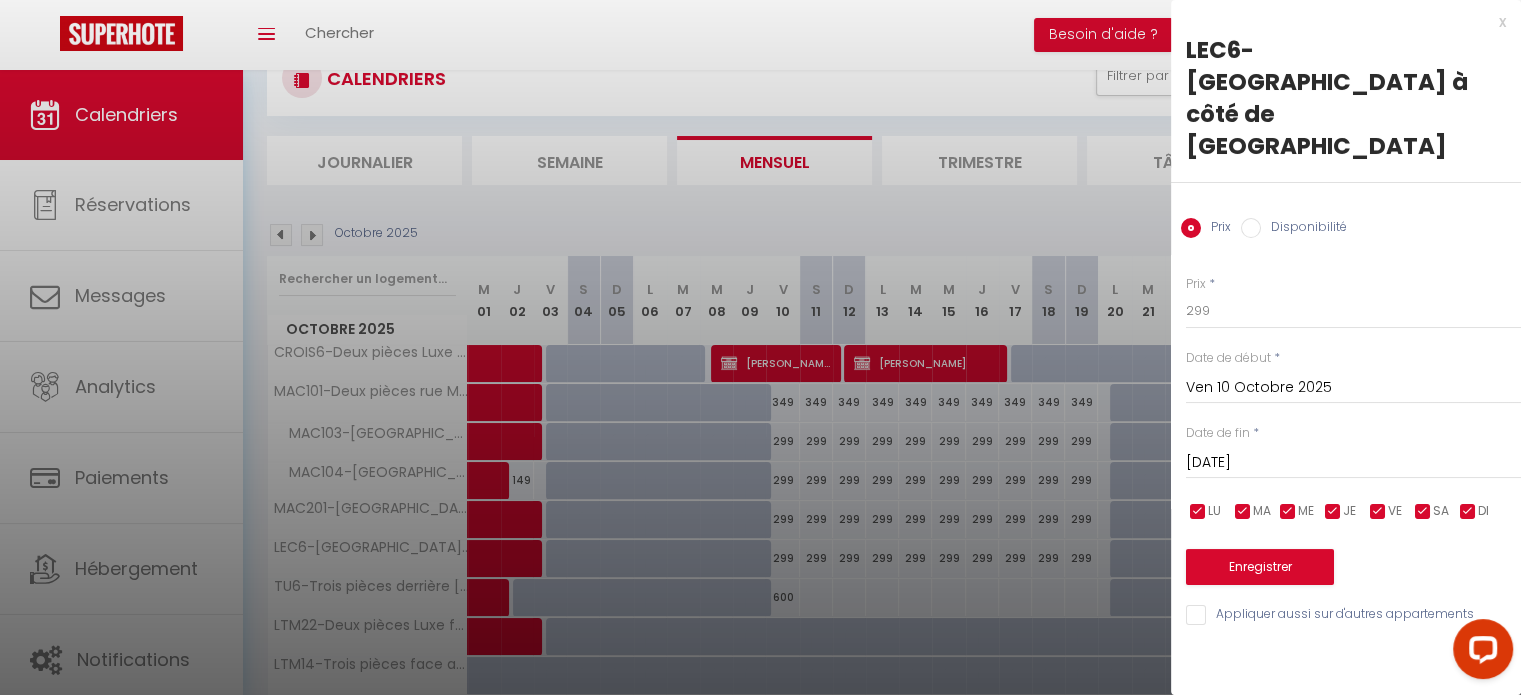 click on "Disponibilité" at bounding box center [1251, 228] 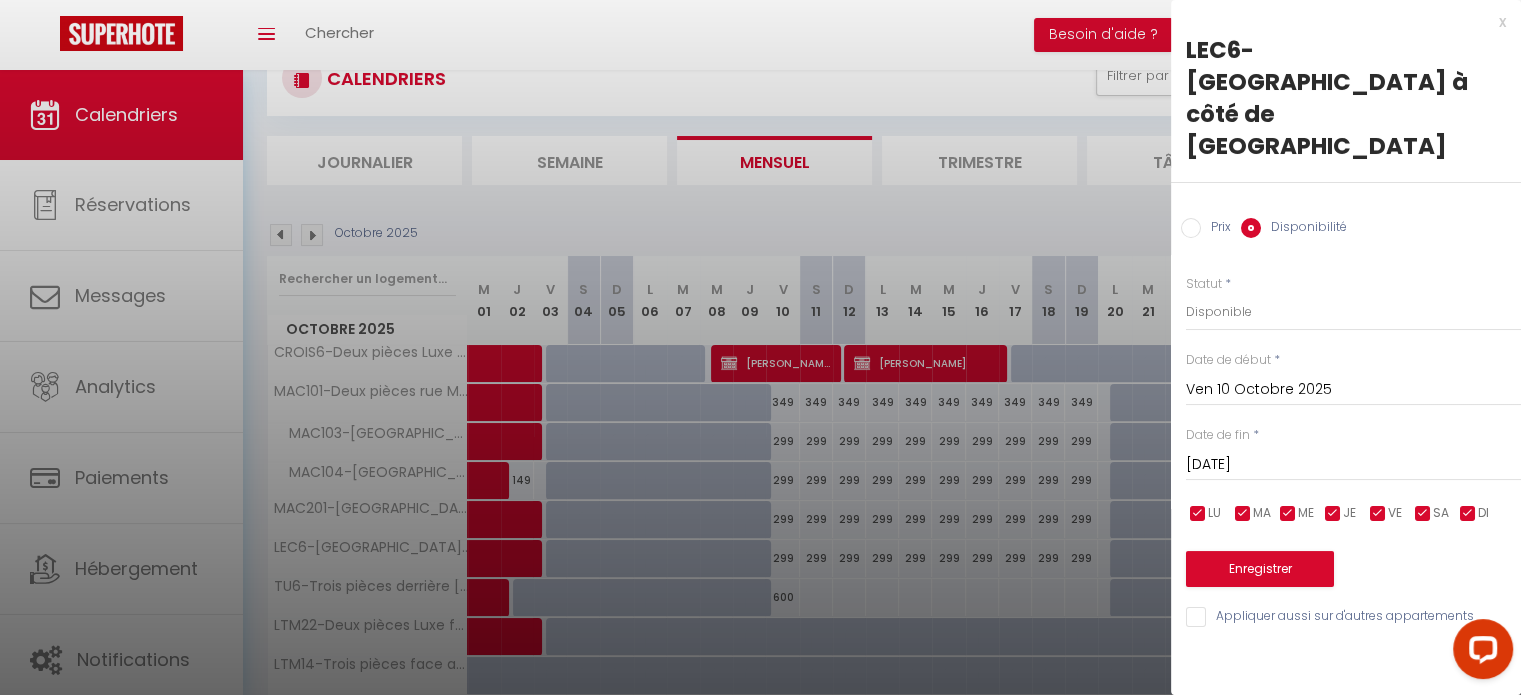 click on "Prix     Disponibilité" at bounding box center (1346, 216) 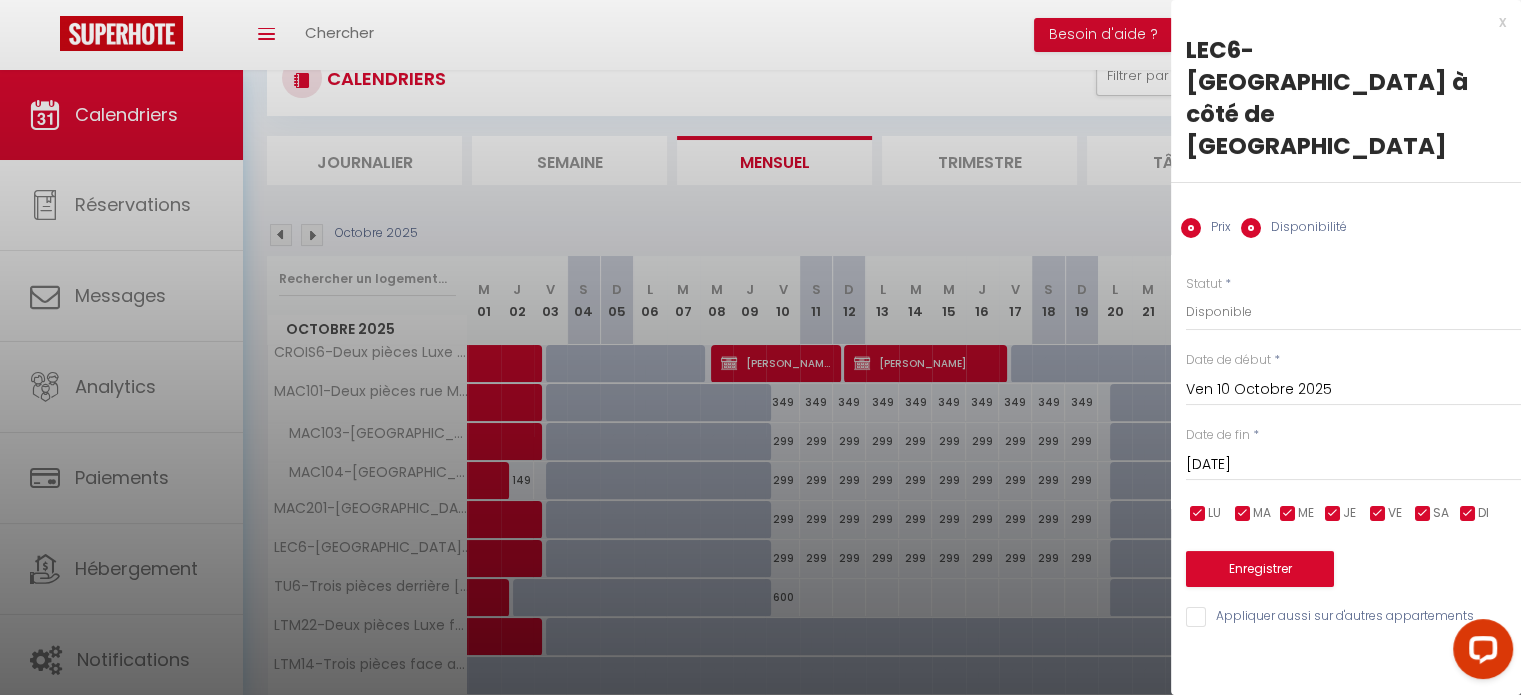 radio on "false" 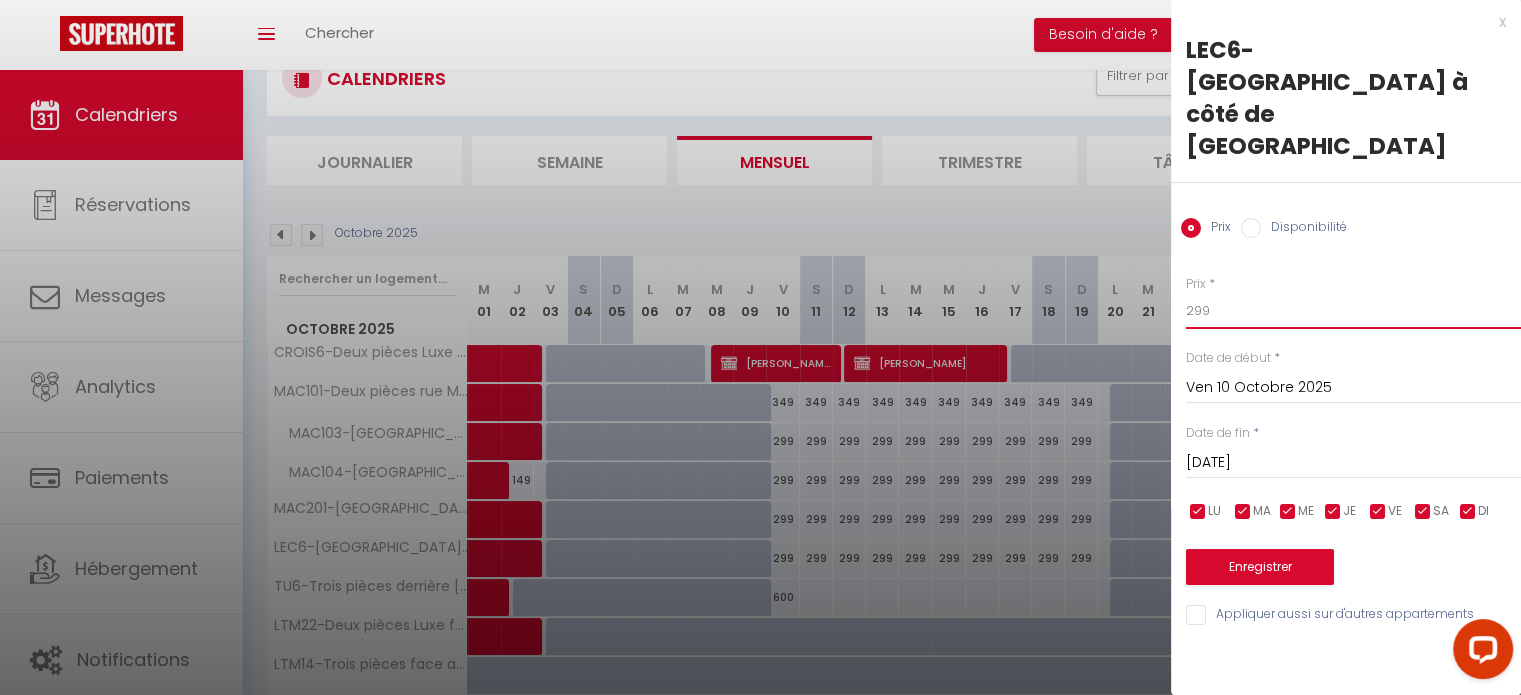 drag, startPoint x: 1230, startPoint y: 261, endPoint x: 1180, endPoint y: 257, distance: 50.159744 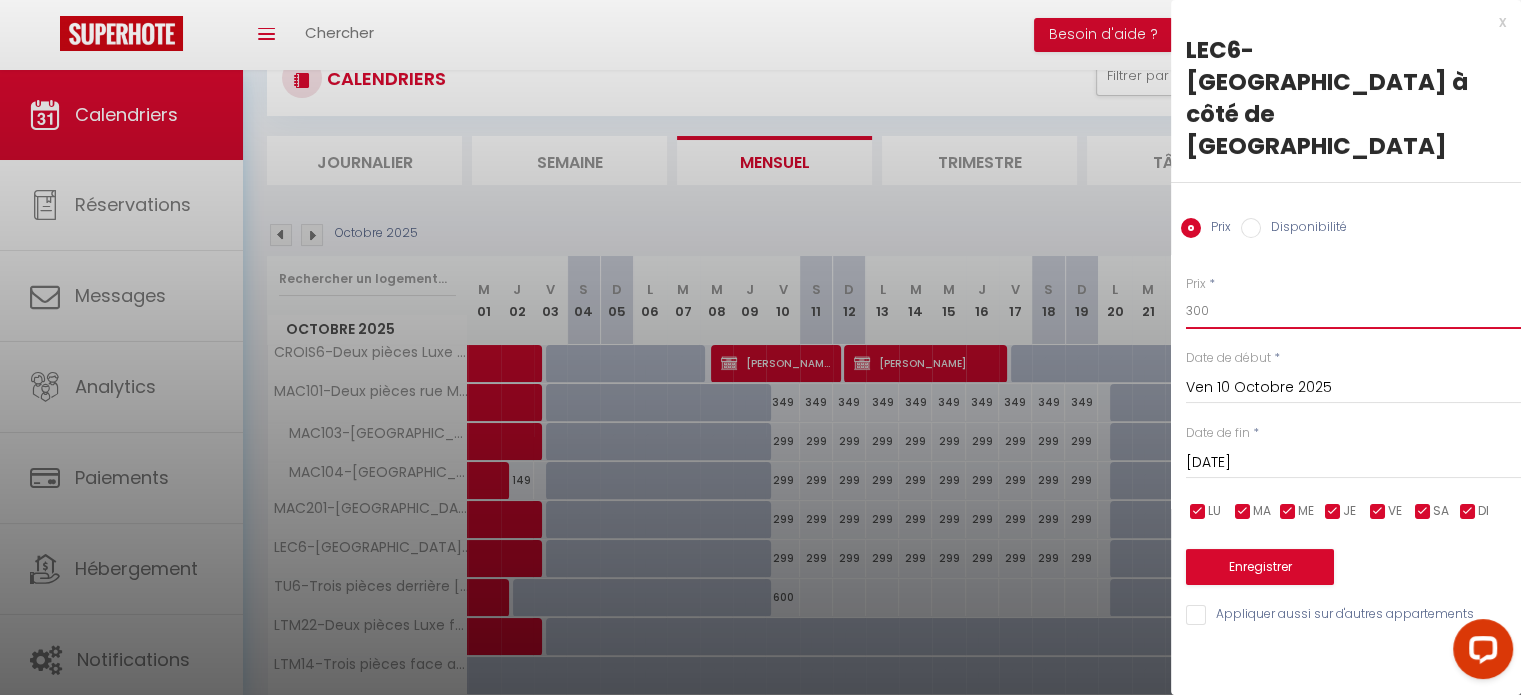 type on "300" 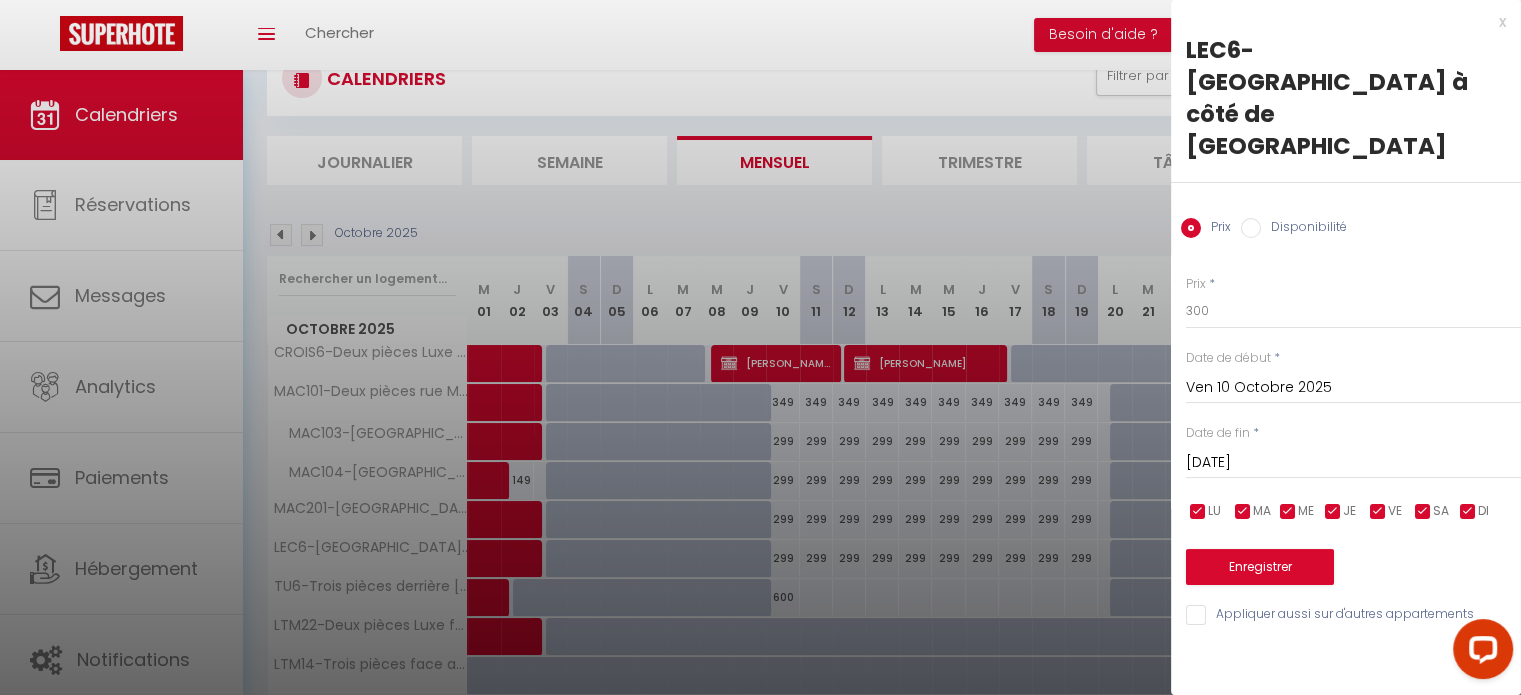 click on "Sam 11 Octobre 2025" at bounding box center [1353, 463] 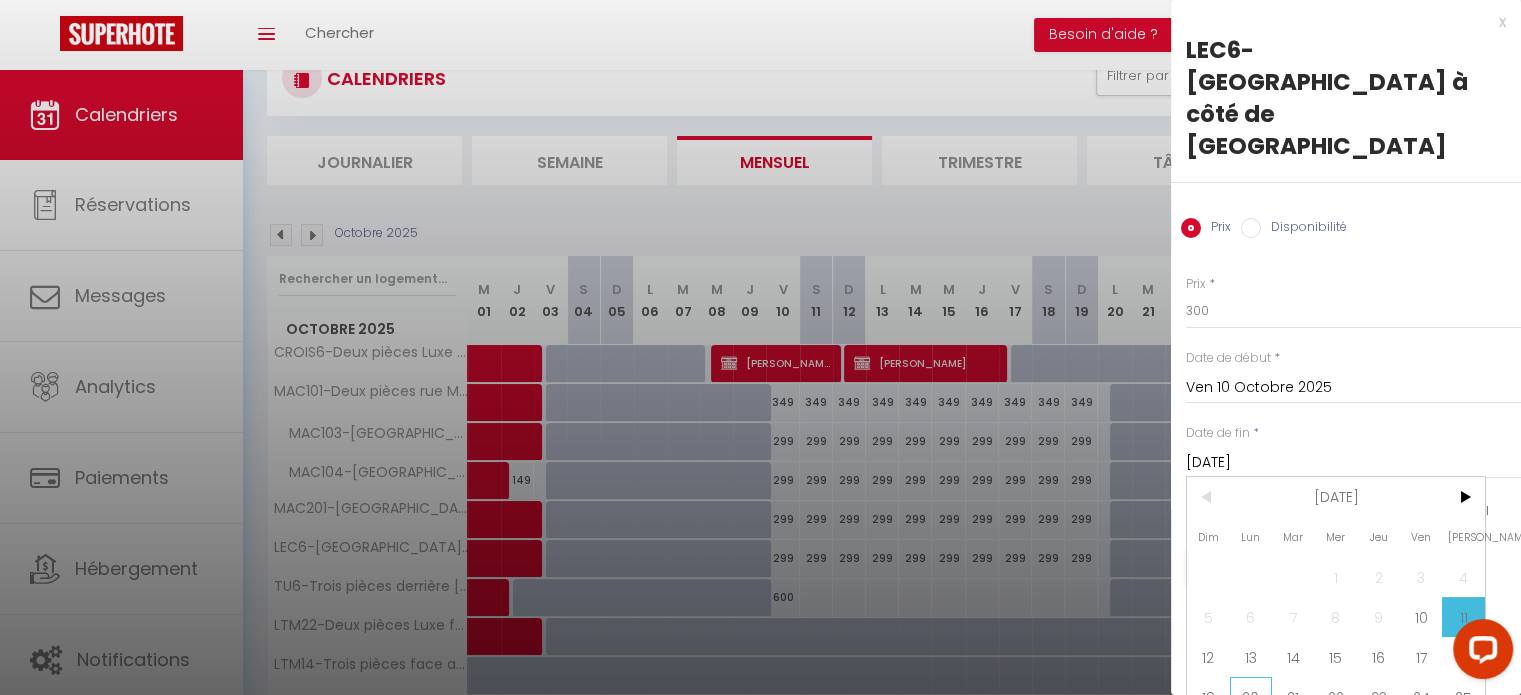 click on "20" at bounding box center [1251, 697] 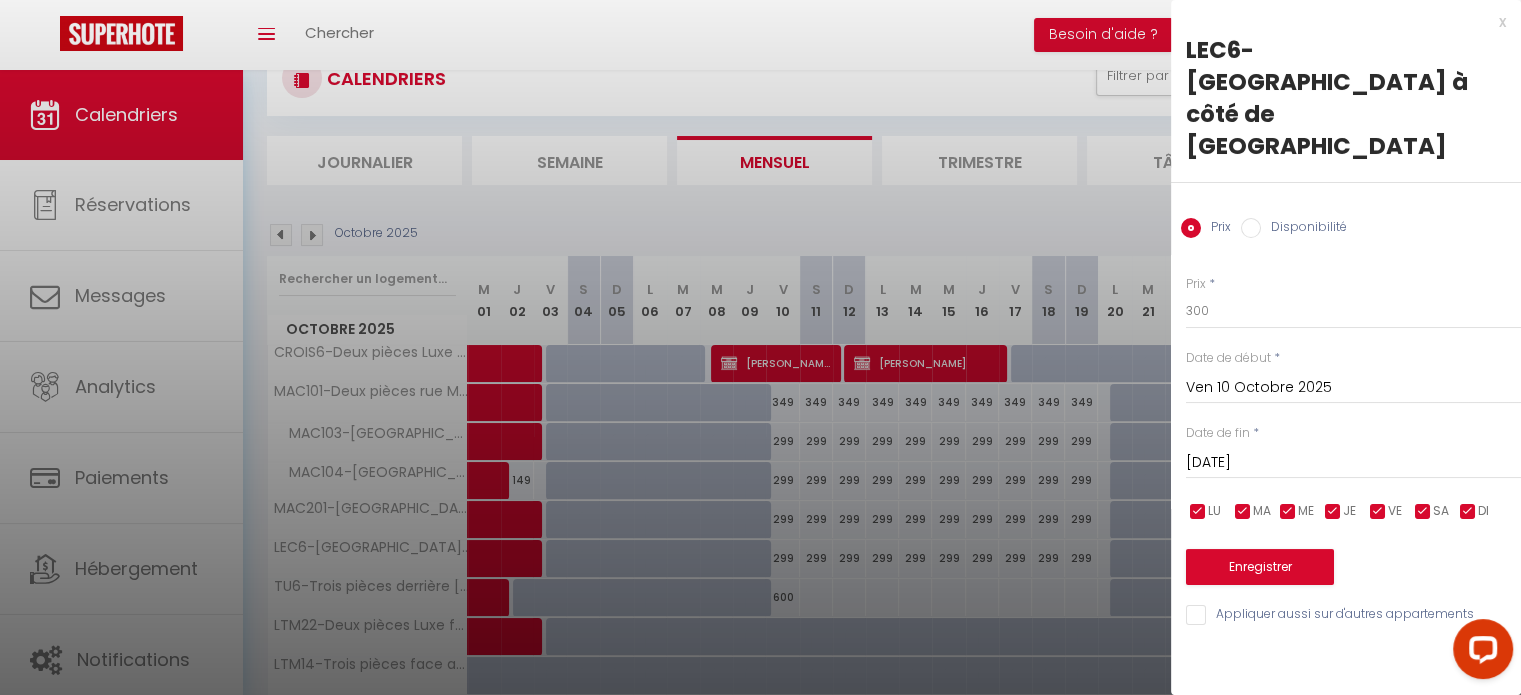 type on "Lun 20 Octobre 2025" 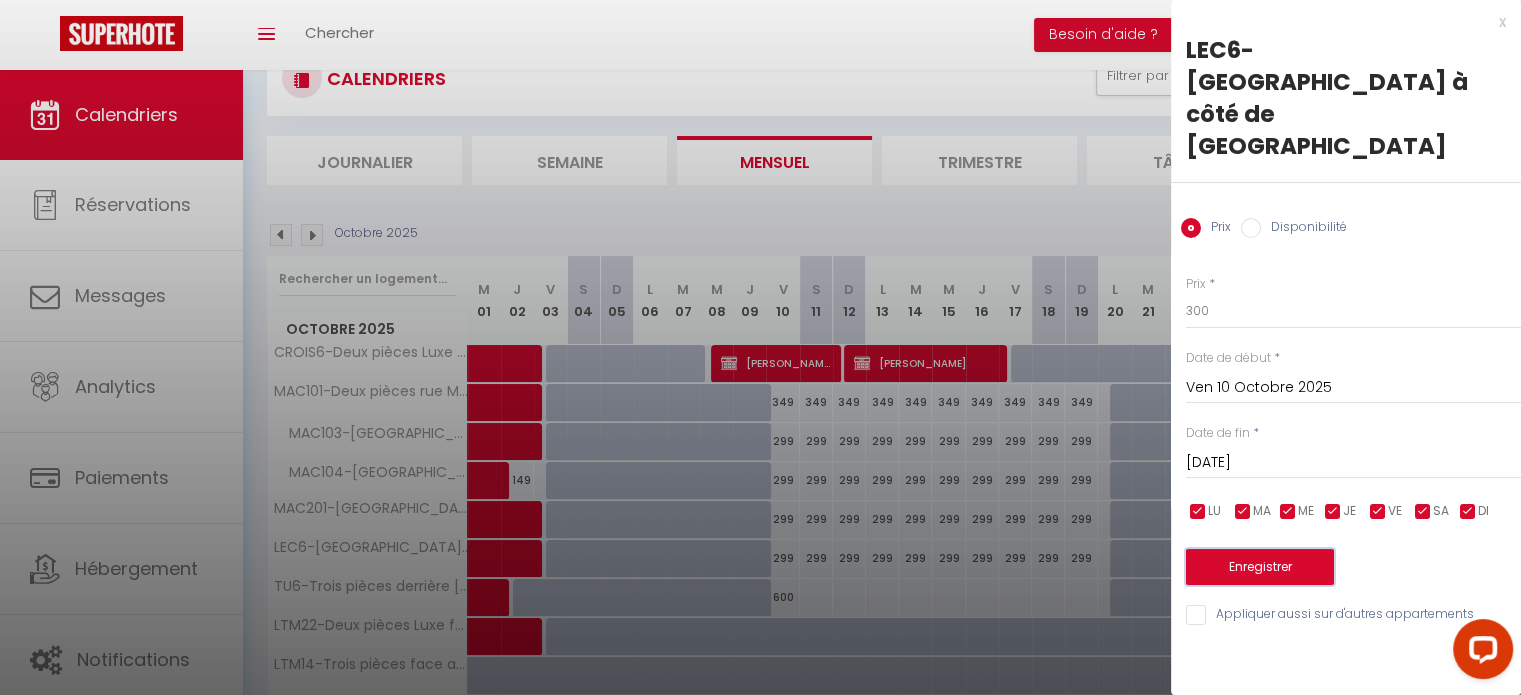 click on "Enregistrer" at bounding box center [1260, 567] 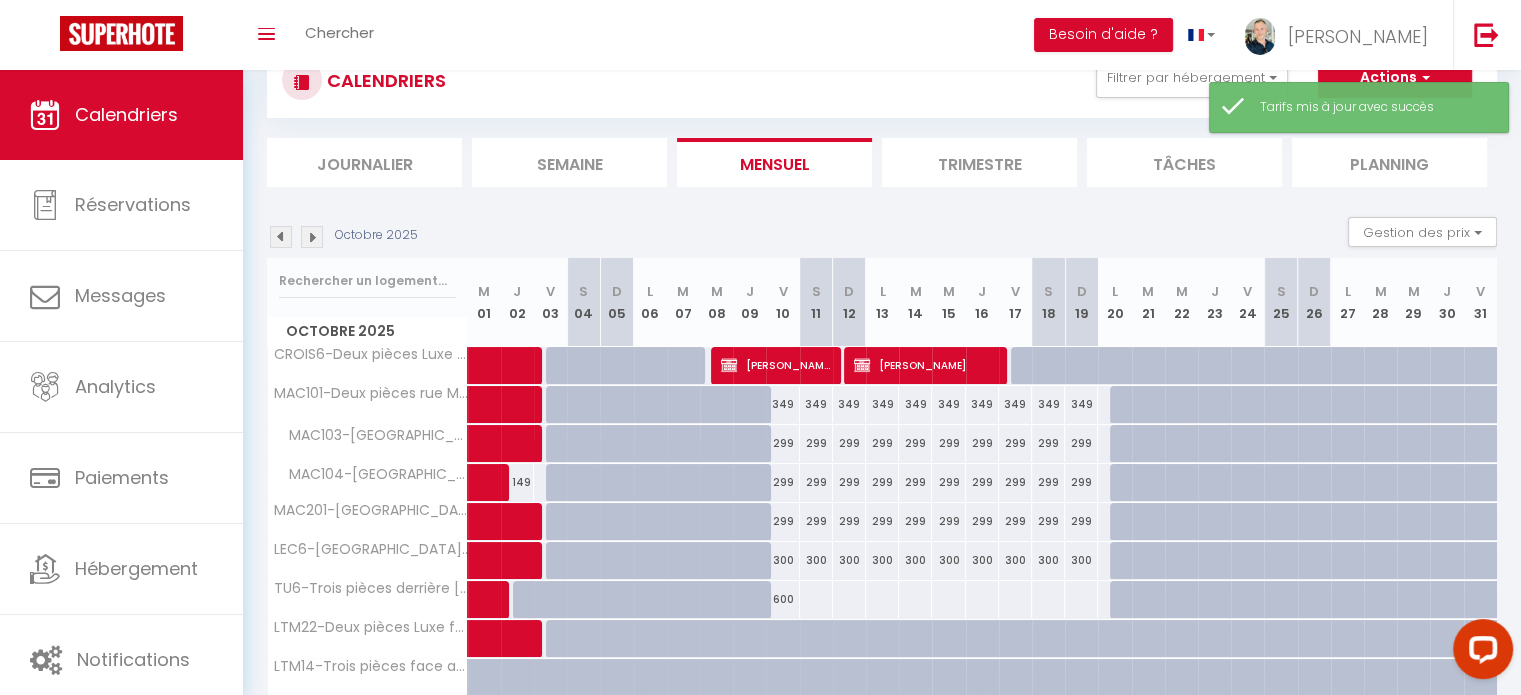 scroll, scrollTop: 72, scrollLeft: 0, axis: vertical 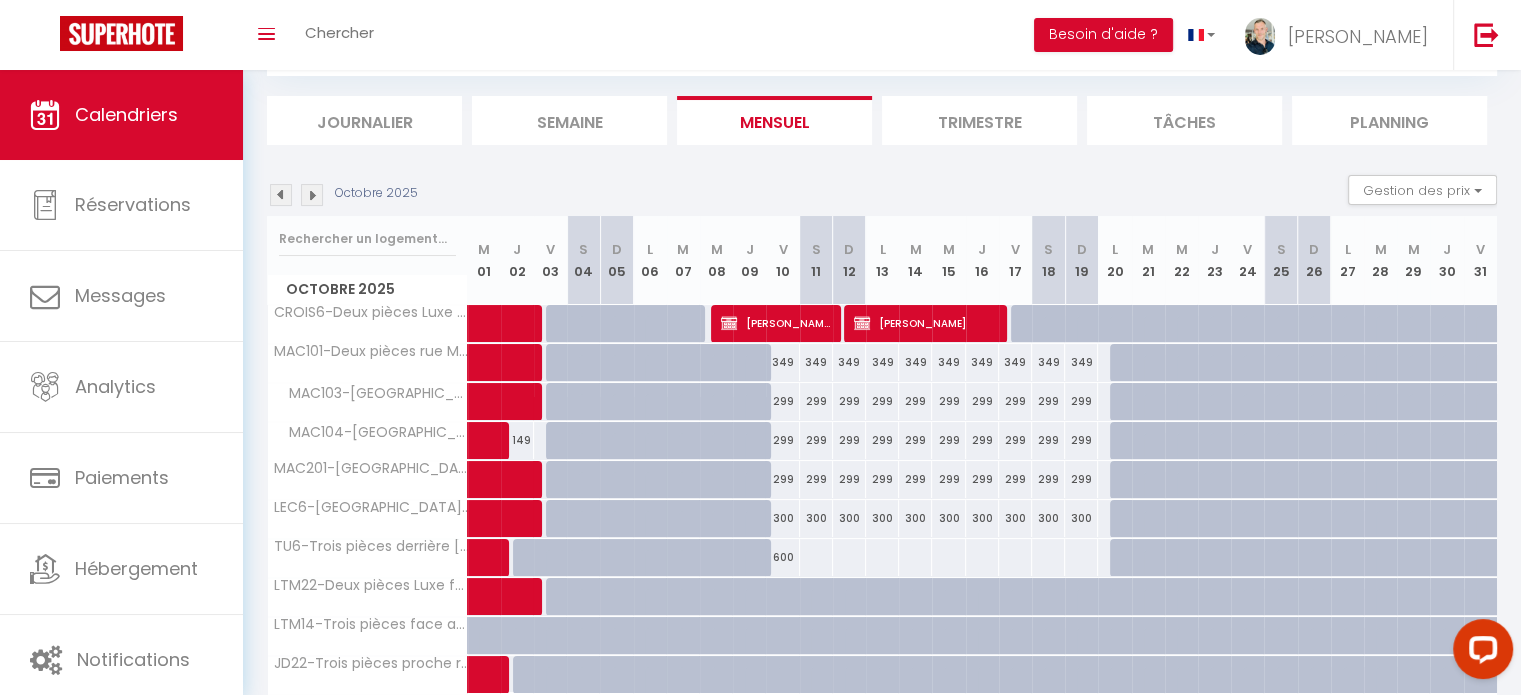 click on "600" at bounding box center [782, 557] 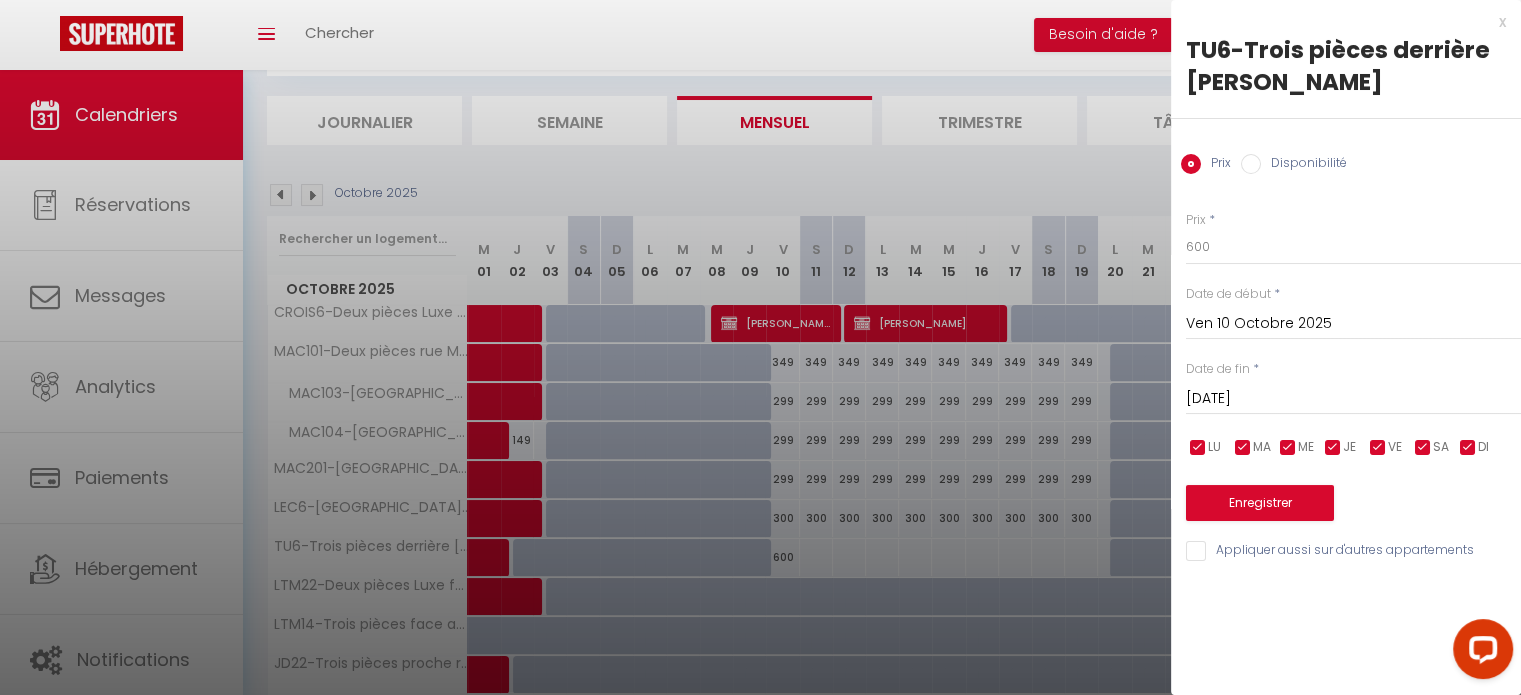 click on "Sam 11 Octobre 2025" at bounding box center [1353, 399] 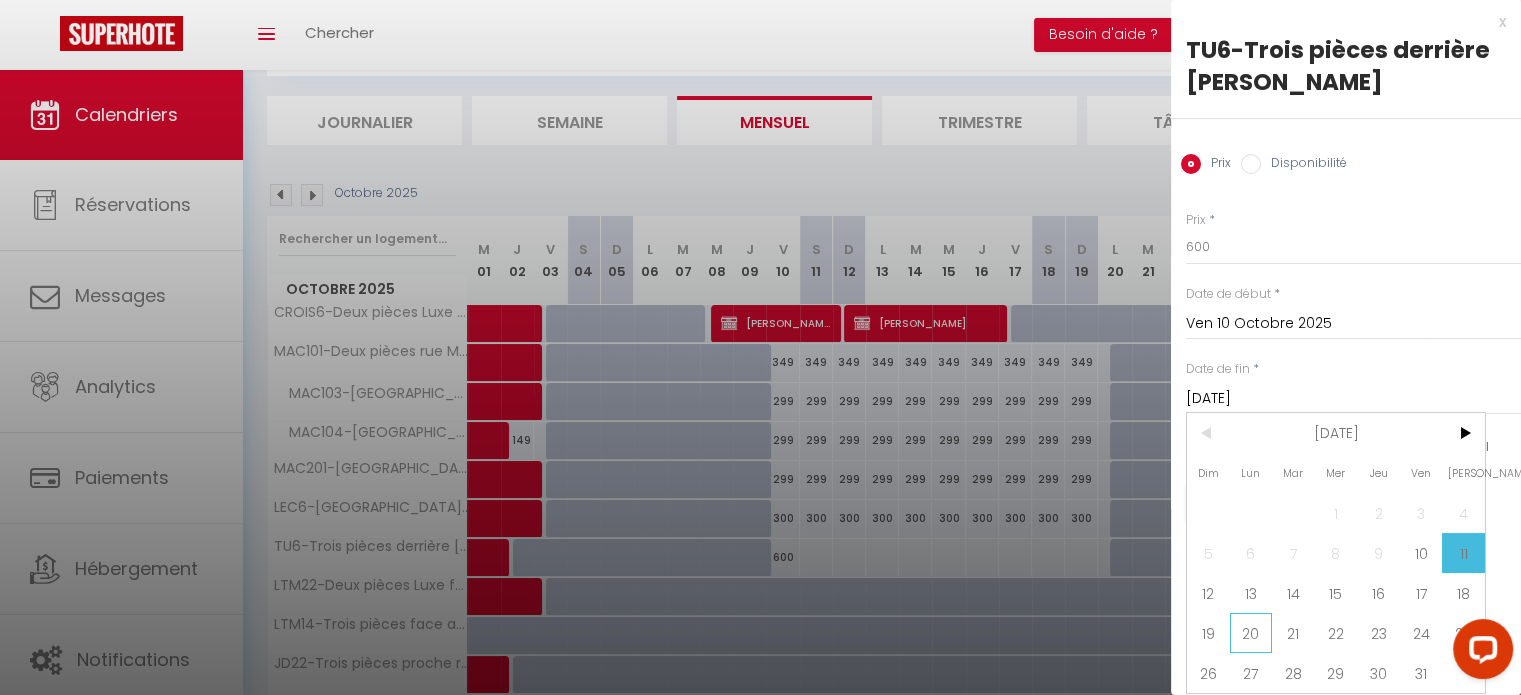 click on "20" at bounding box center (1251, 633) 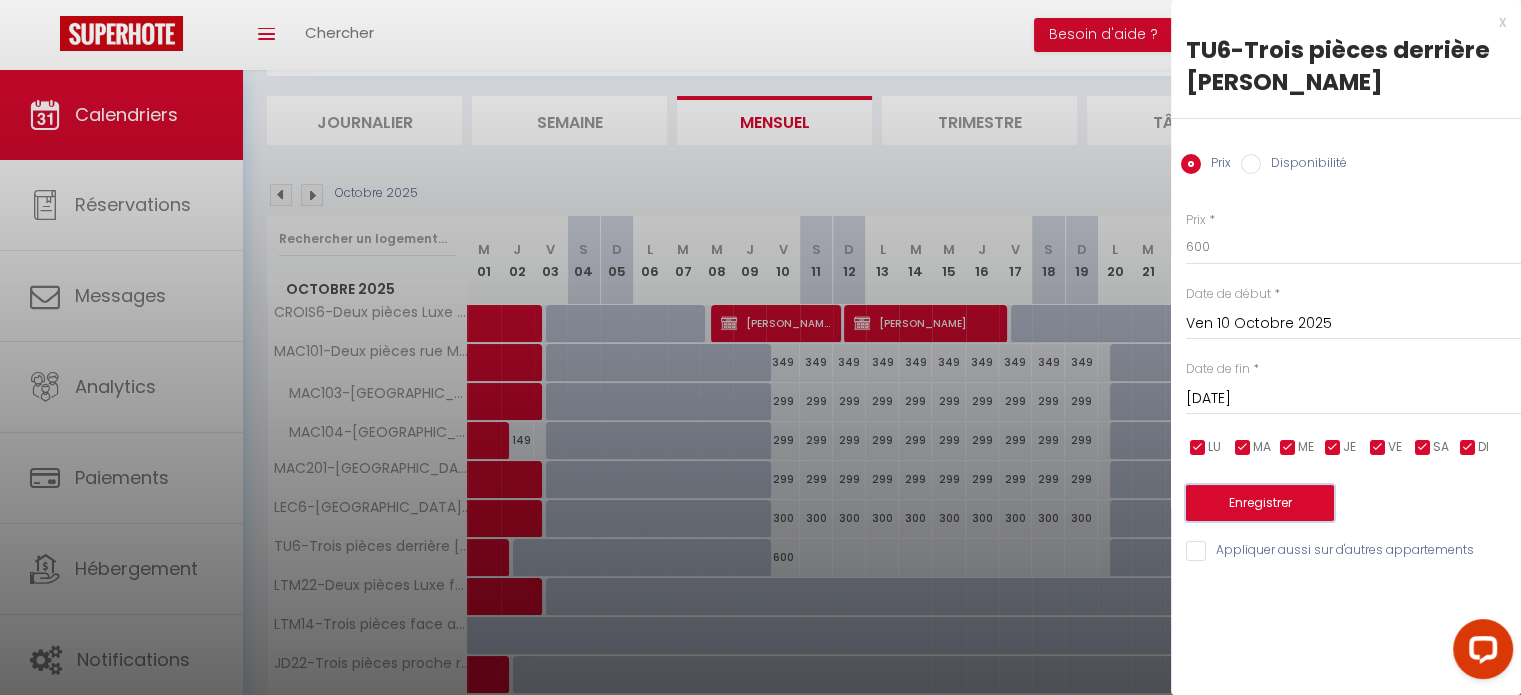 click on "Enregistrer" at bounding box center [1260, 503] 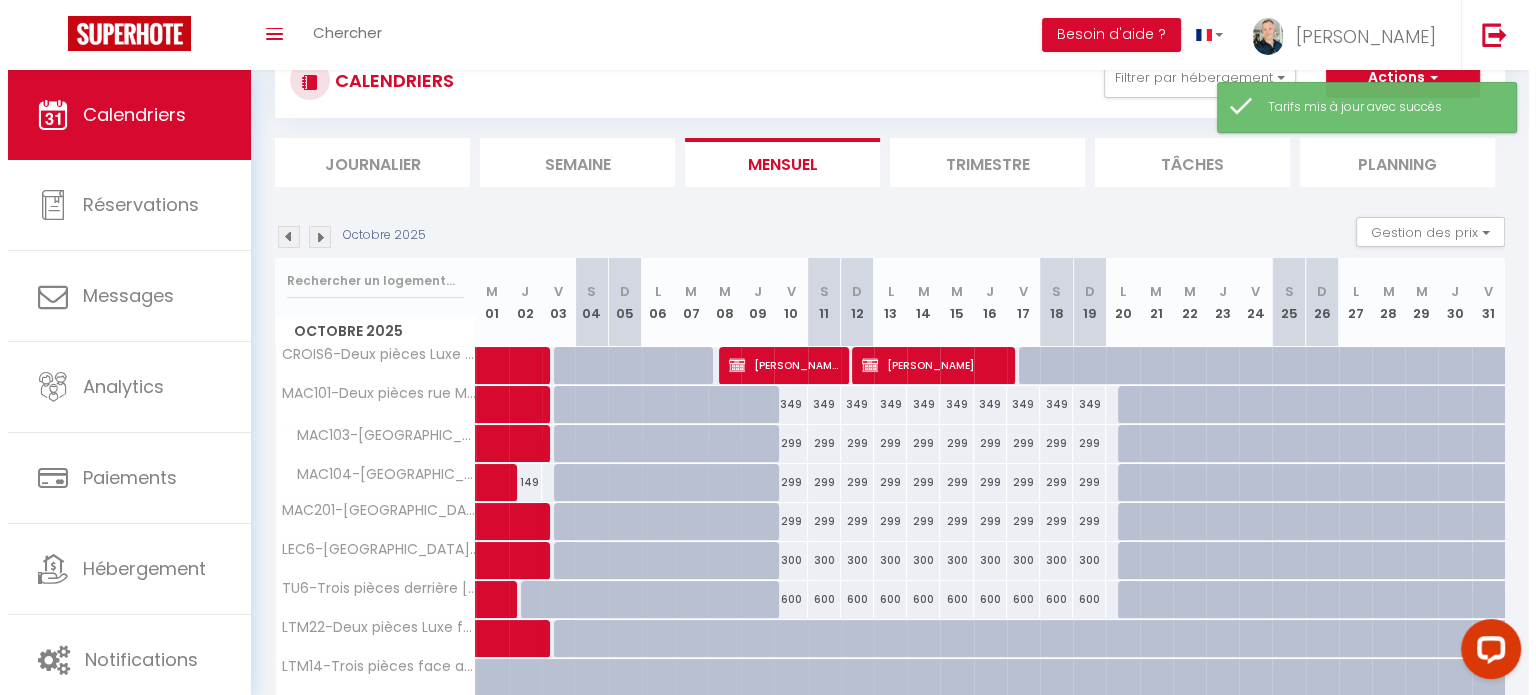 scroll, scrollTop: 112, scrollLeft: 0, axis: vertical 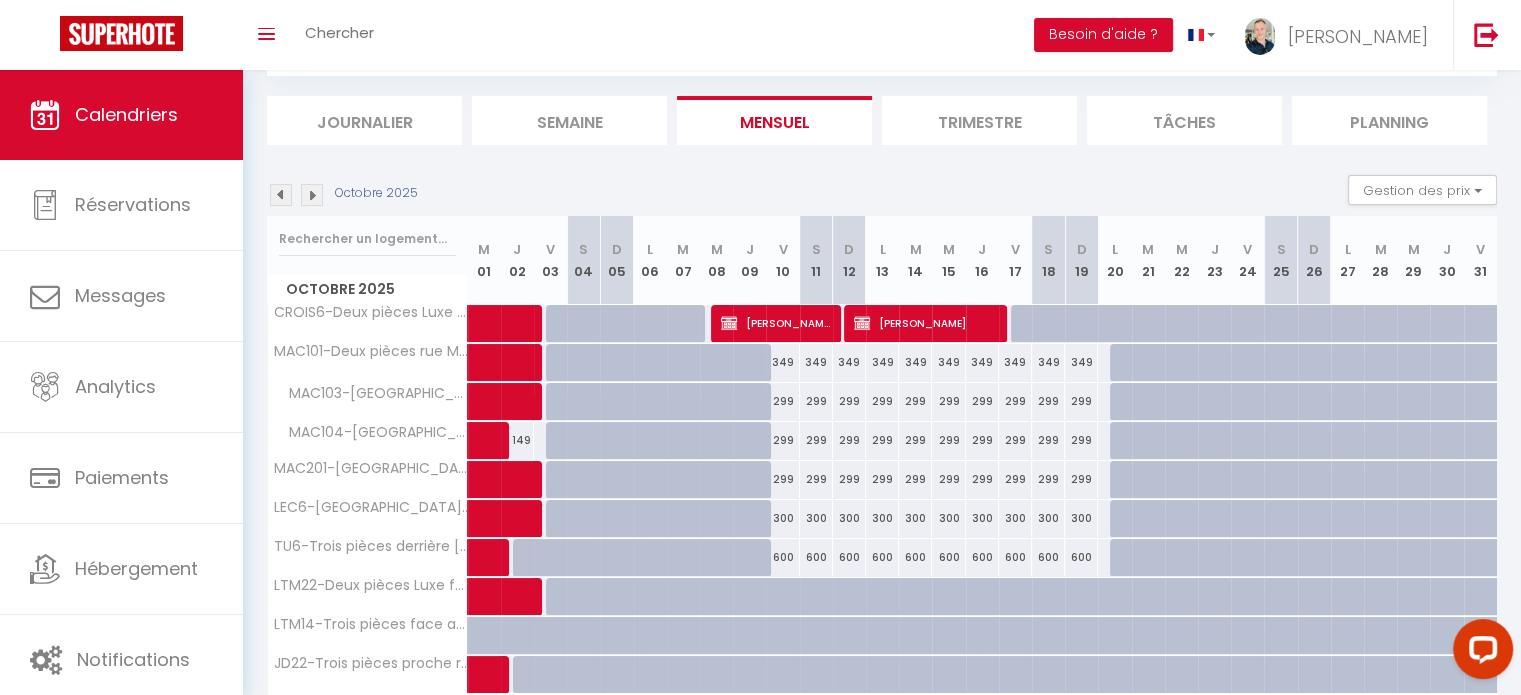 click at bounding box center [1259, 413] 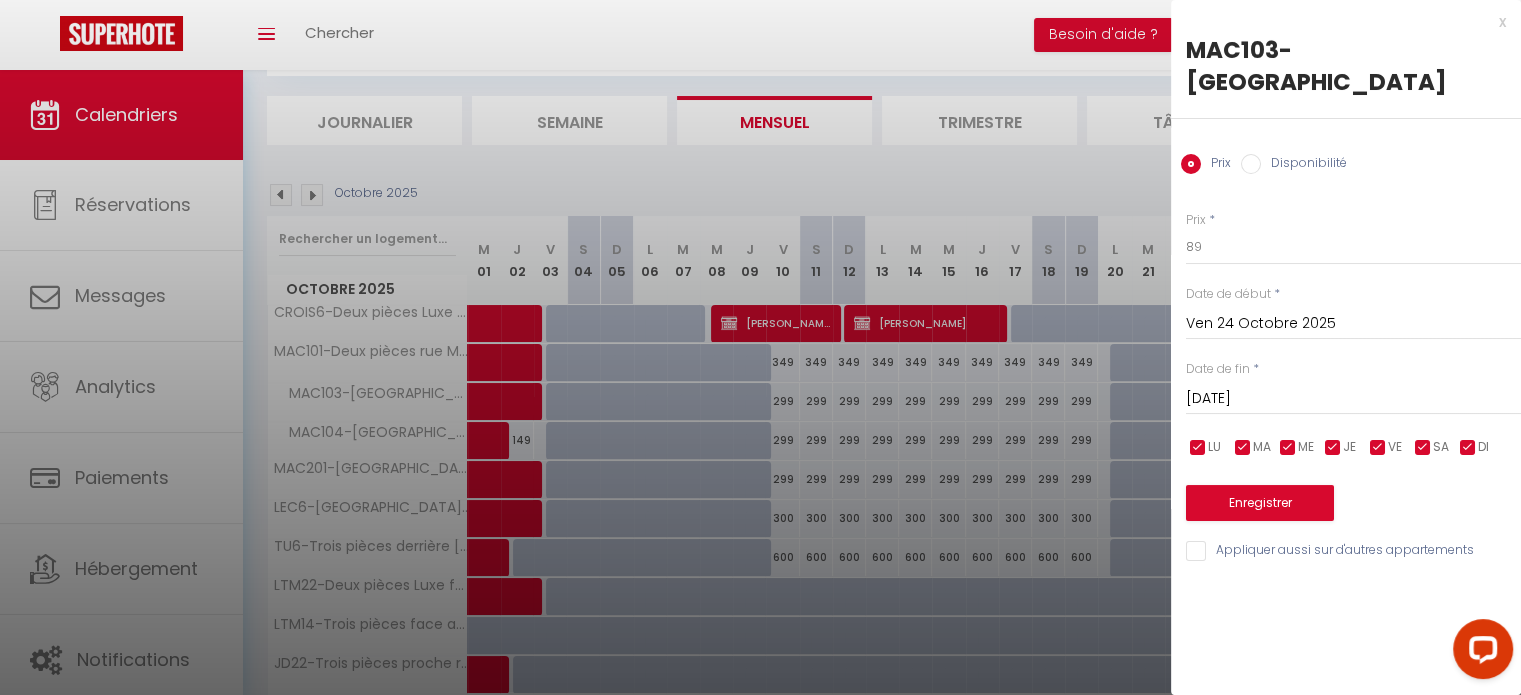 click at bounding box center (760, 347) 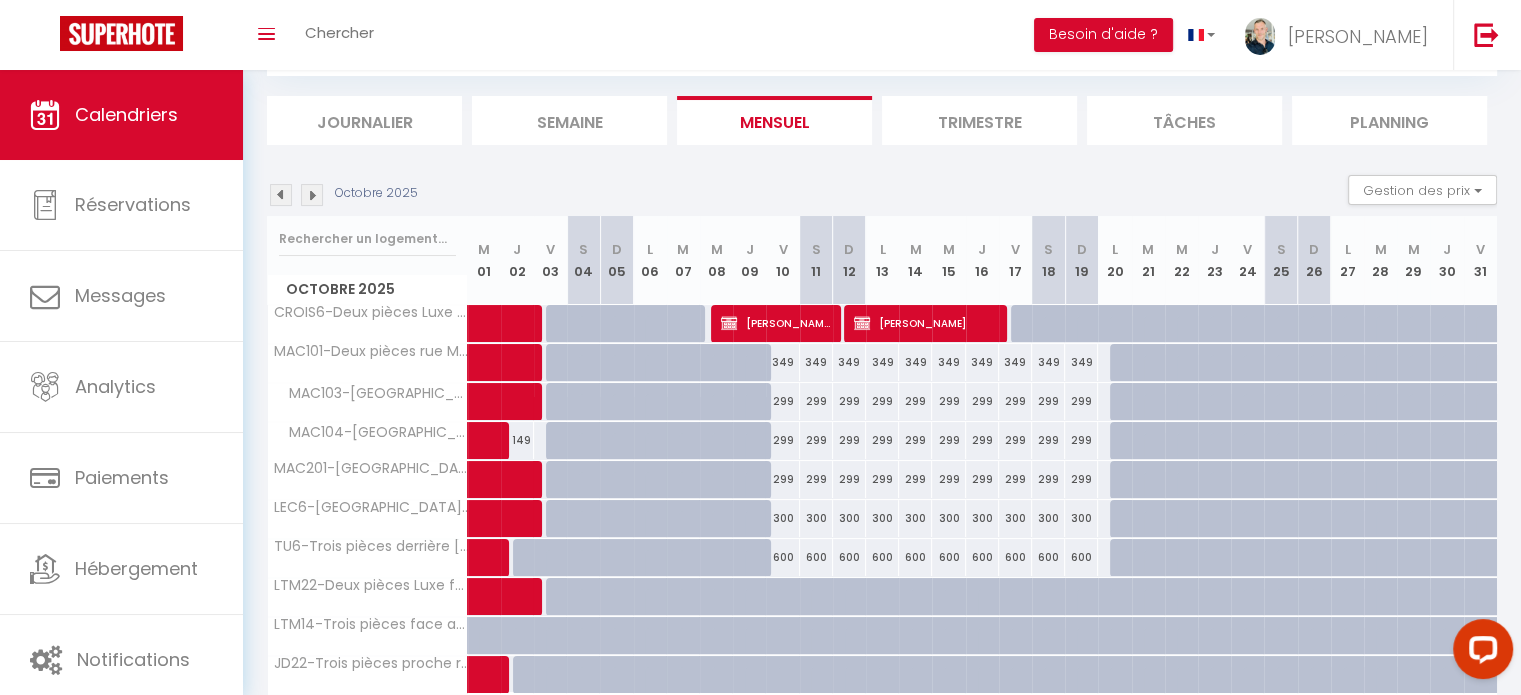 click on "349" at bounding box center [782, 362] 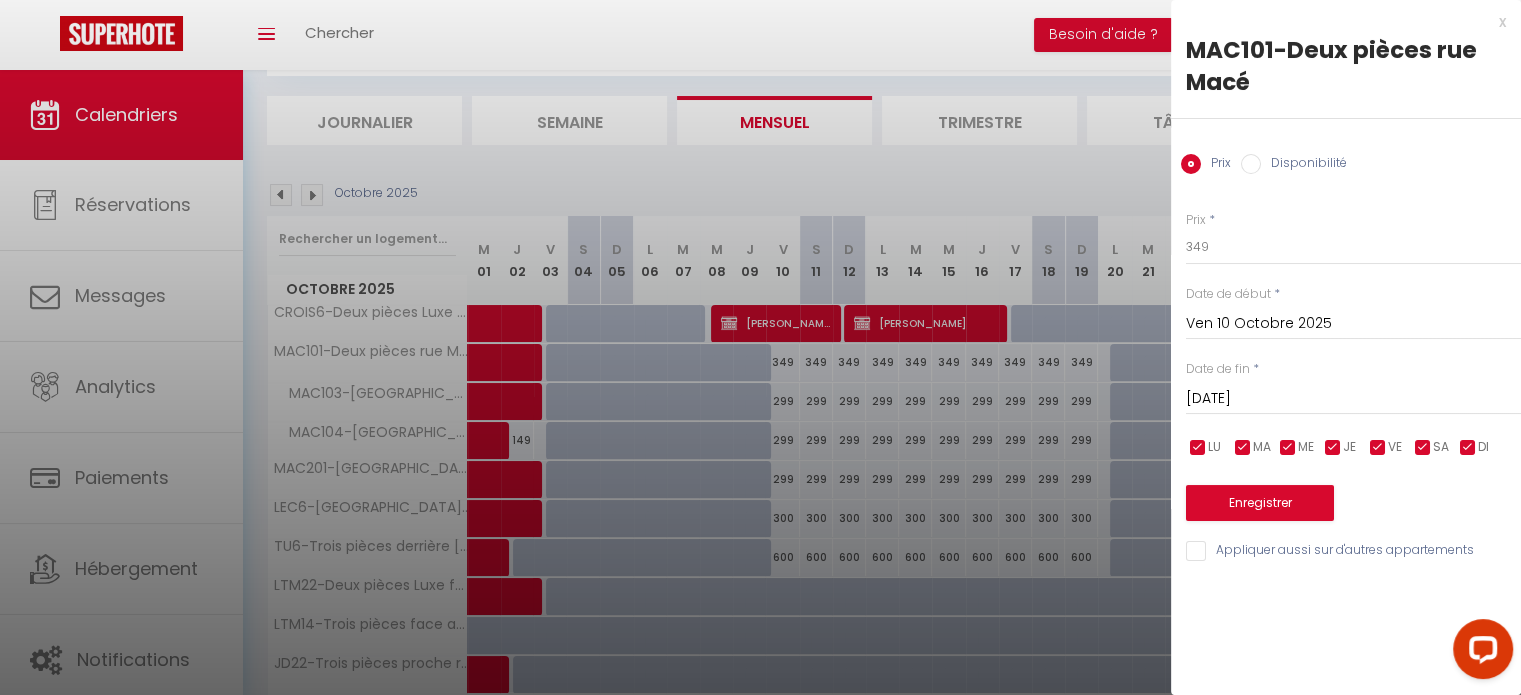 click on "Sam 11 Octobre 2025" at bounding box center [1353, 399] 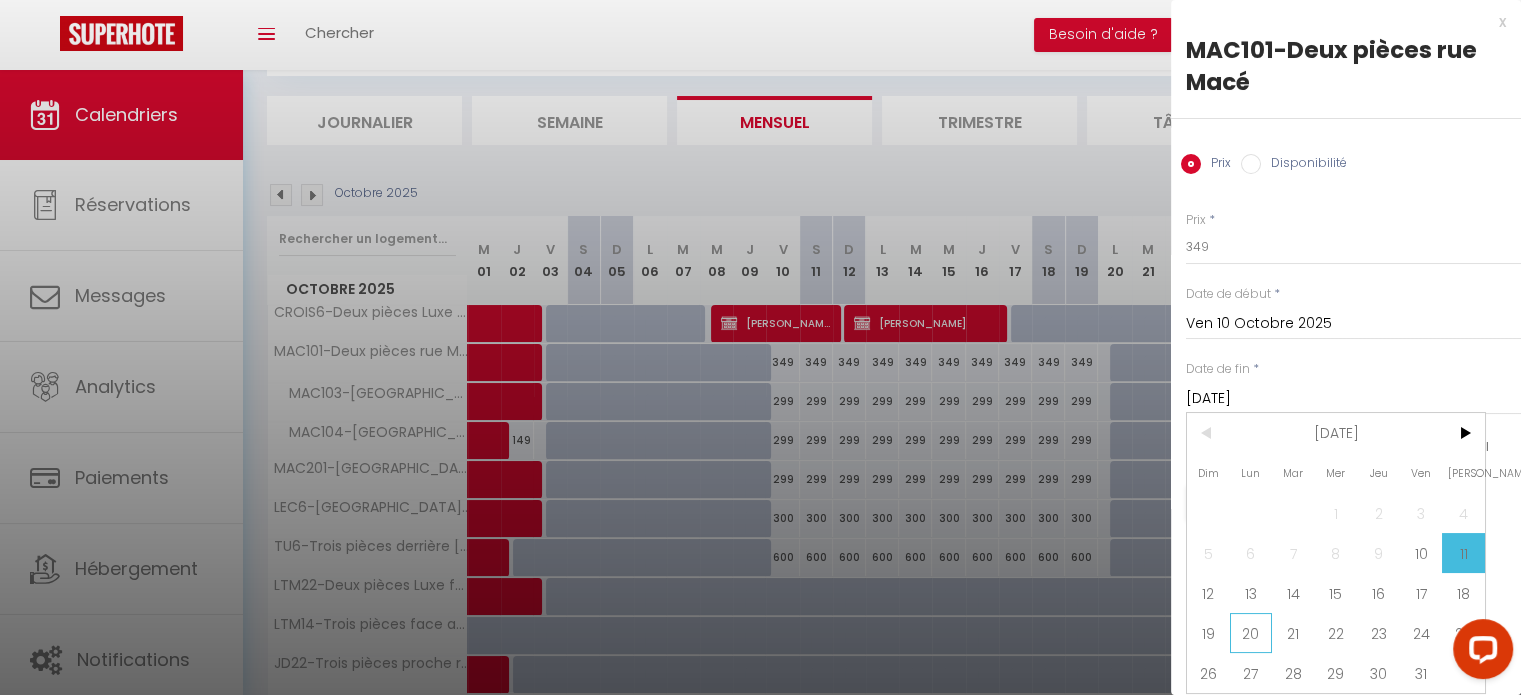 click on "20" at bounding box center [1251, 633] 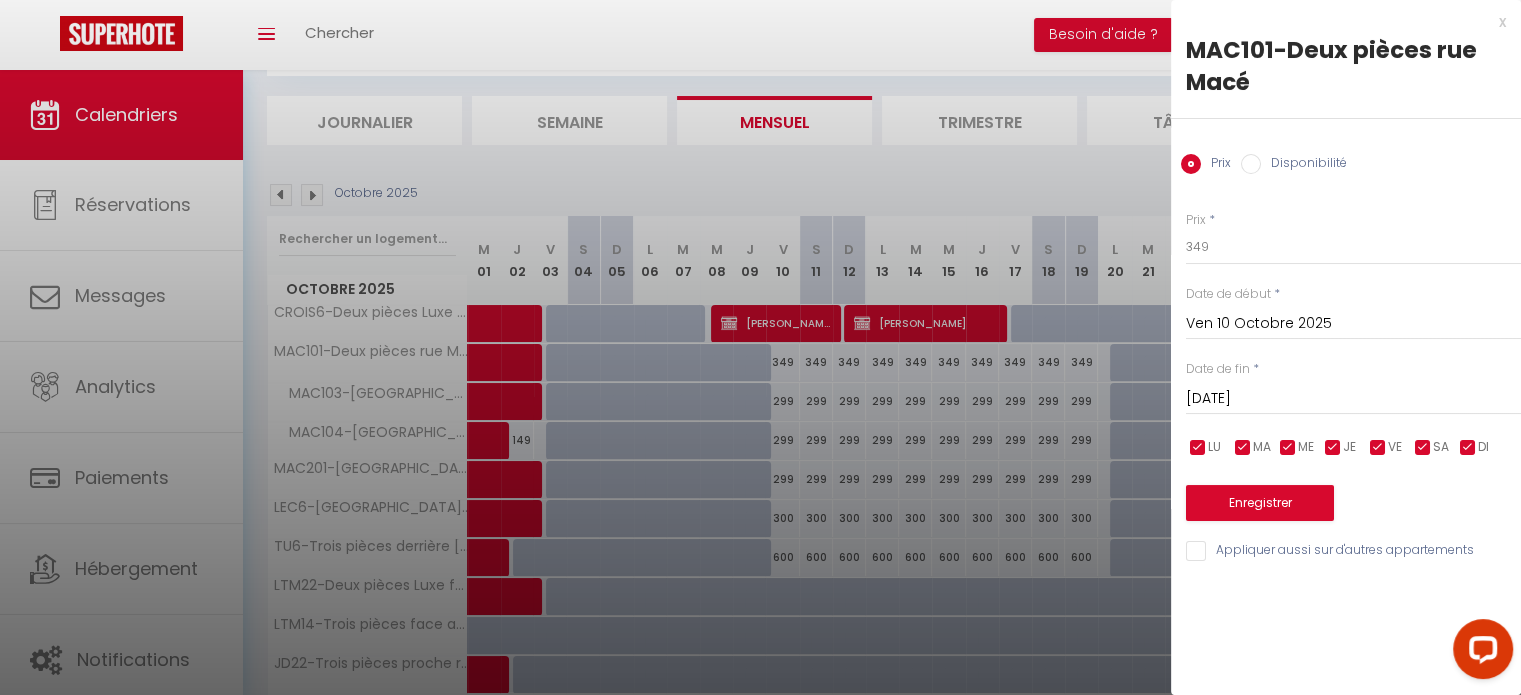 click on "Disponibilité" at bounding box center [1304, 165] 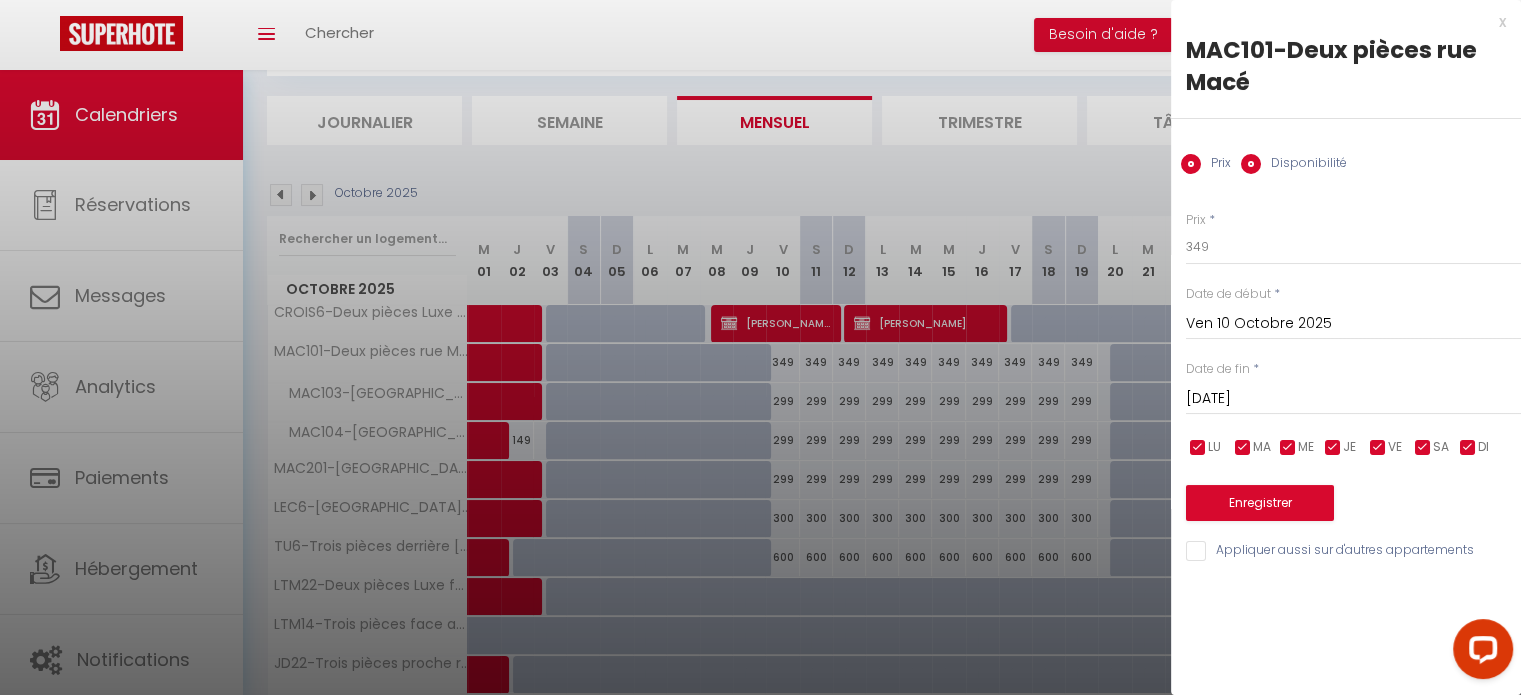 radio on "false" 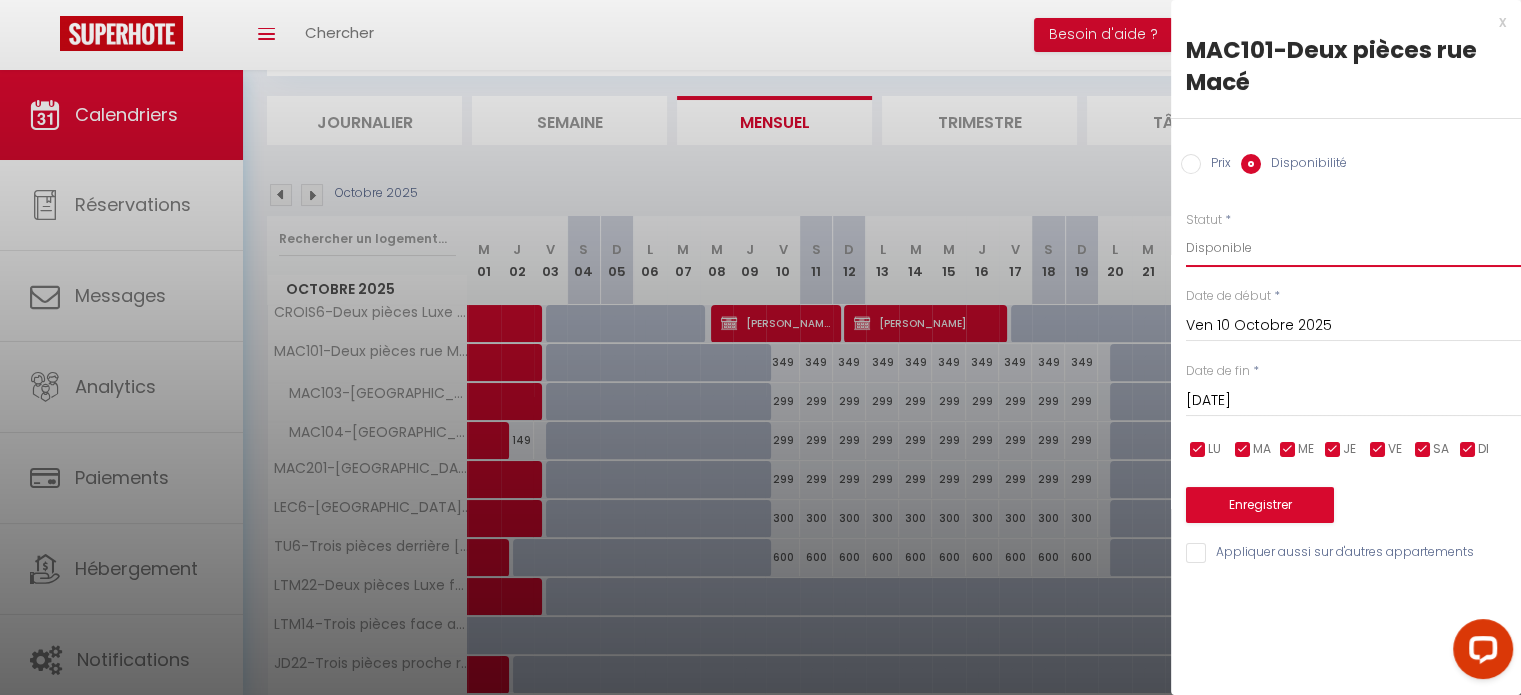 click on "Disponible
Indisponible" at bounding box center [1353, 248] 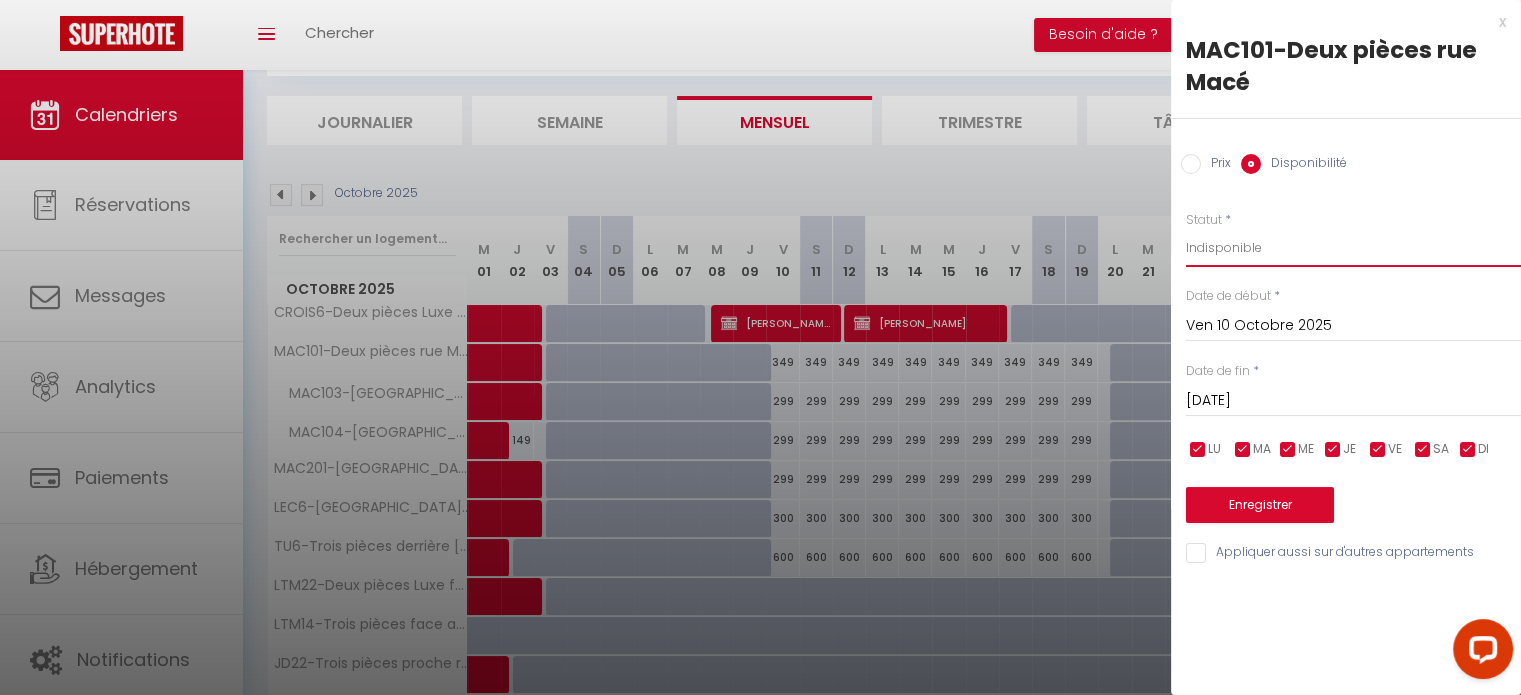 click on "Disponible
Indisponible" at bounding box center (1353, 248) 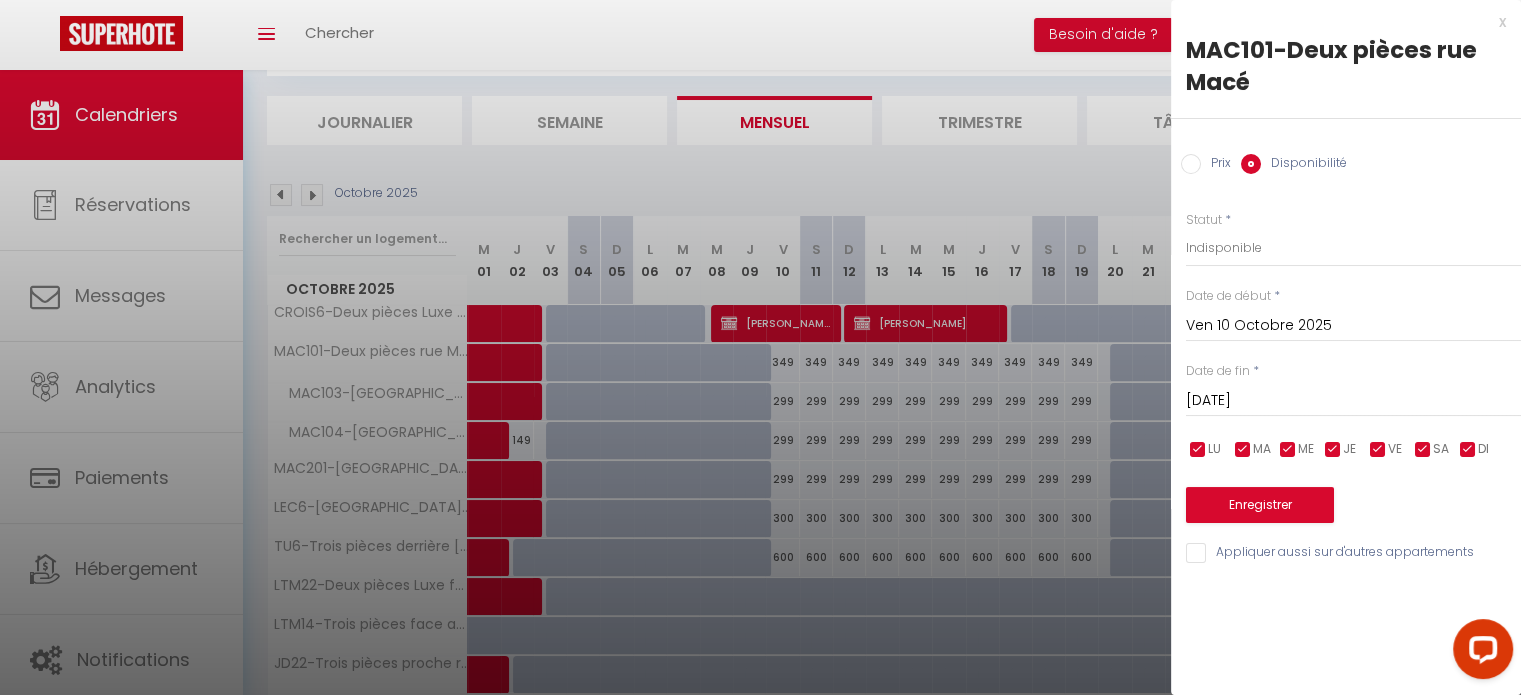 click on "Appliquer aussi sur d'autres appartements" at bounding box center (1353, 553) 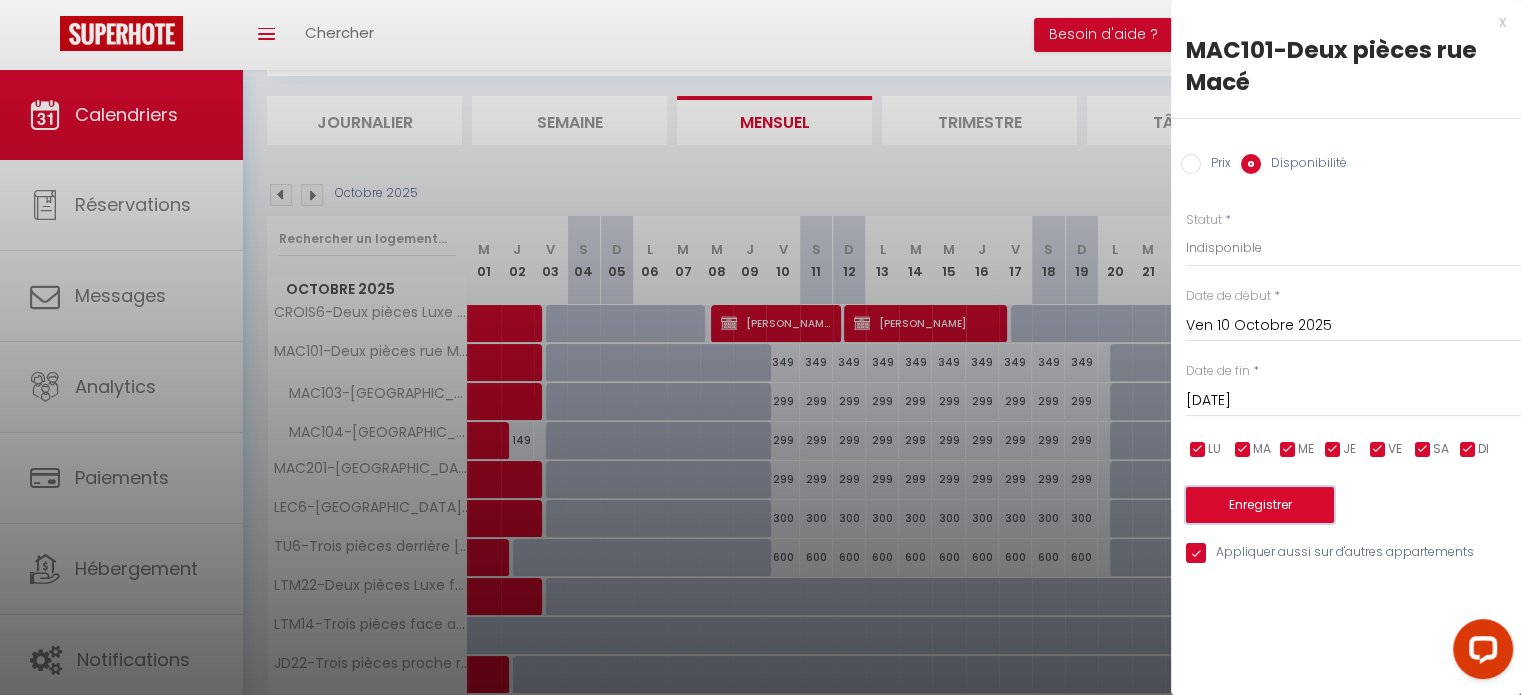 click on "Enregistrer" at bounding box center (1260, 505) 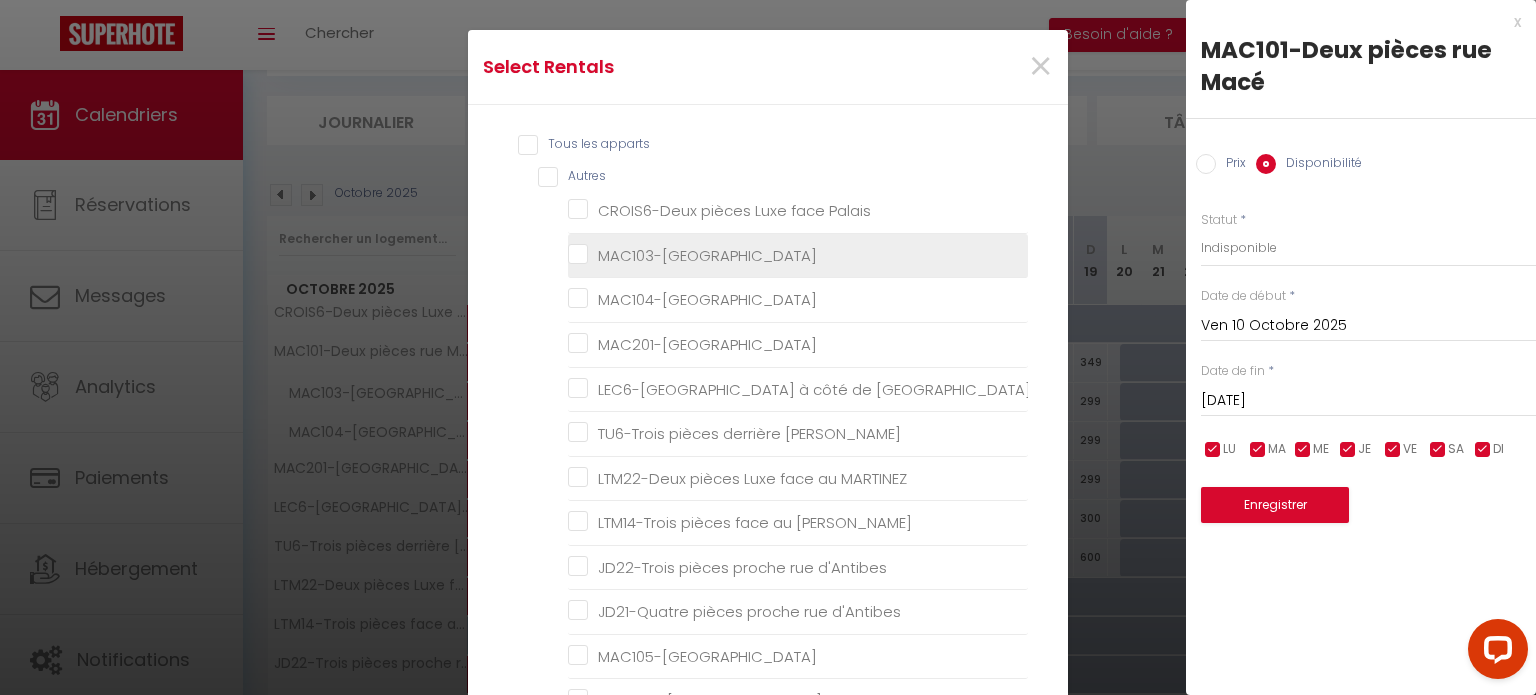 click on "MAC103-[GEOGRAPHIC_DATA]" at bounding box center [798, 256] 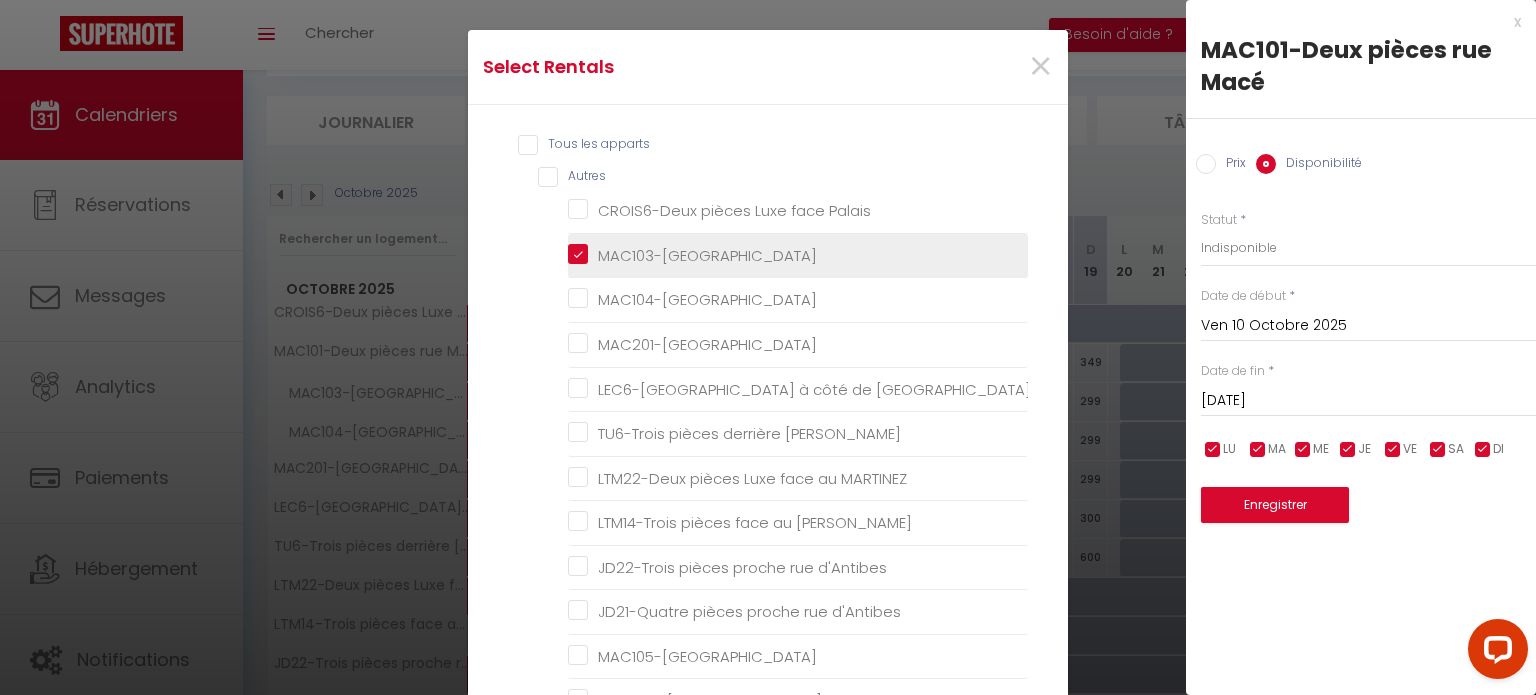 checkbox on "false" 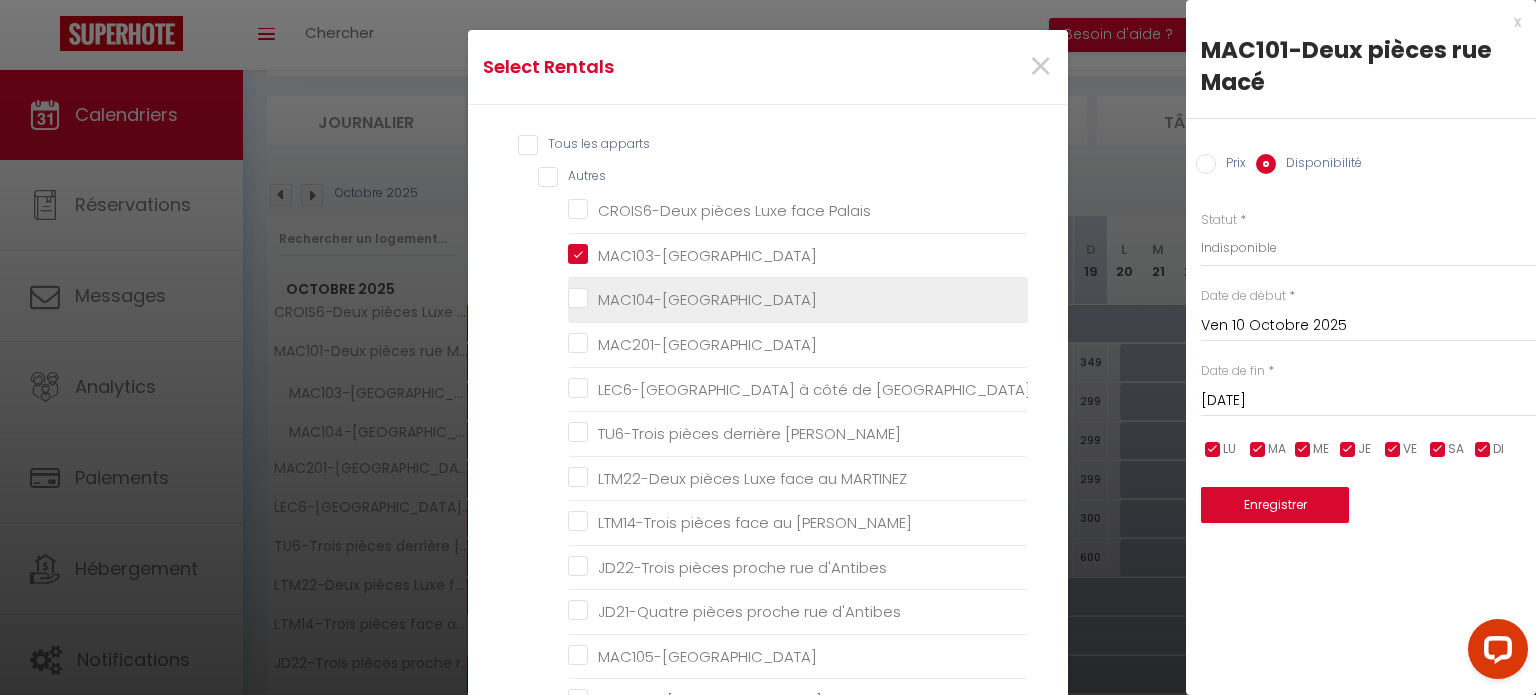 click on "MAC104-[GEOGRAPHIC_DATA]" at bounding box center (798, 300) 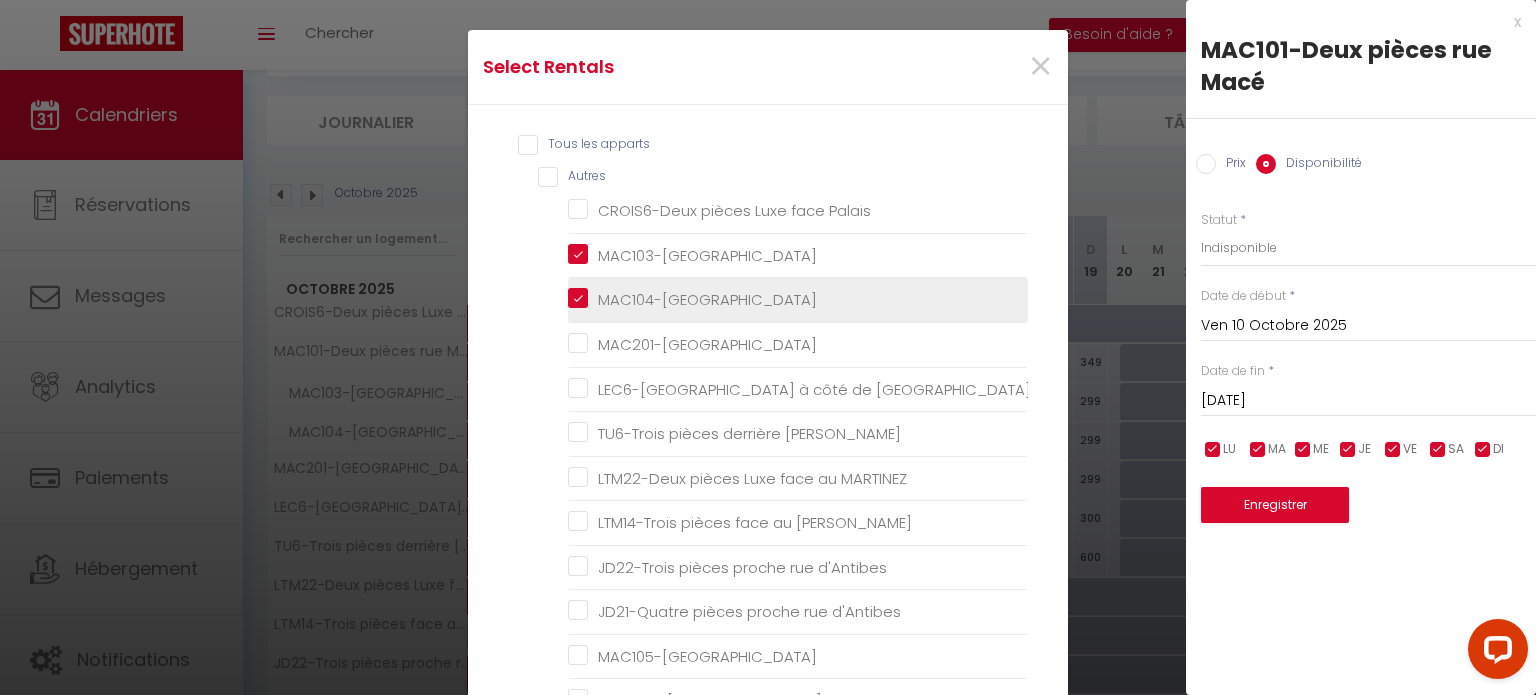 checkbox on "false" 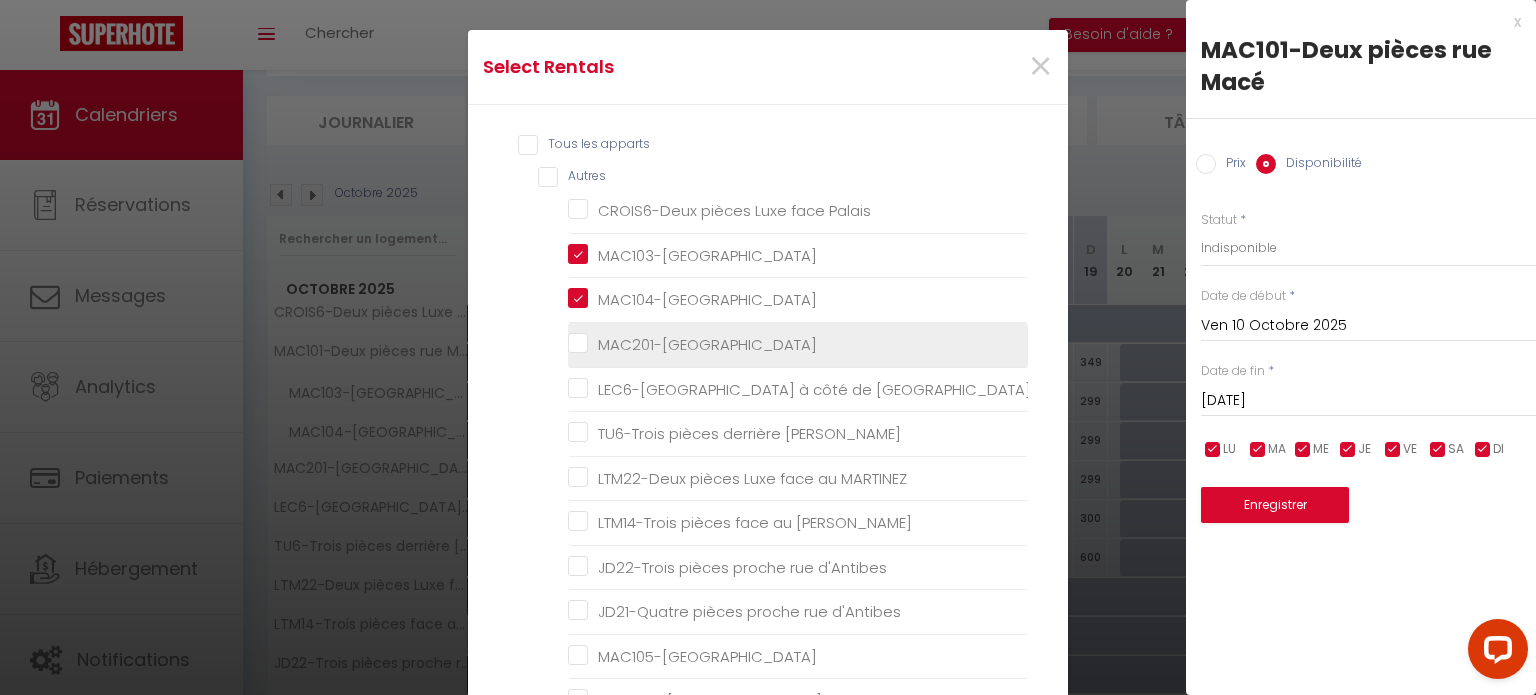 click on "MAC201-[GEOGRAPHIC_DATA]" at bounding box center [798, 345] 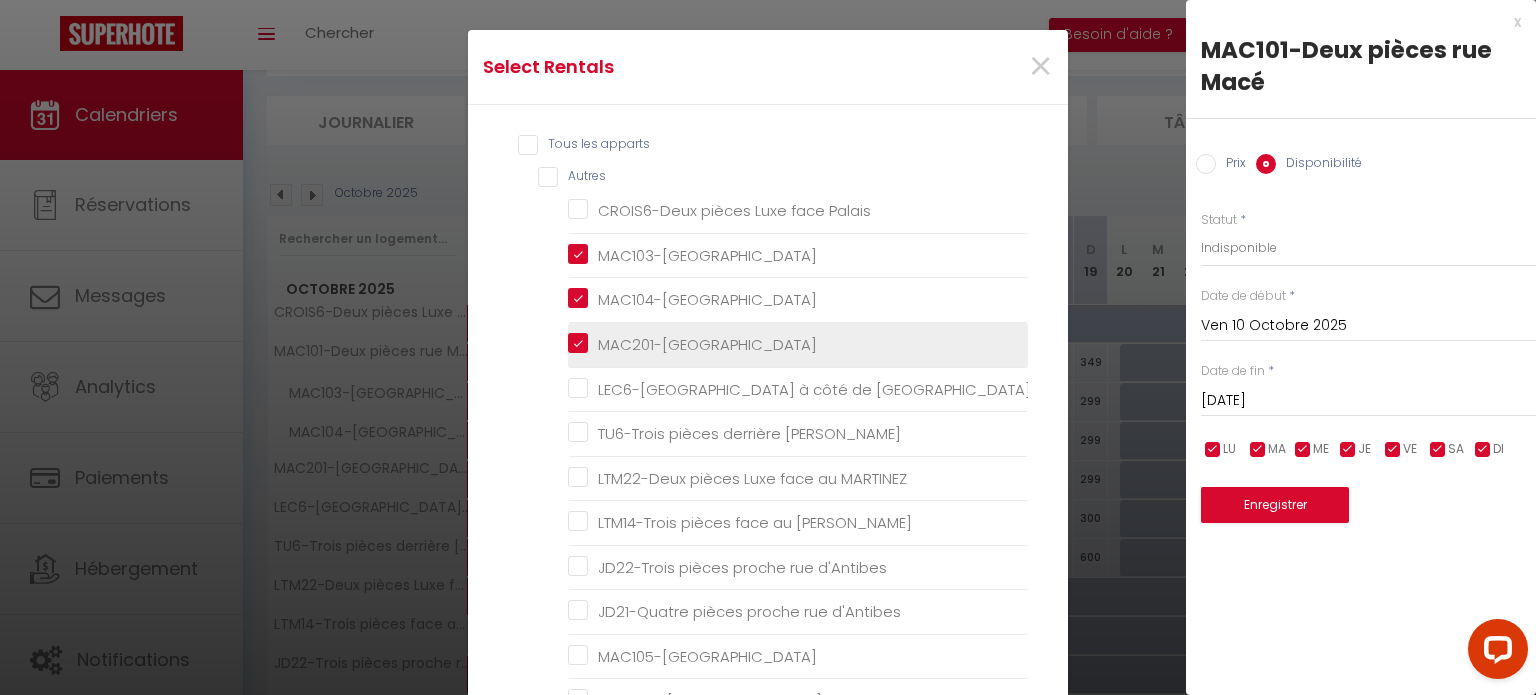 checkbox on "false" 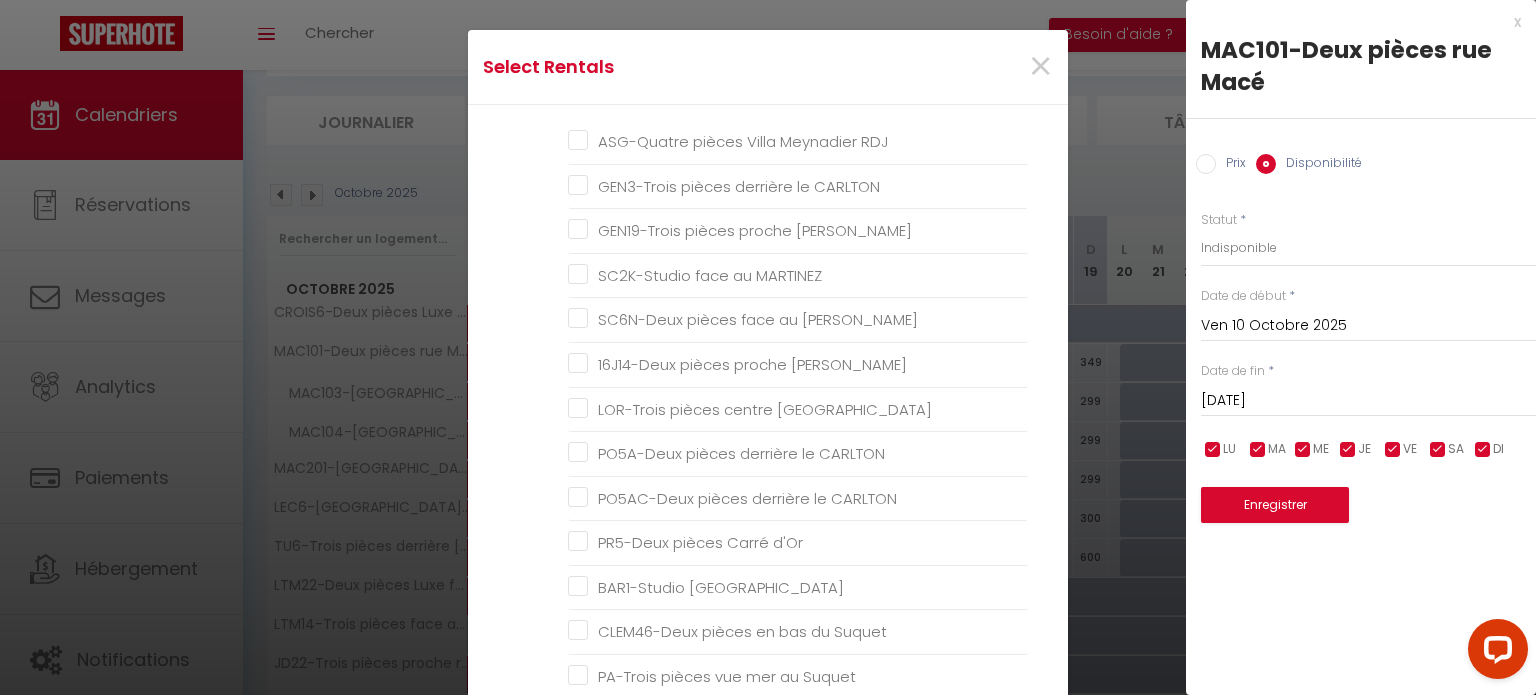 scroll, scrollTop: 804, scrollLeft: 0, axis: vertical 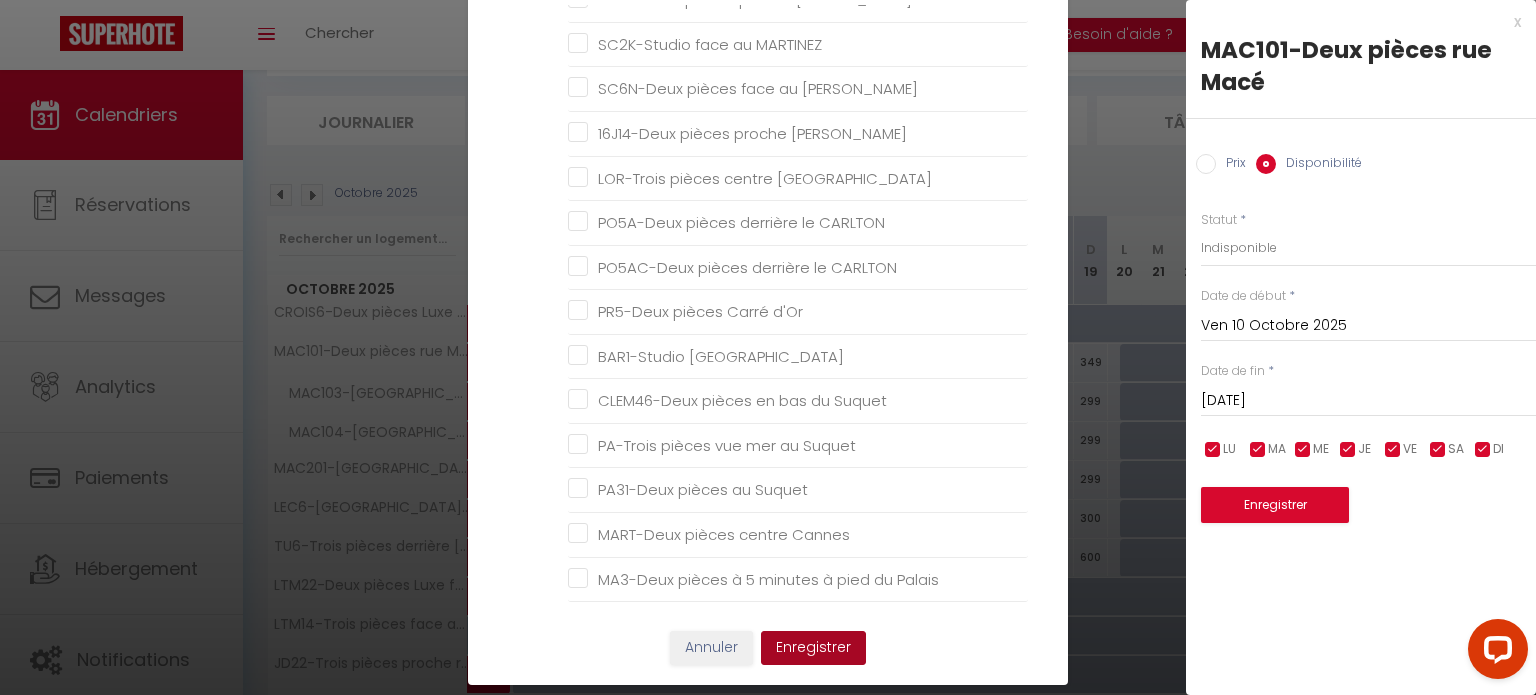 click on "Enregistrer" at bounding box center [813, 648] 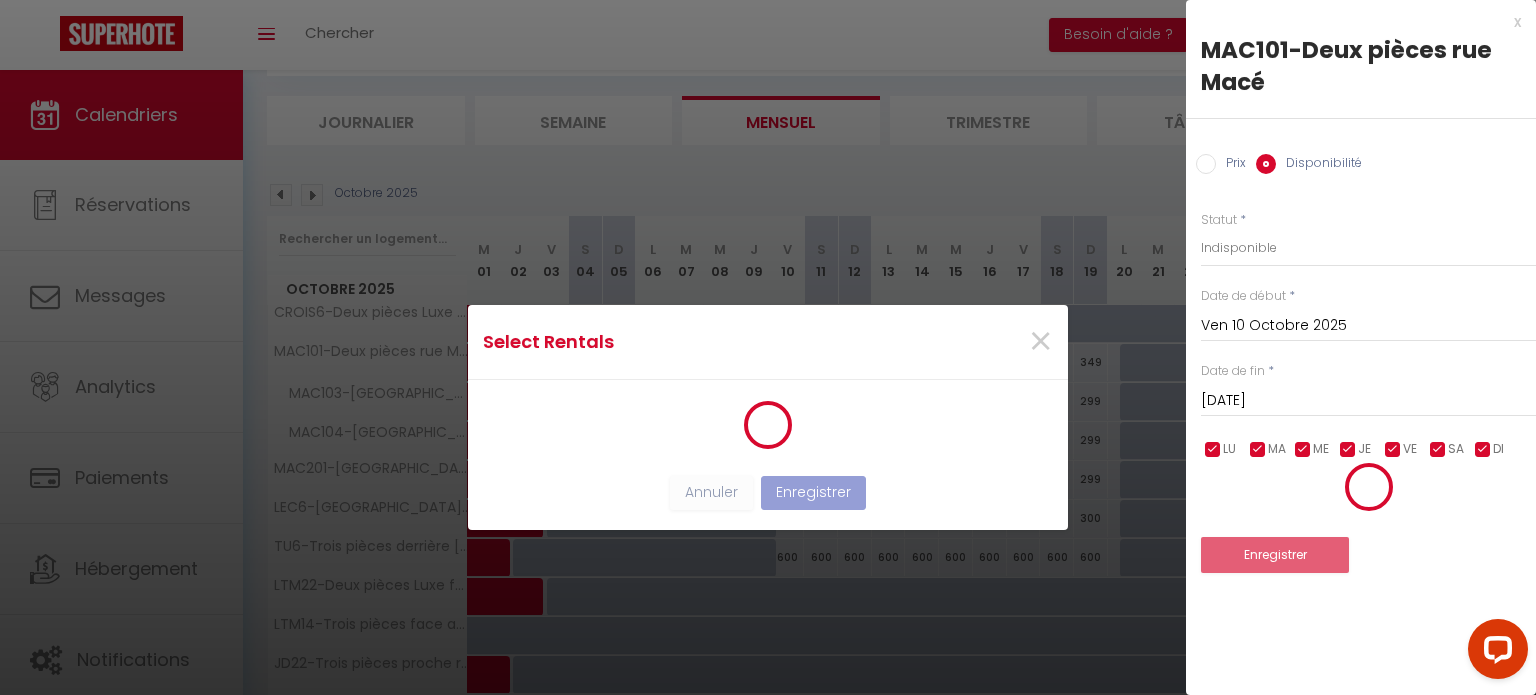 scroll, scrollTop: 0, scrollLeft: 0, axis: both 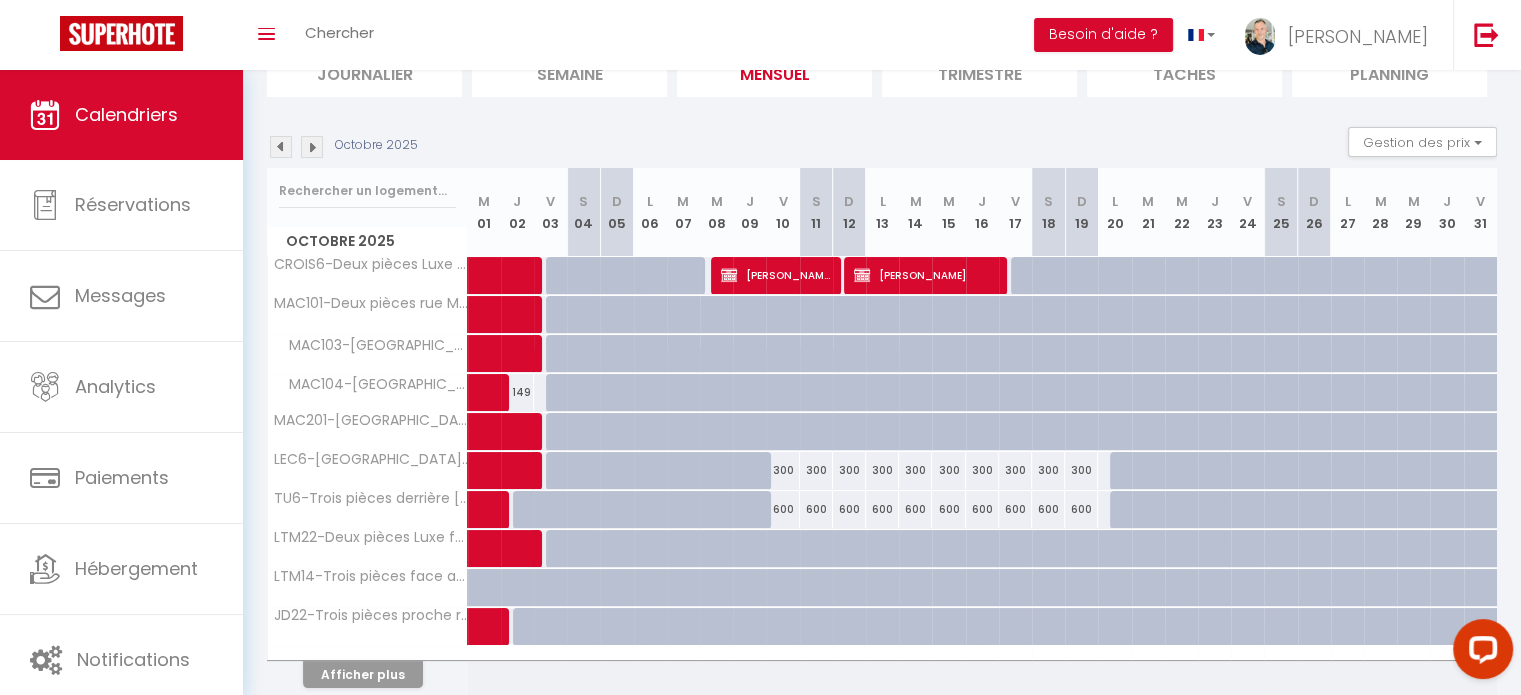 click at bounding box center (794, 560) 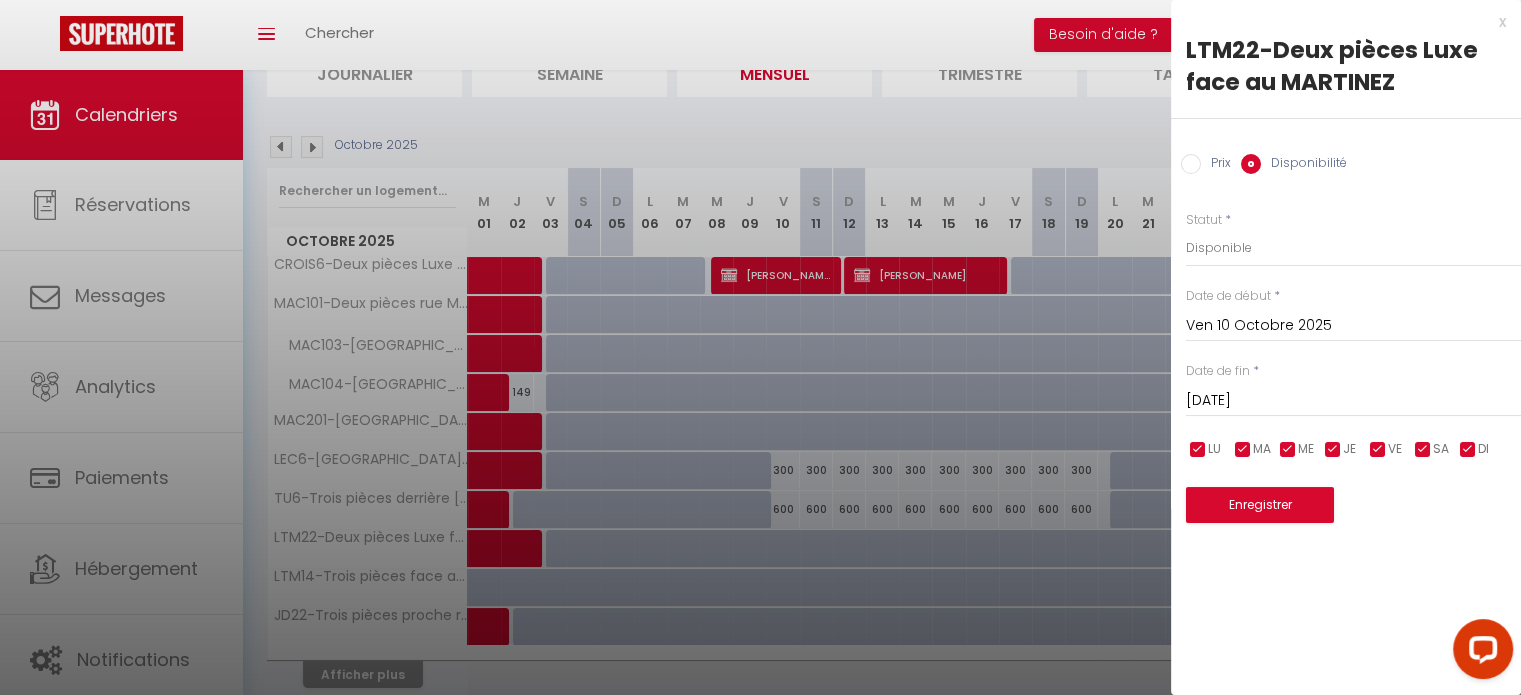 click on "Sam 11 Octobre 2025" at bounding box center [1353, 401] 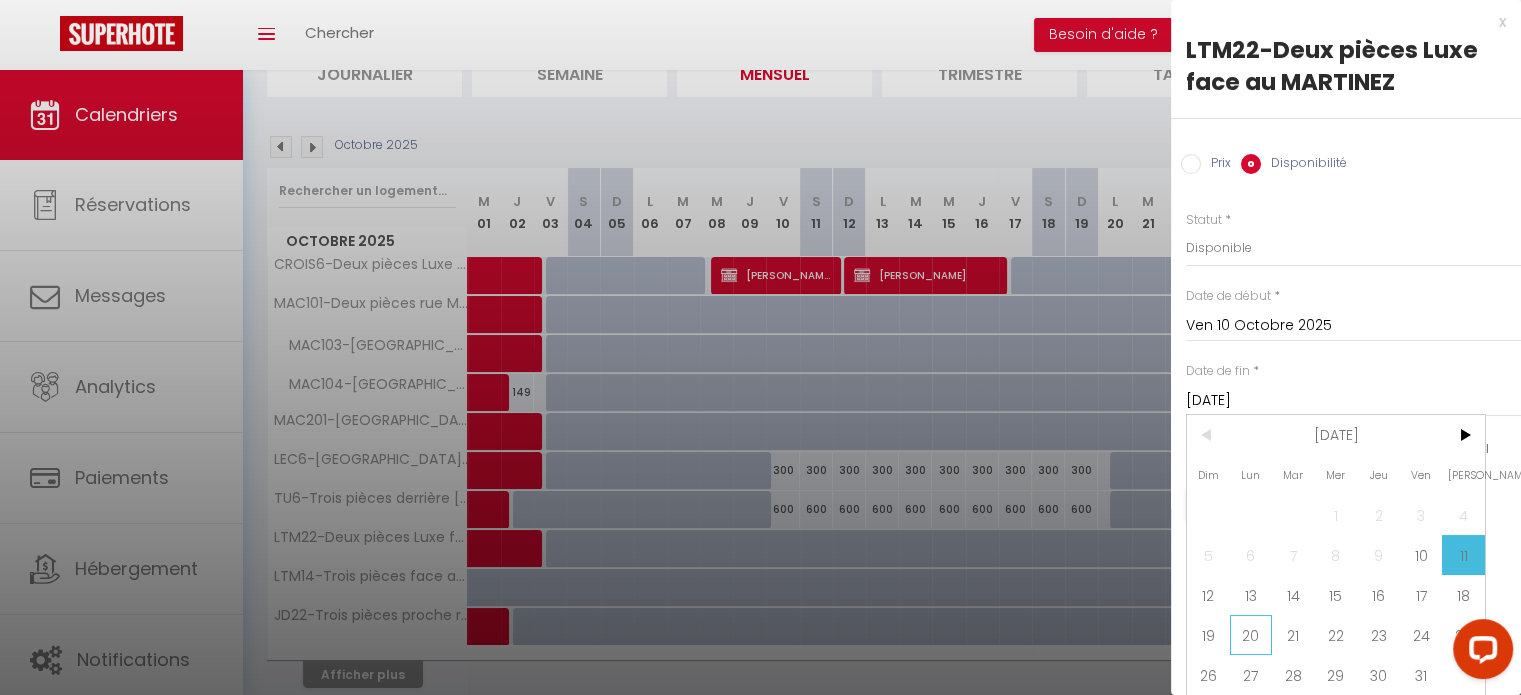 click on "20" at bounding box center [1251, 635] 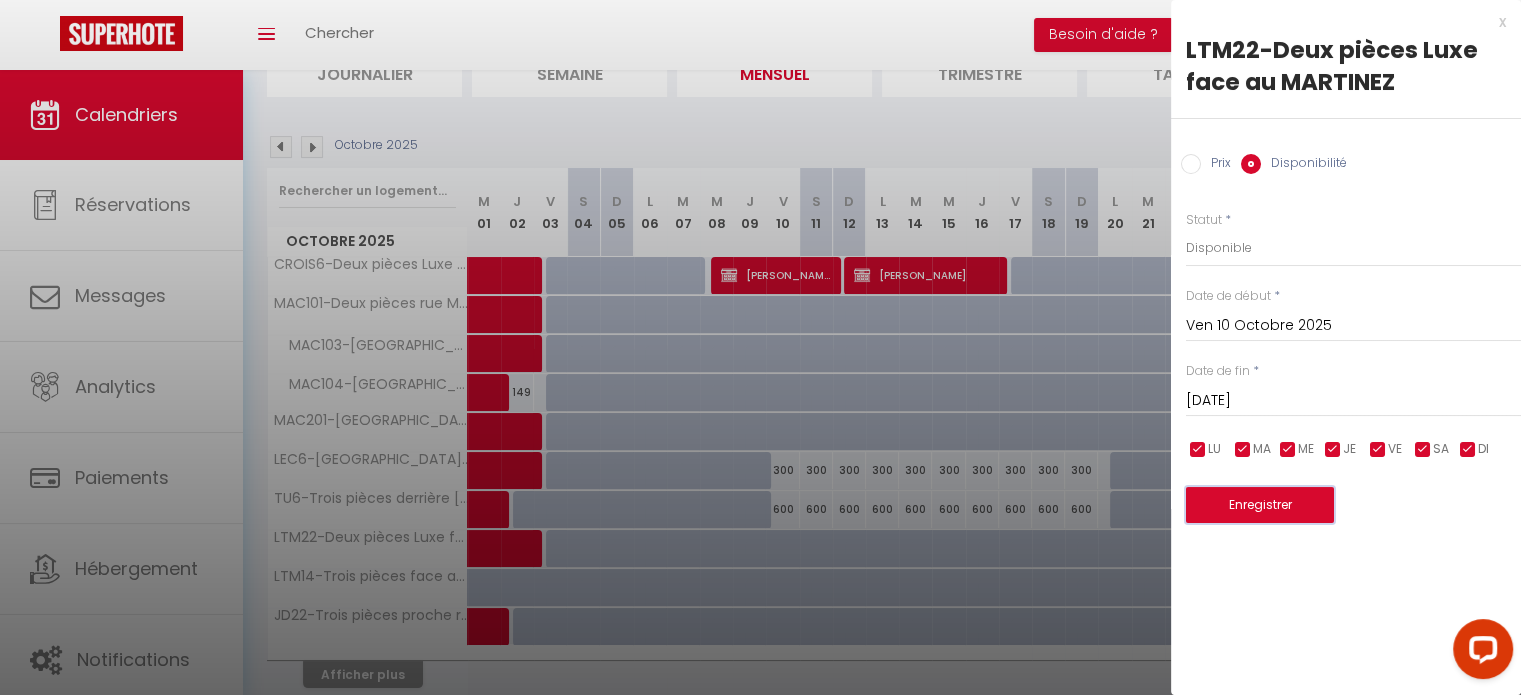 click on "Enregistrer" at bounding box center (1260, 505) 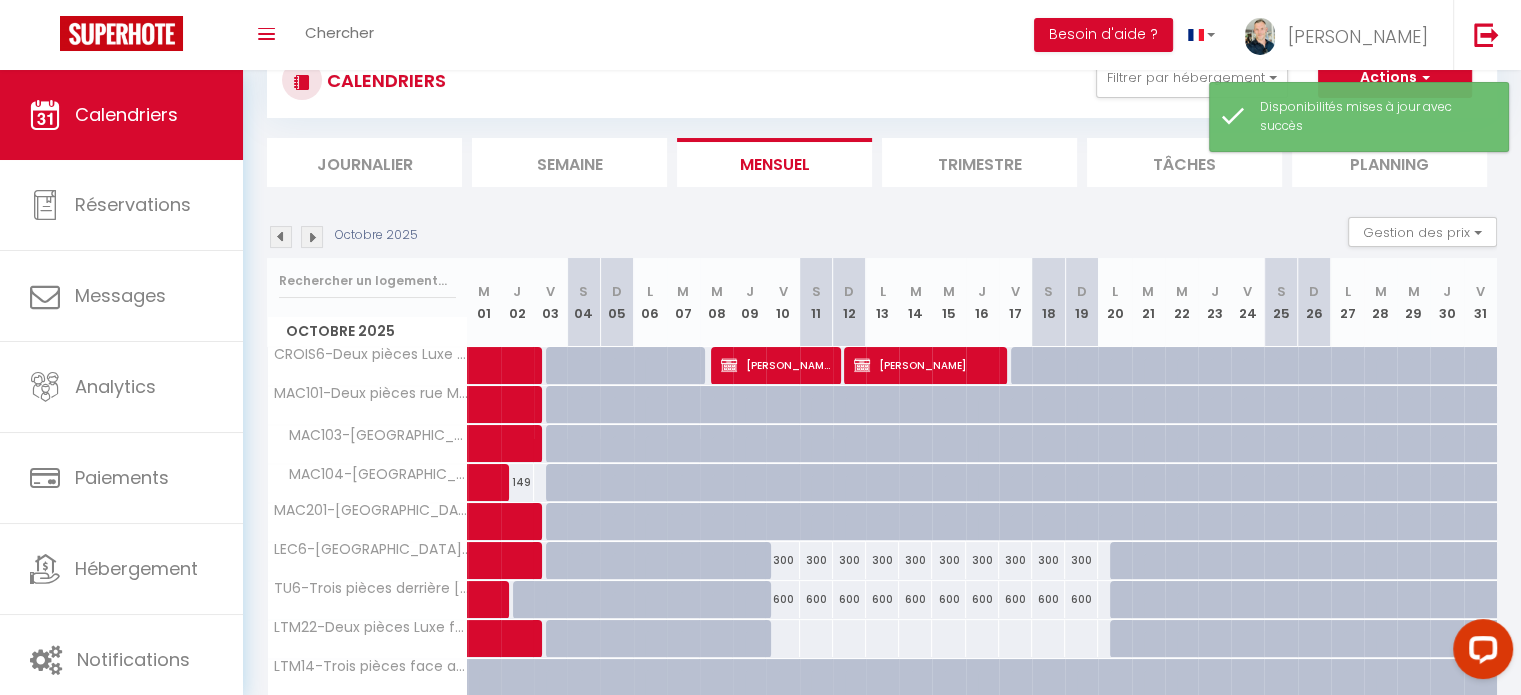 scroll, scrollTop: 160, scrollLeft: 0, axis: vertical 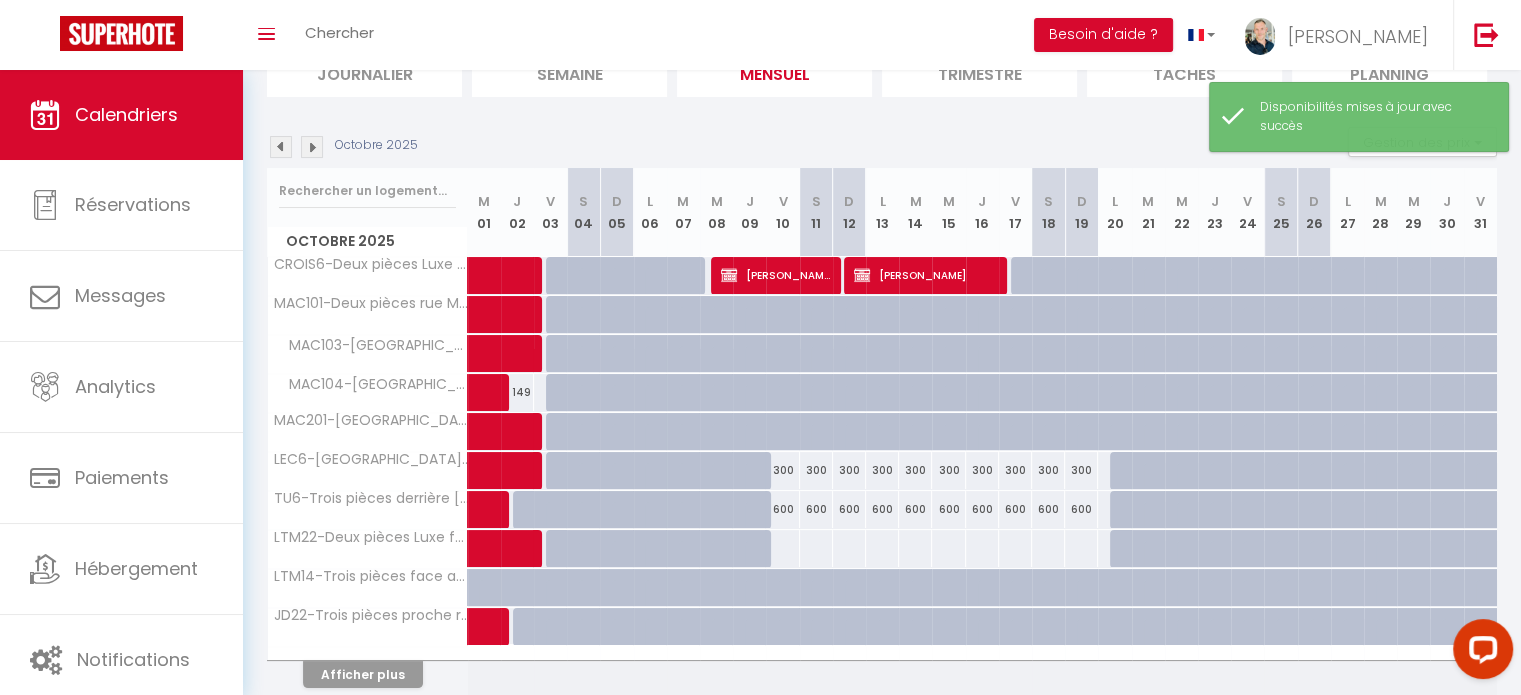 click at bounding box center [794, 599] 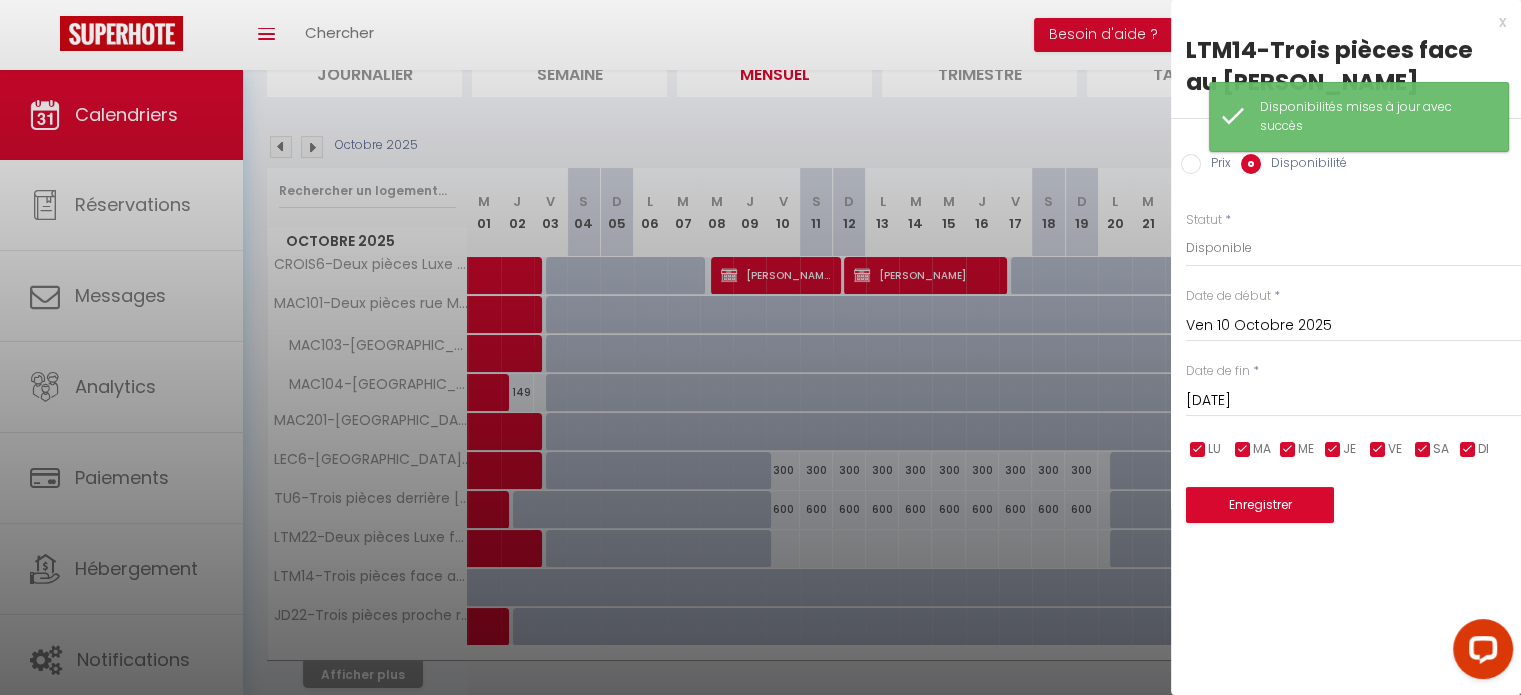 click on "Sam 11 Octobre 2025" at bounding box center [1353, 401] 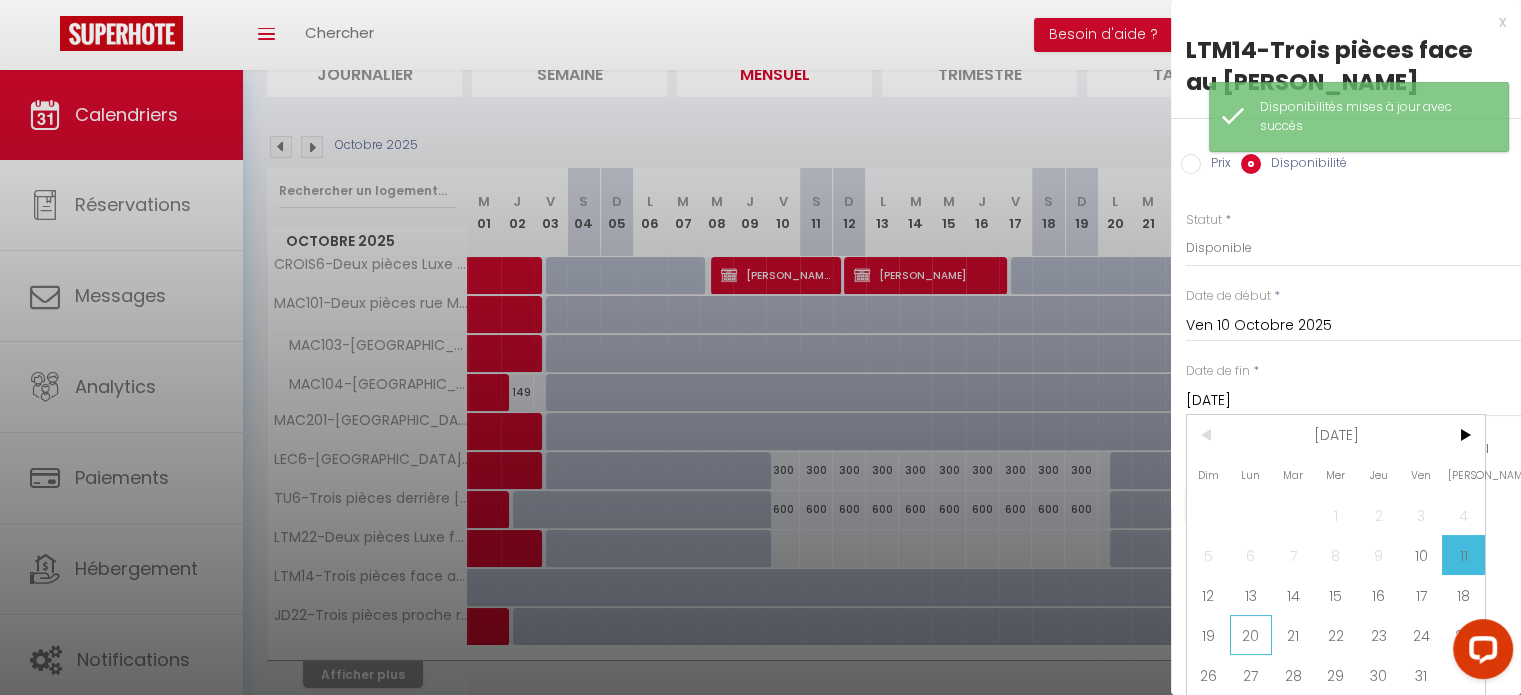 click on "20" at bounding box center (1251, 635) 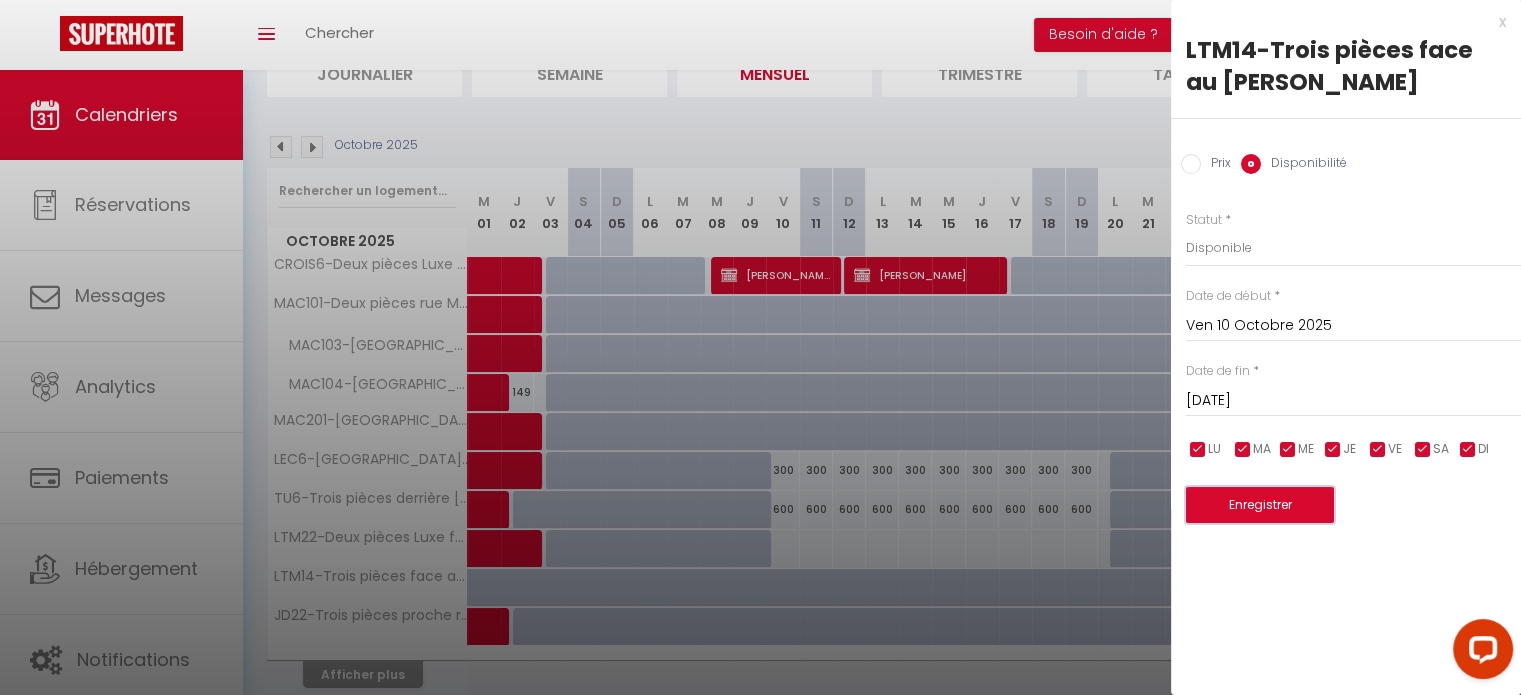 click on "Enregistrer" at bounding box center [1260, 505] 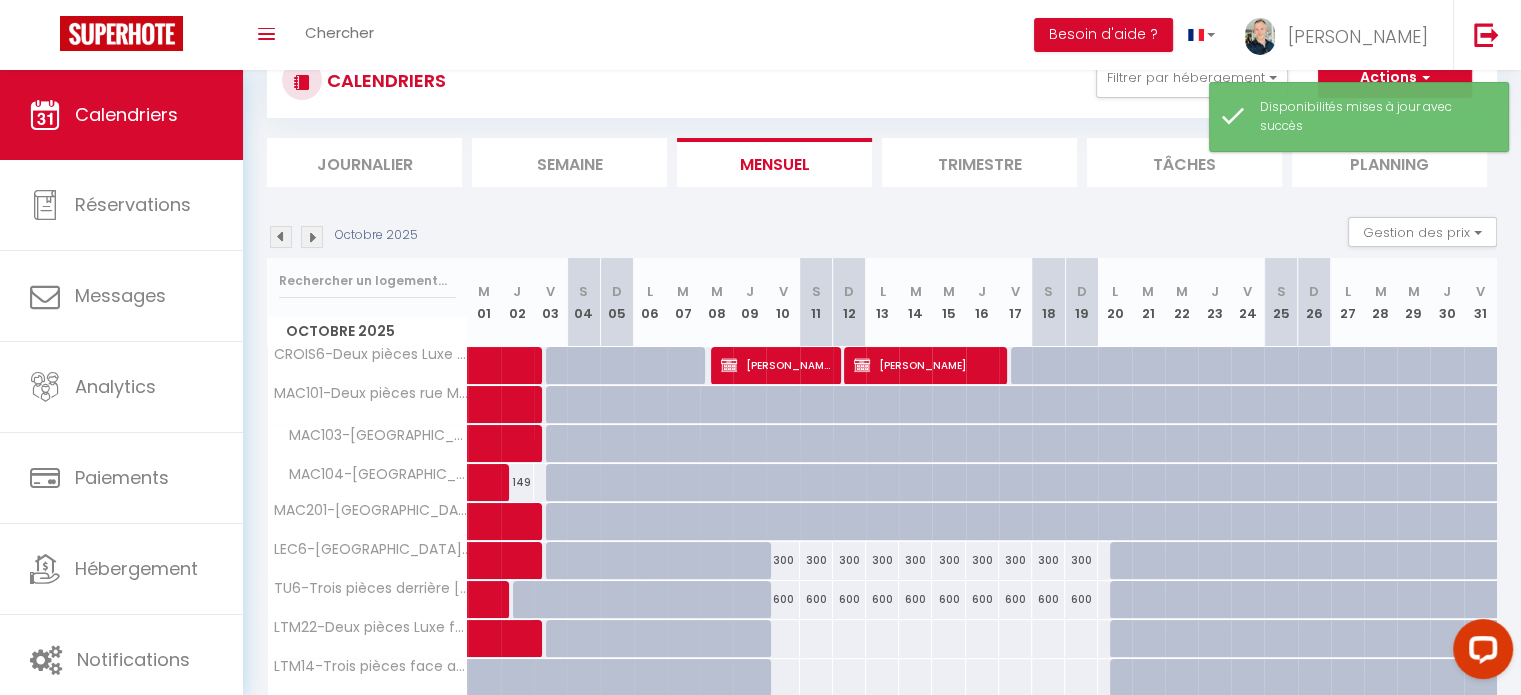 scroll, scrollTop: 160, scrollLeft: 0, axis: vertical 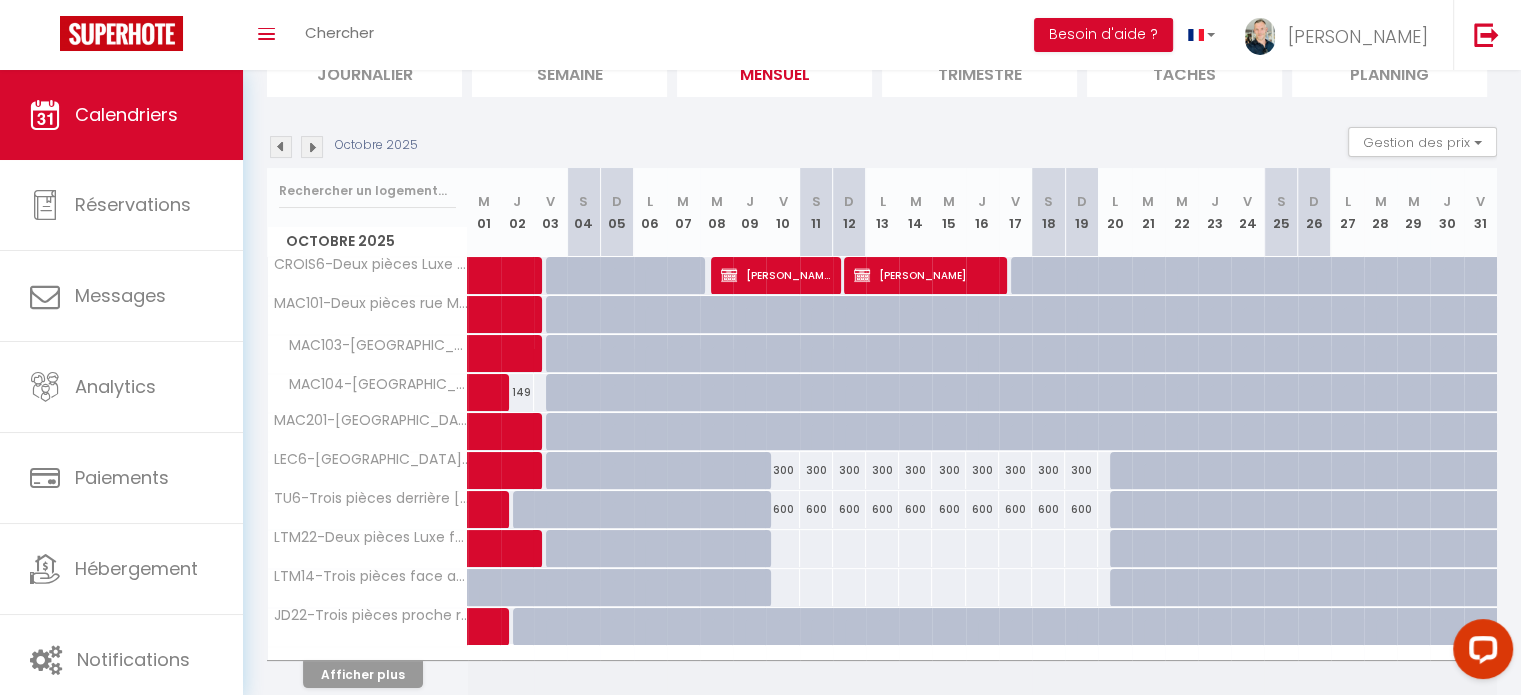 click at bounding box center (550, 510) 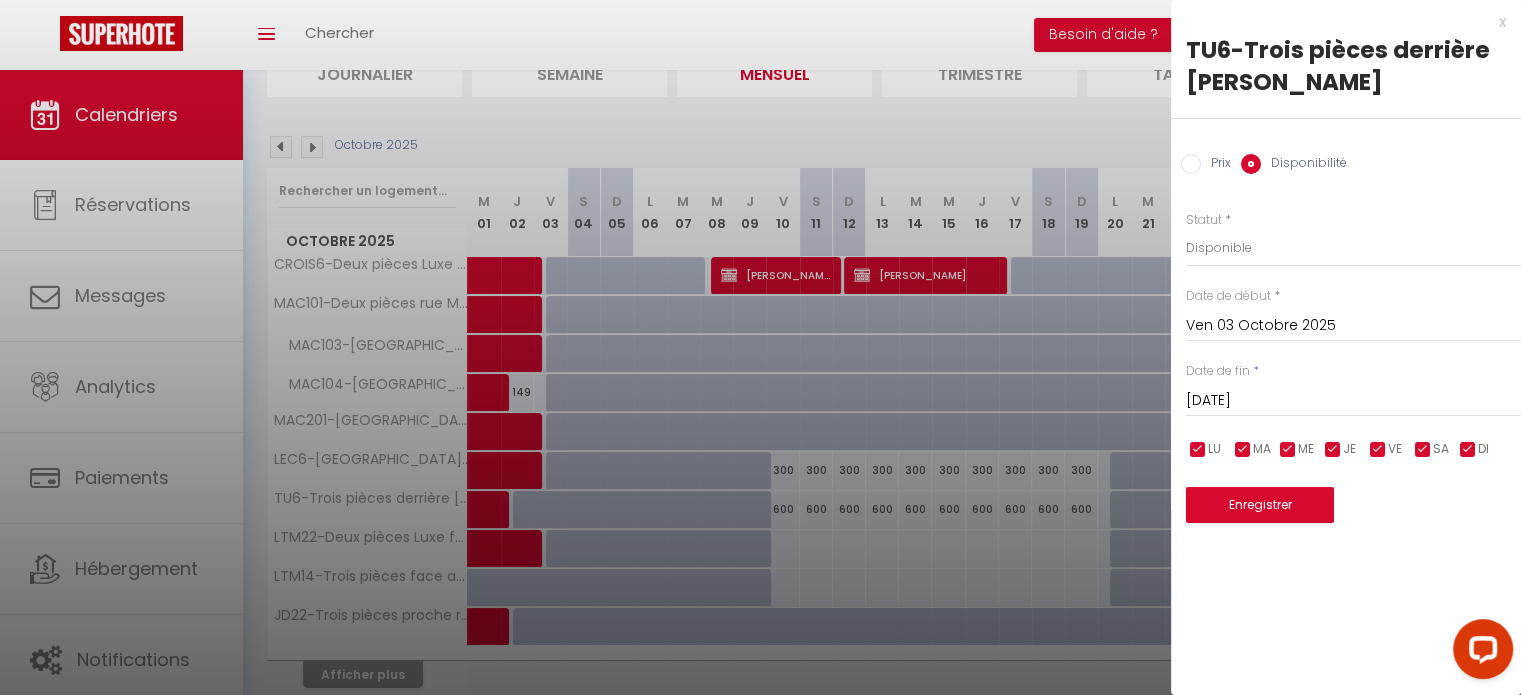click at bounding box center [760, 347] 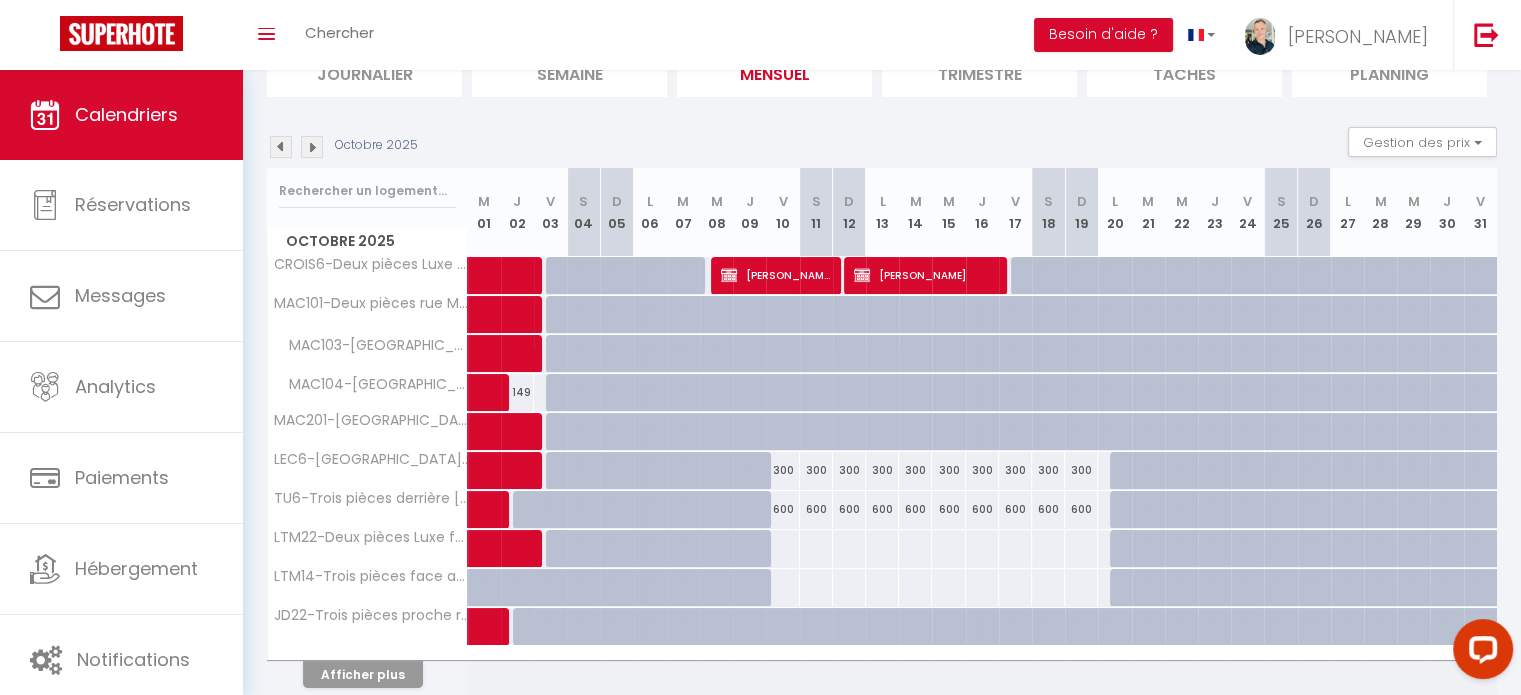 click at bounding box center [782, 548] 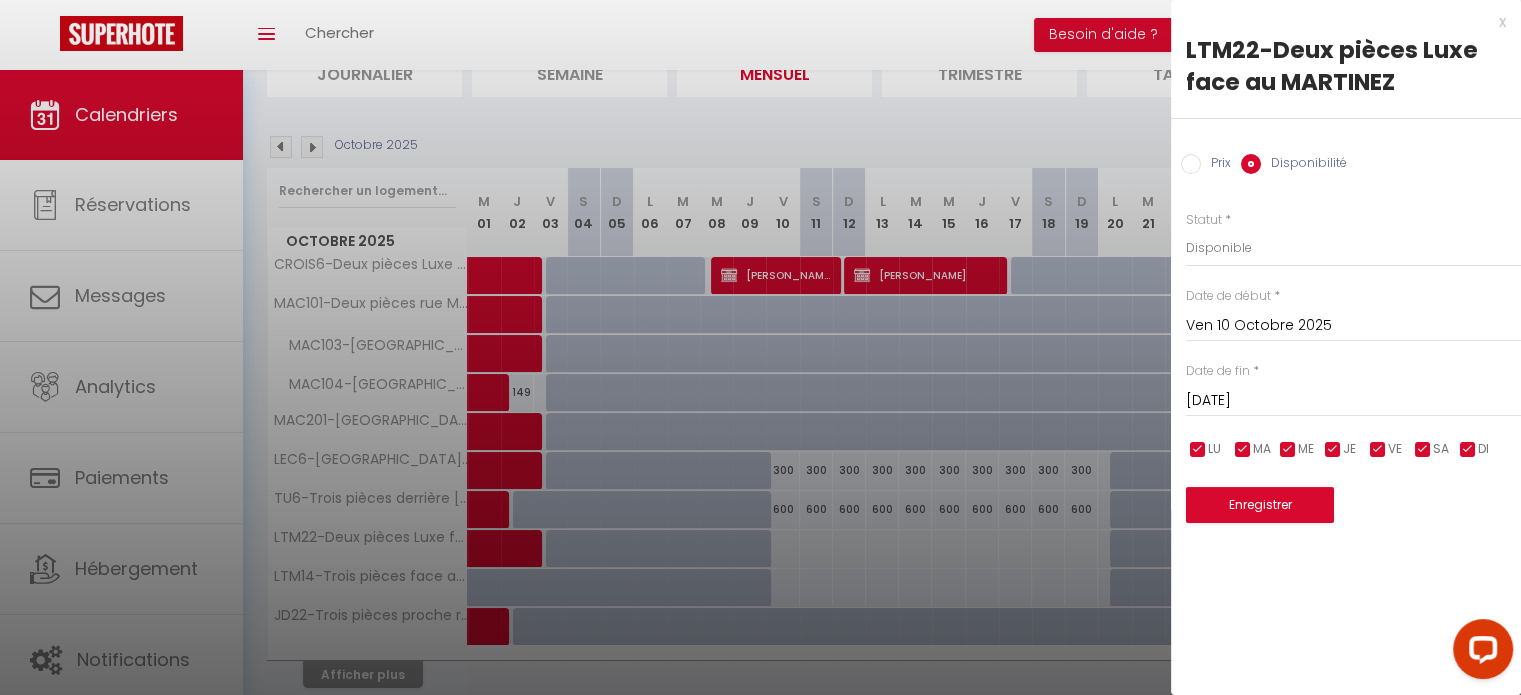 click on "Prix" at bounding box center (1216, 165) 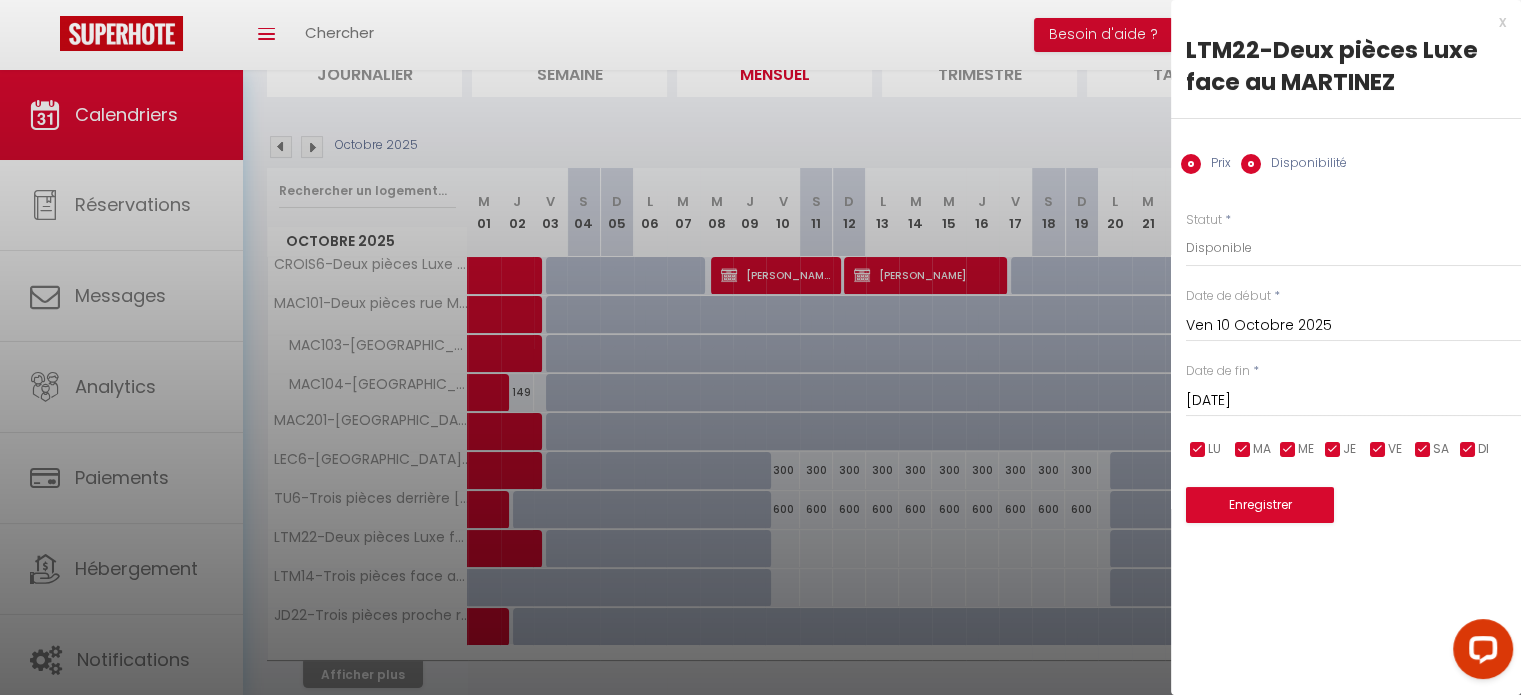 radio on "false" 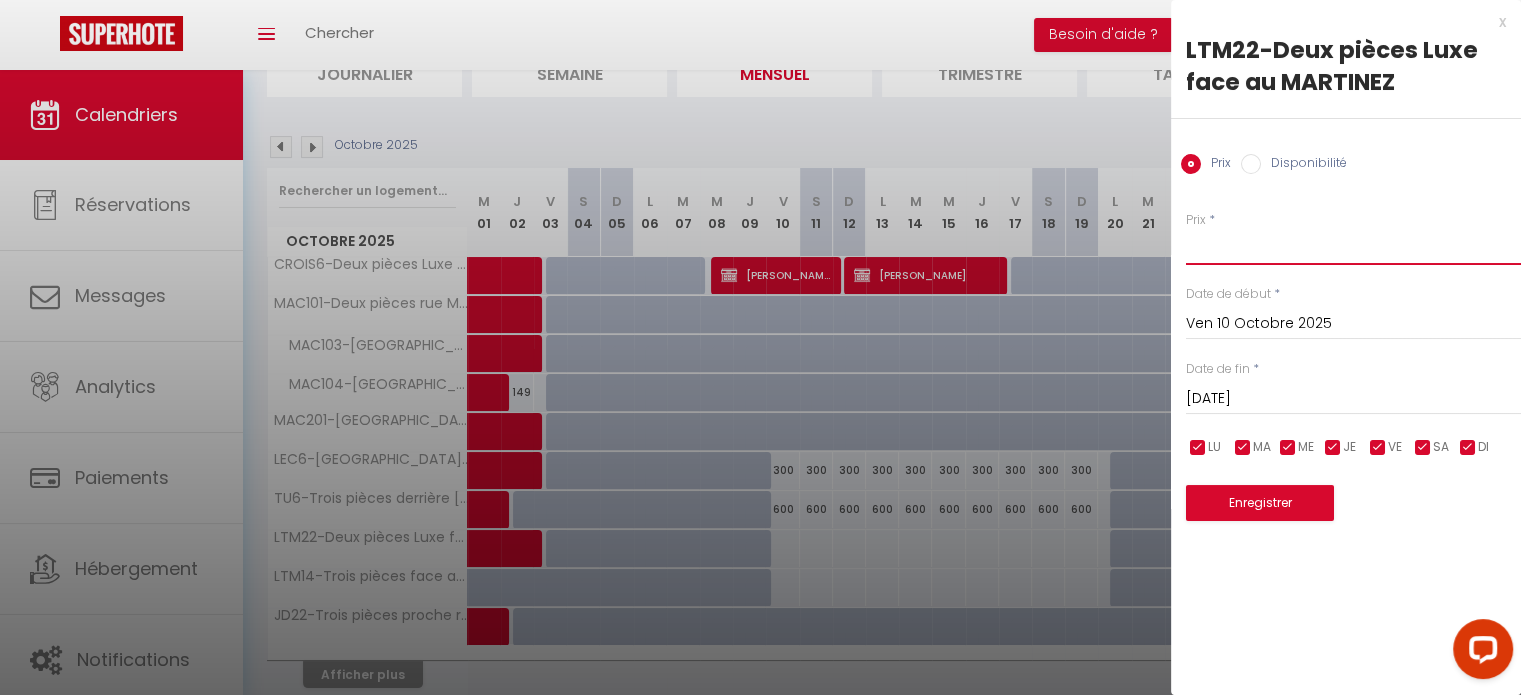 click on "Prix" at bounding box center [1353, 247] 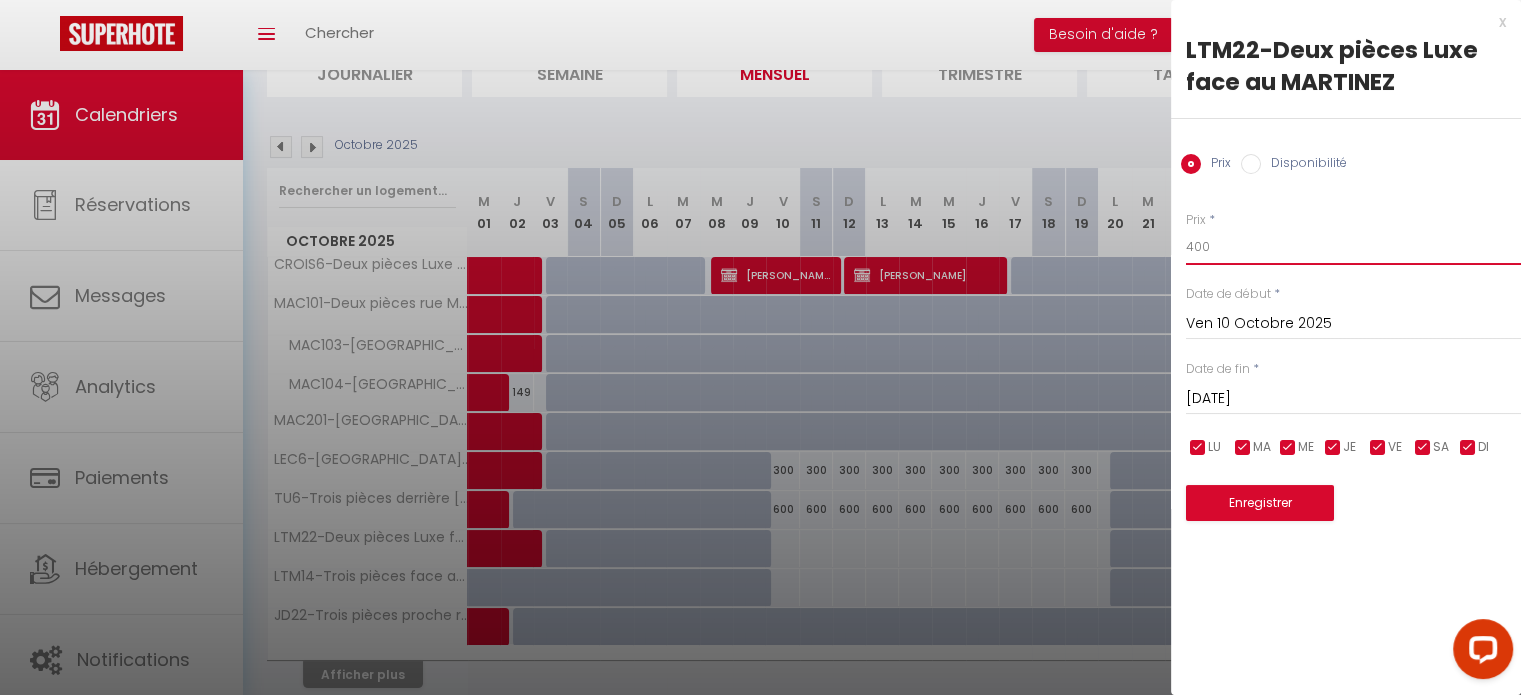 type on "400" 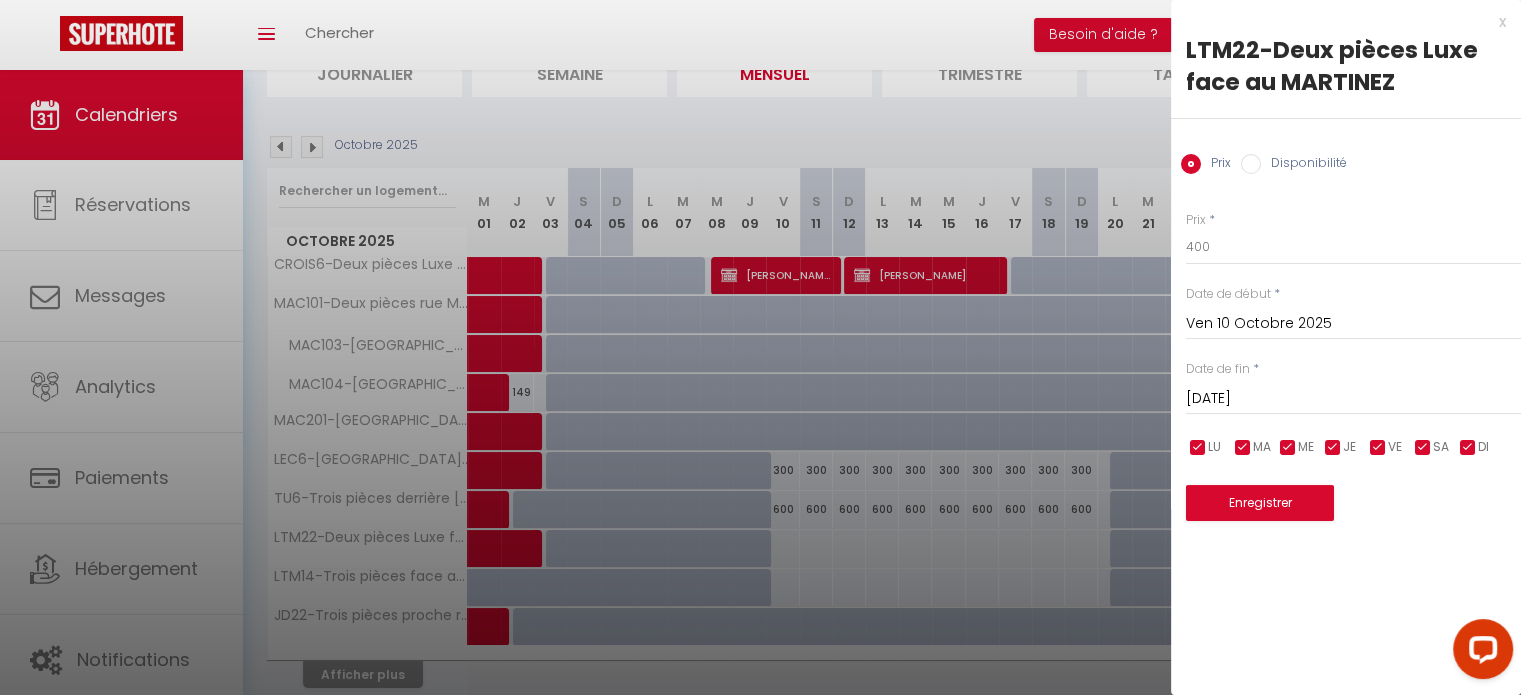 click on "Sam 11 Octobre 2025" at bounding box center (1353, 399) 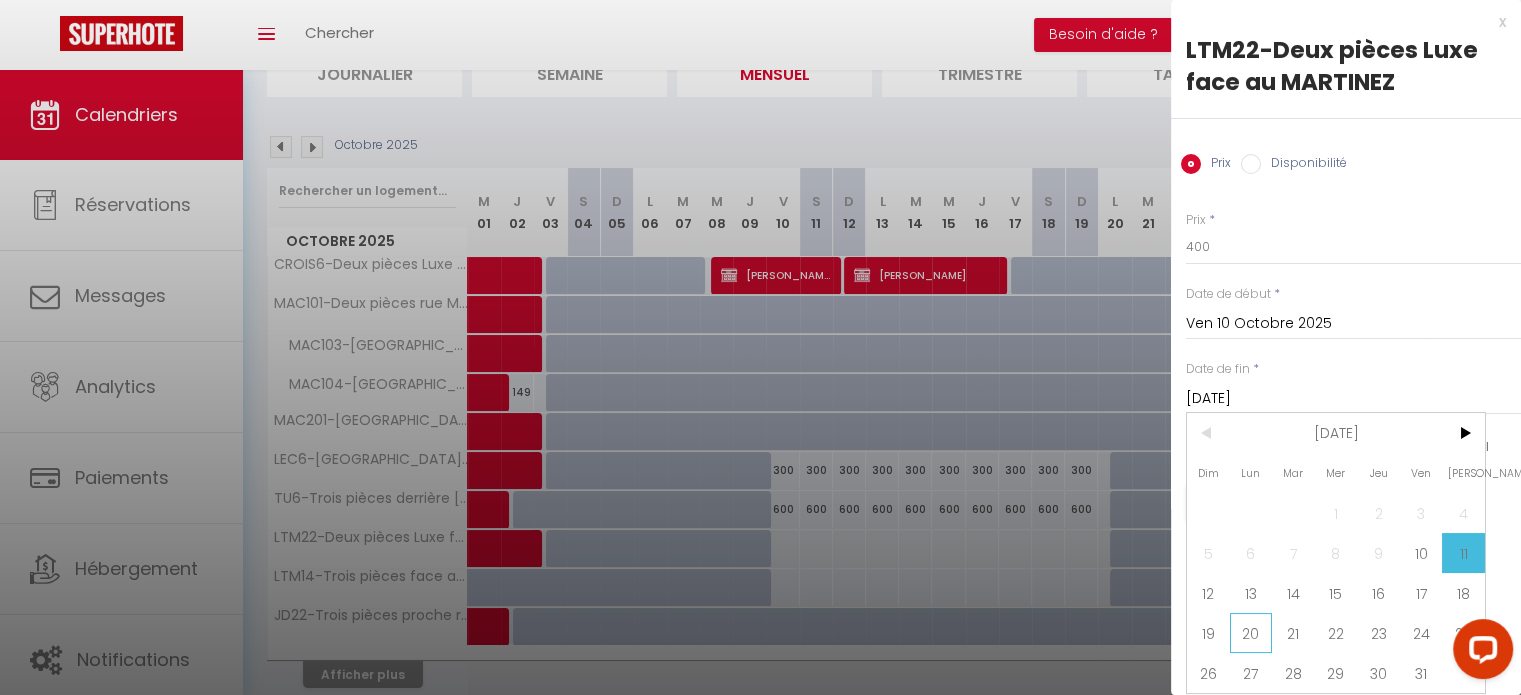click on "20" at bounding box center [1251, 633] 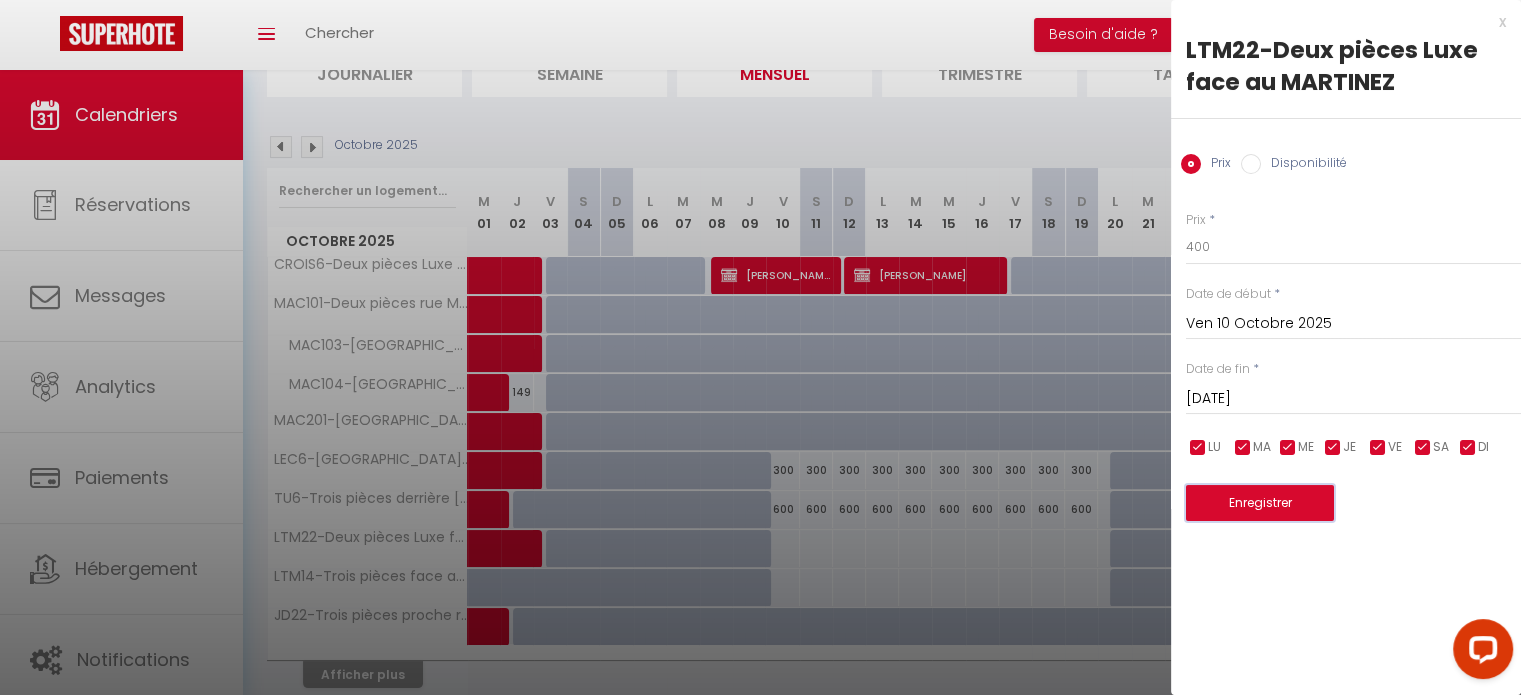 click on "Enregistrer" at bounding box center [1260, 503] 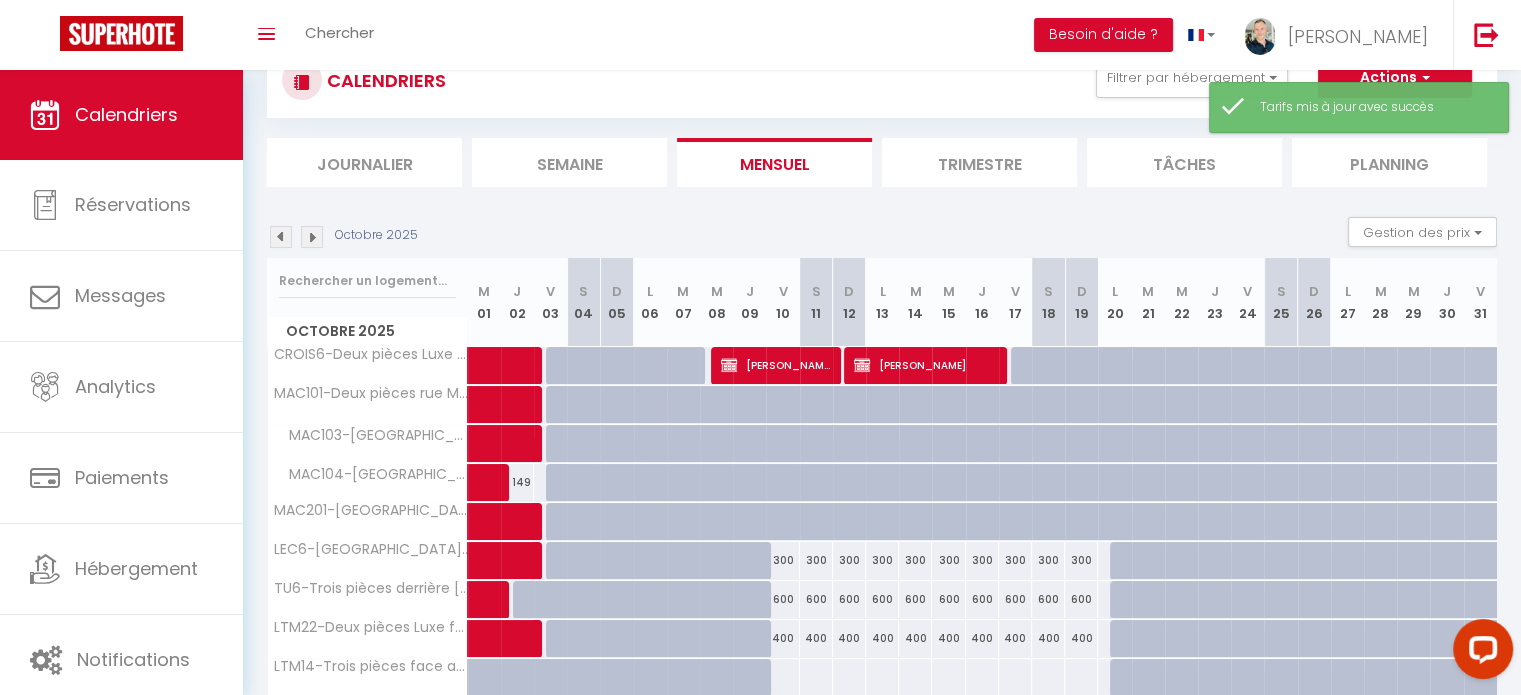 scroll, scrollTop: 160, scrollLeft: 0, axis: vertical 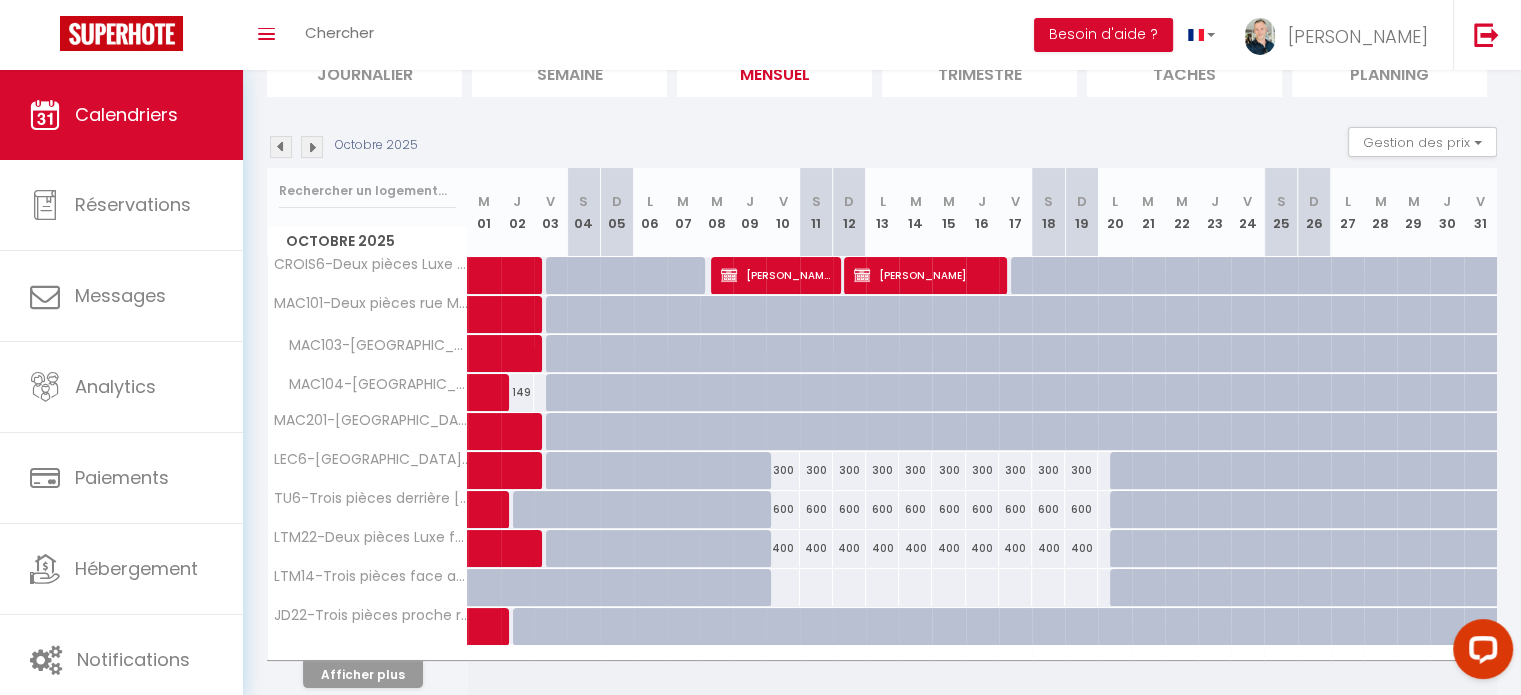 click at bounding box center (782, 587) 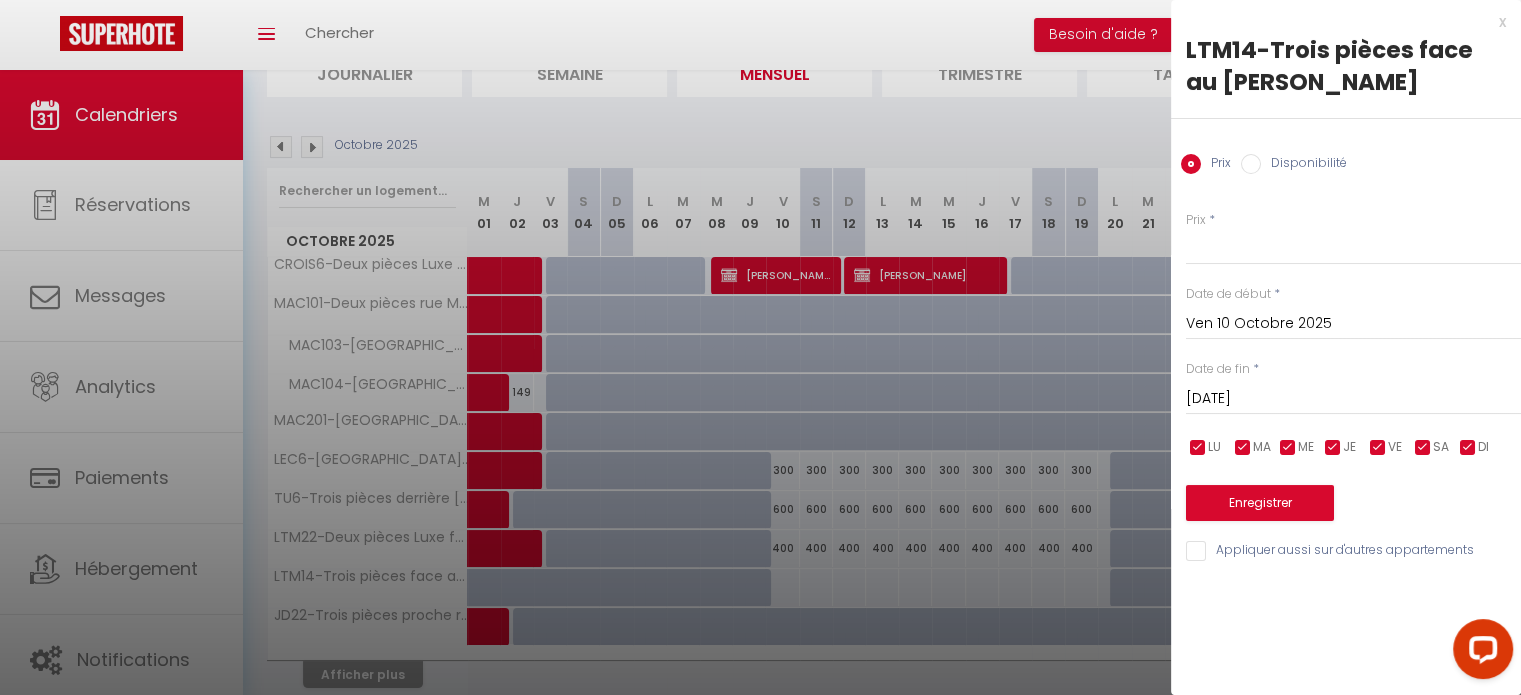 click on "Prix
*
Statut
*
Disponible
Indisponible
Date de début
*     Ven 10 Octobre 2025         <   Oct 2025   >   Dim Lun Mar Mer Jeu Ven Sam   1 2 3 4 5 6 7 8 9 10 11 12 13 14 15 16 17 18 19 20 21 22 23 24 25 26 27 28 29 30 31     <   2025   >   Janvier Février Mars Avril Mai Juin Juillet Août Septembre Octobre Novembre Décembre     <   2020 - 2029   >   2020 2021 2022 2023 2024 2025 2026 2027 2028 2029
Date de fin
*     Sam 11 Octobre 2025         <   Oct 2025   >   Dim Lun Mar Mer Jeu Ven Sam   1 2 3 4 5 6 7 8 9 10 11 12 13 14 15 16 17 18 19 20 21 22 23 24 25 26 27 28 29 30 31     <   2025   >   Janvier Février Mars Avril Mai Juin Juillet Août Septembre Octobre Novembre Décembre     <   2020 - 2029   >   2020 2021" at bounding box center (1346, 375) 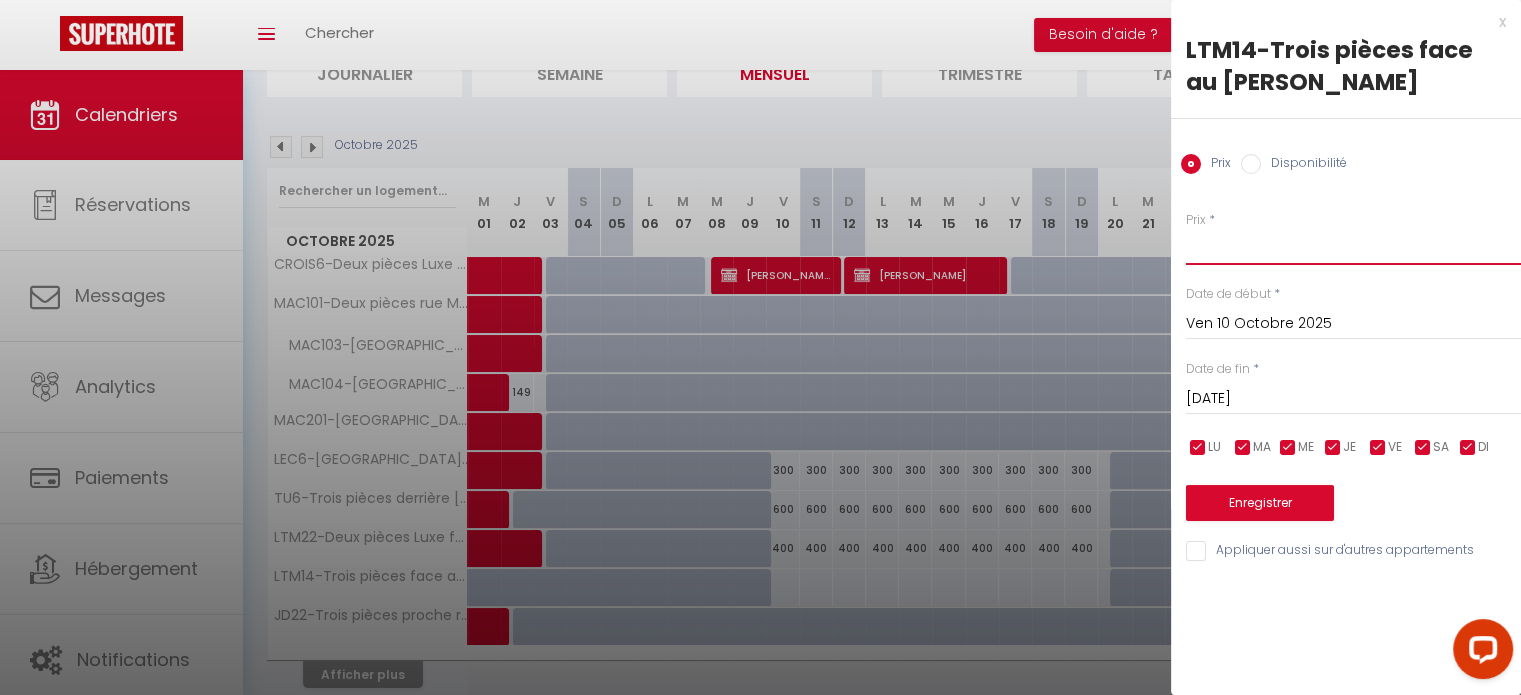 click on "Prix" at bounding box center [1353, 247] 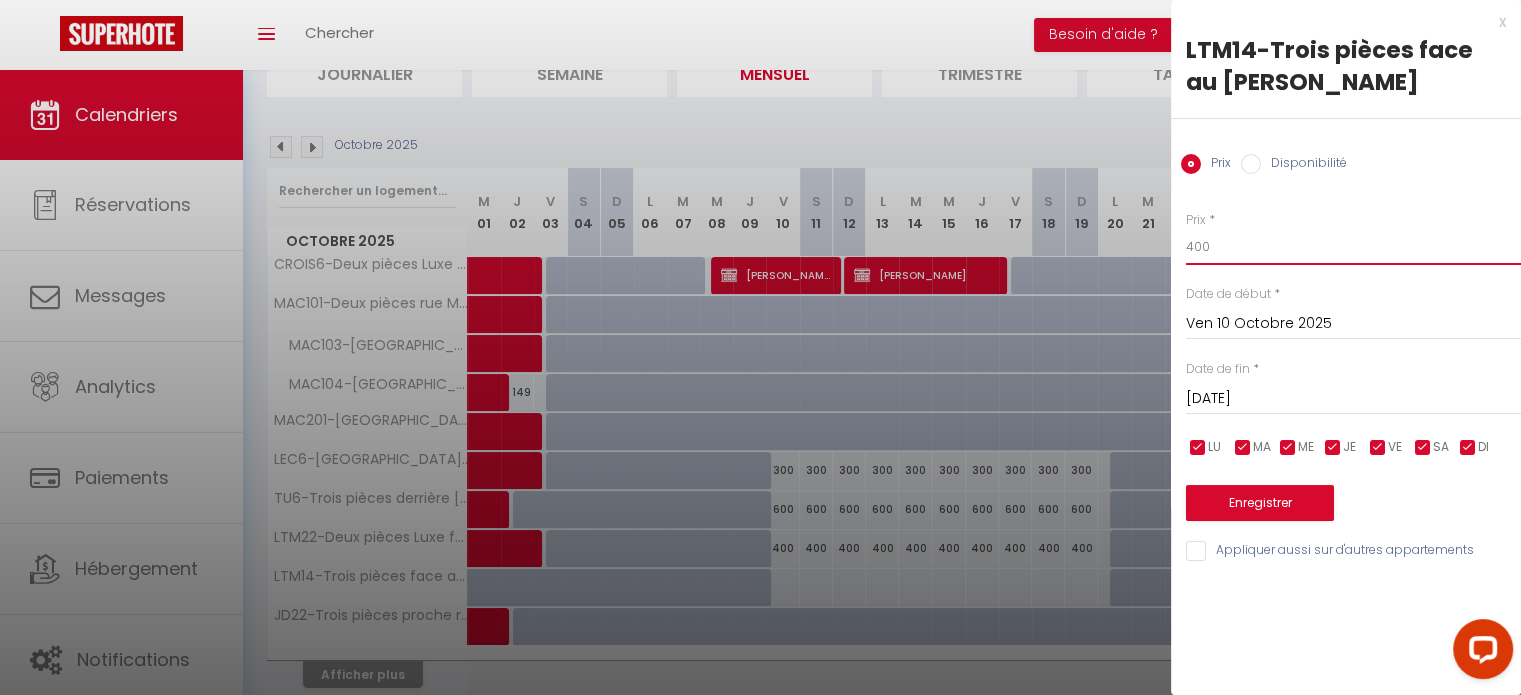 type on "400" 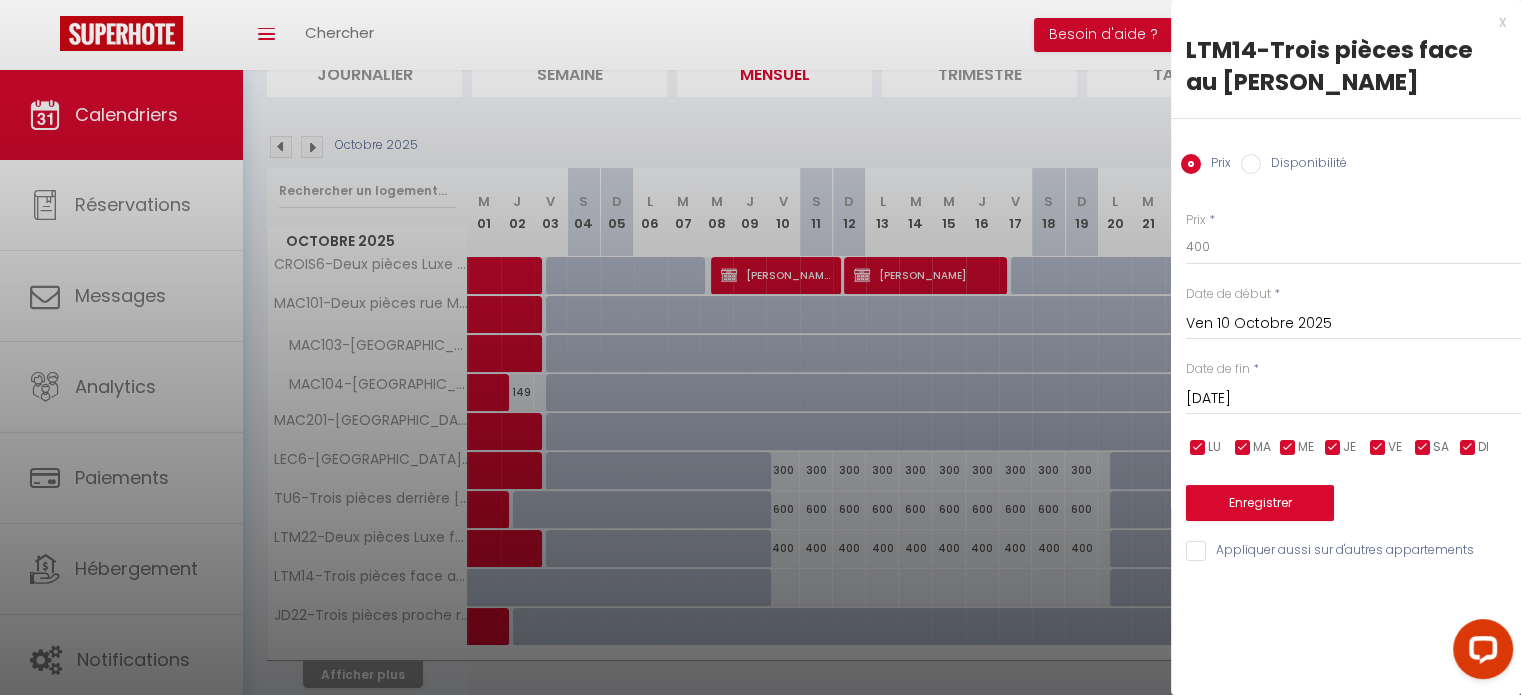 click on "Sam 11 Octobre 2025         <   Oct 2025   >   Dim Lun Mar Mer Jeu Ven Sam   1 2 3 4 5 6 7 8 9 10 11 12 13 14 15 16 17 18 19 20 21 22 23 24 25 26 27 28 29 30 31     <   2025   >   Janvier Février Mars Avril Mai Juin Juillet Août Septembre Octobre Novembre Décembre     <   2020 - 2029   >   2020 2021 2022 2023 2024 2025 2026 2027 2028 2029" at bounding box center [1353, 397] 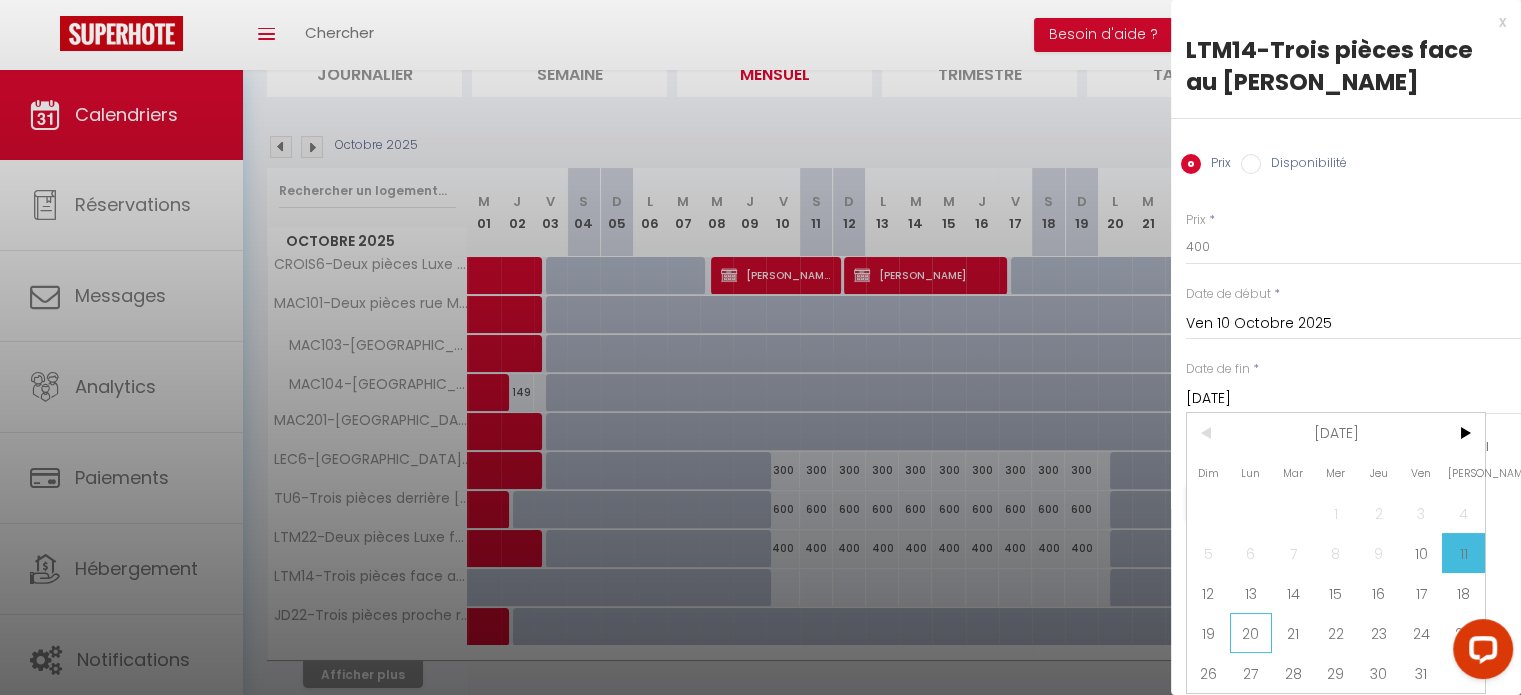 click on "20" at bounding box center [1251, 633] 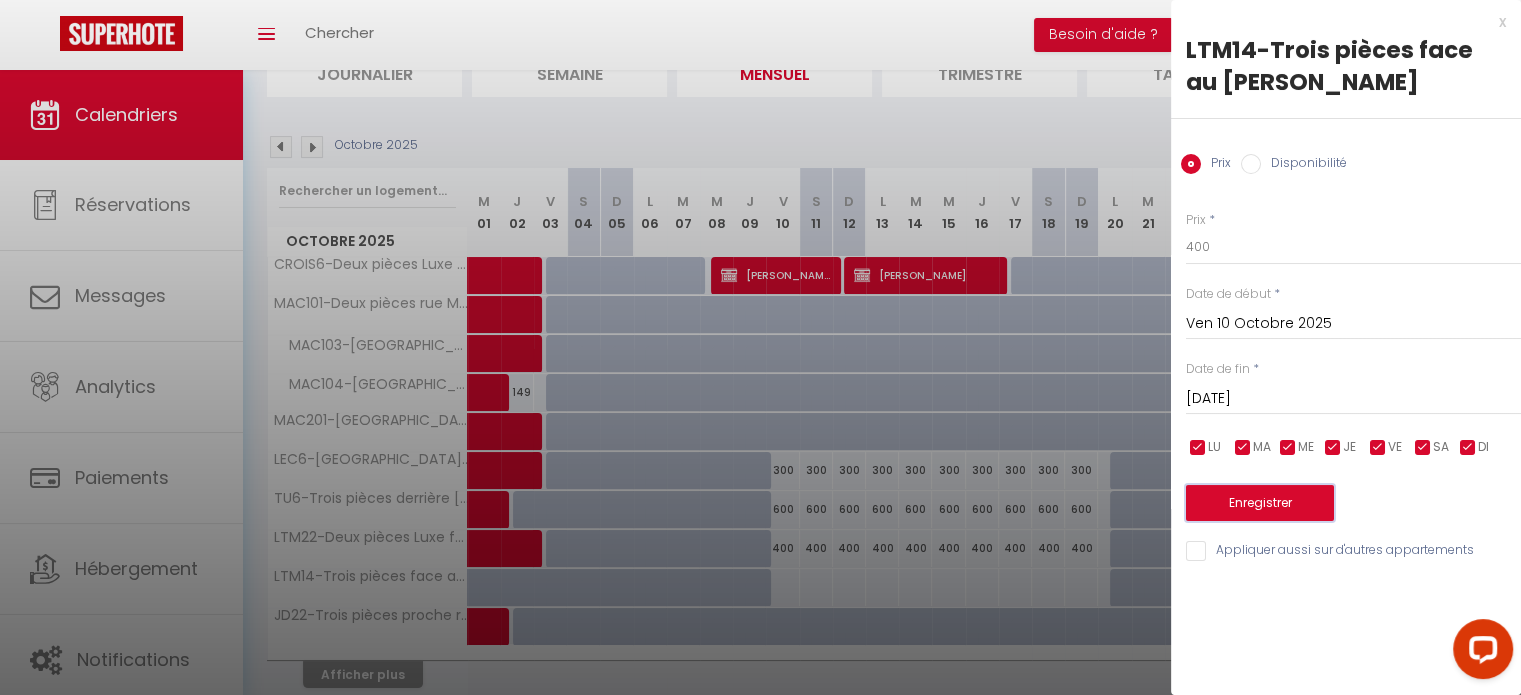 click on "Enregistrer" at bounding box center [1260, 503] 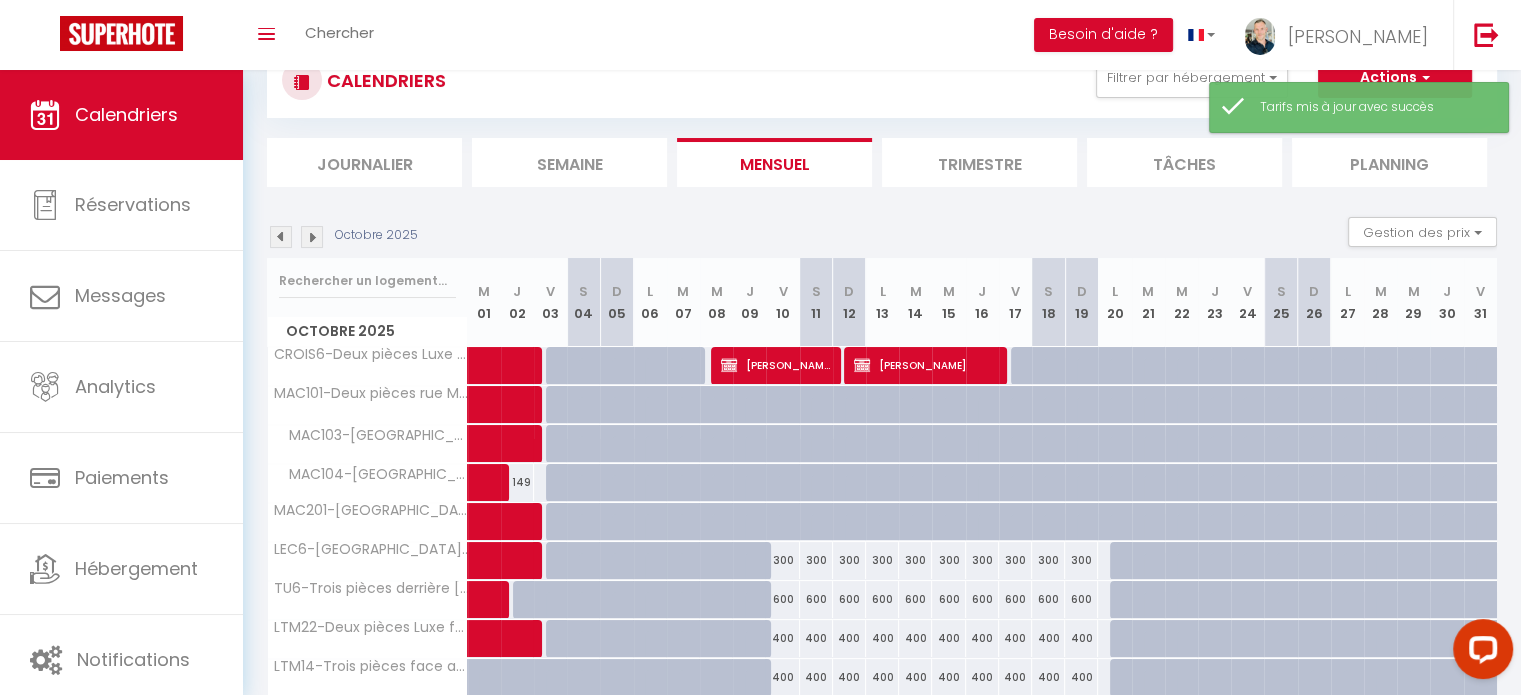scroll, scrollTop: 160, scrollLeft: 0, axis: vertical 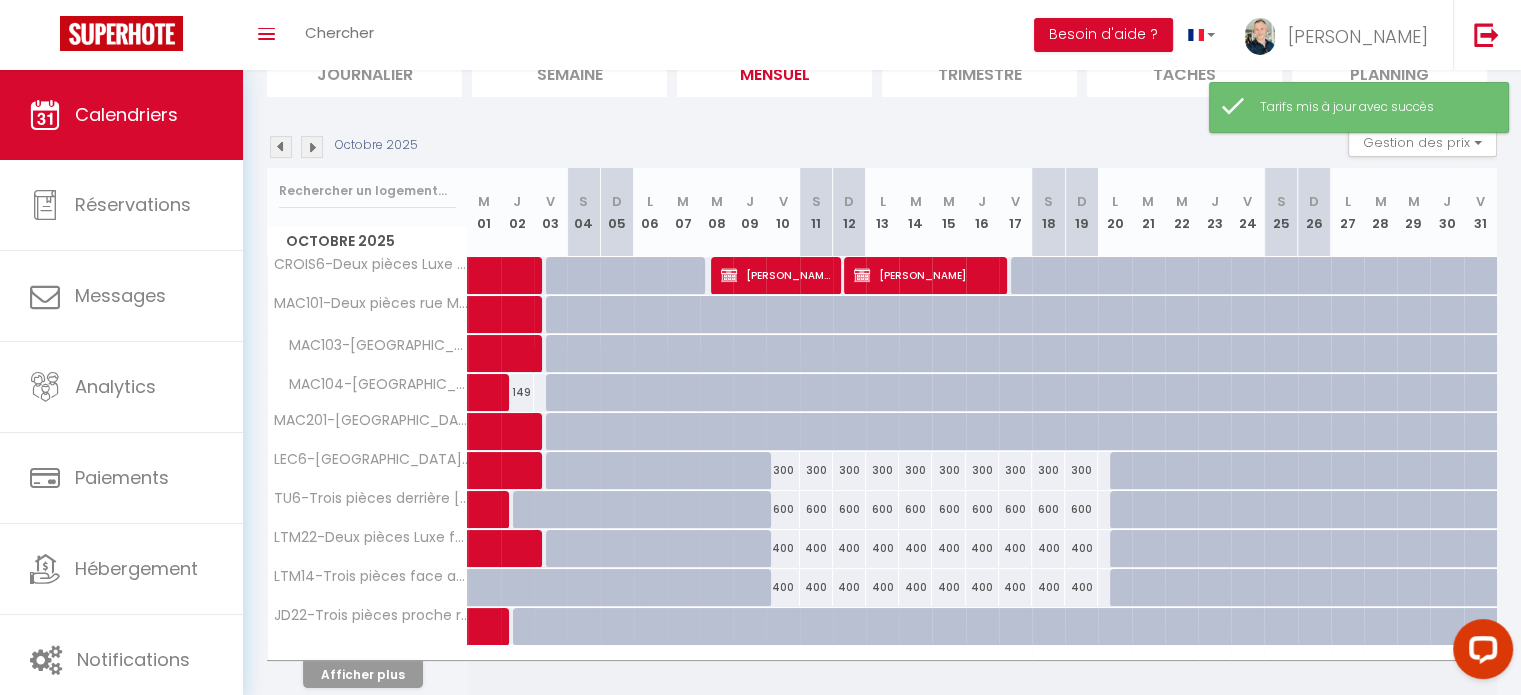 click on "400" at bounding box center [782, 548] 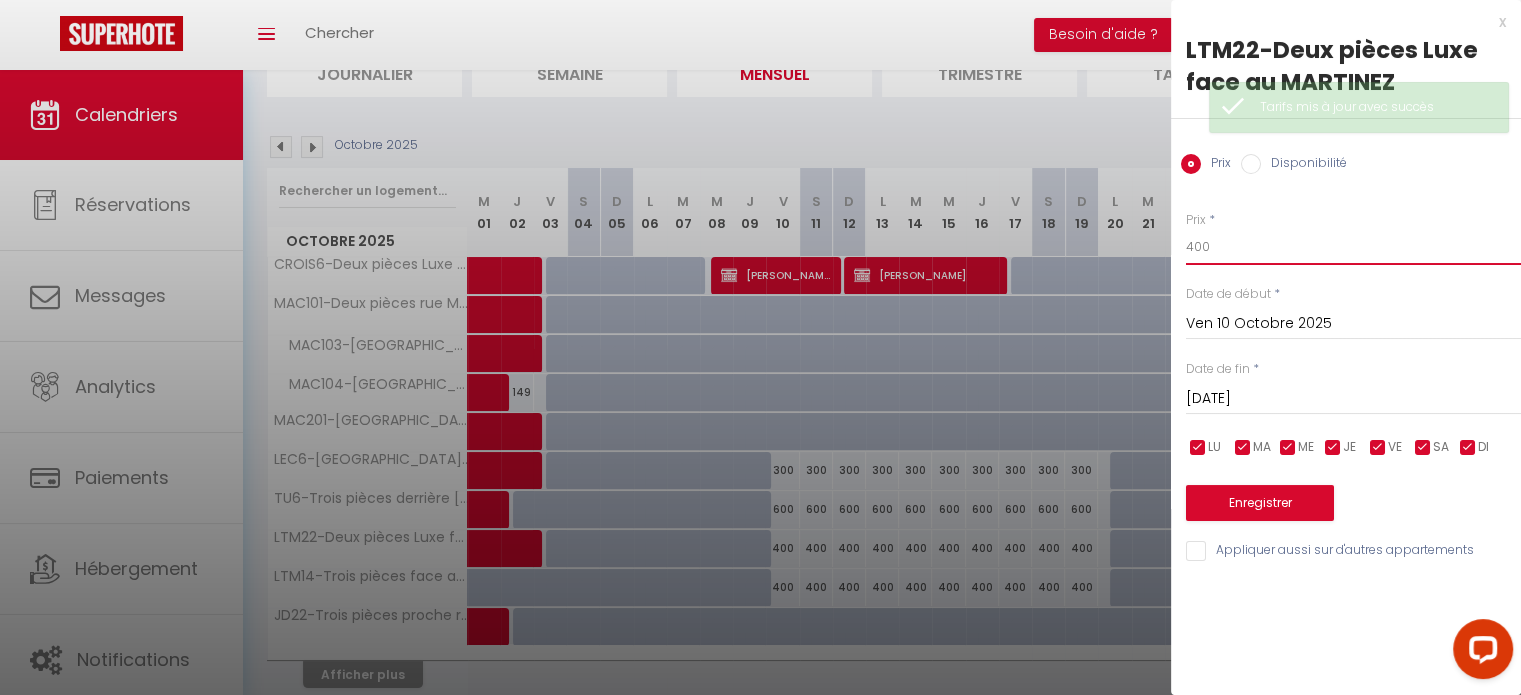 drag, startPoint x: 1218, startPoint y: 245, endPoint x: 1176, endPoint y: 240, distance: 42.296574 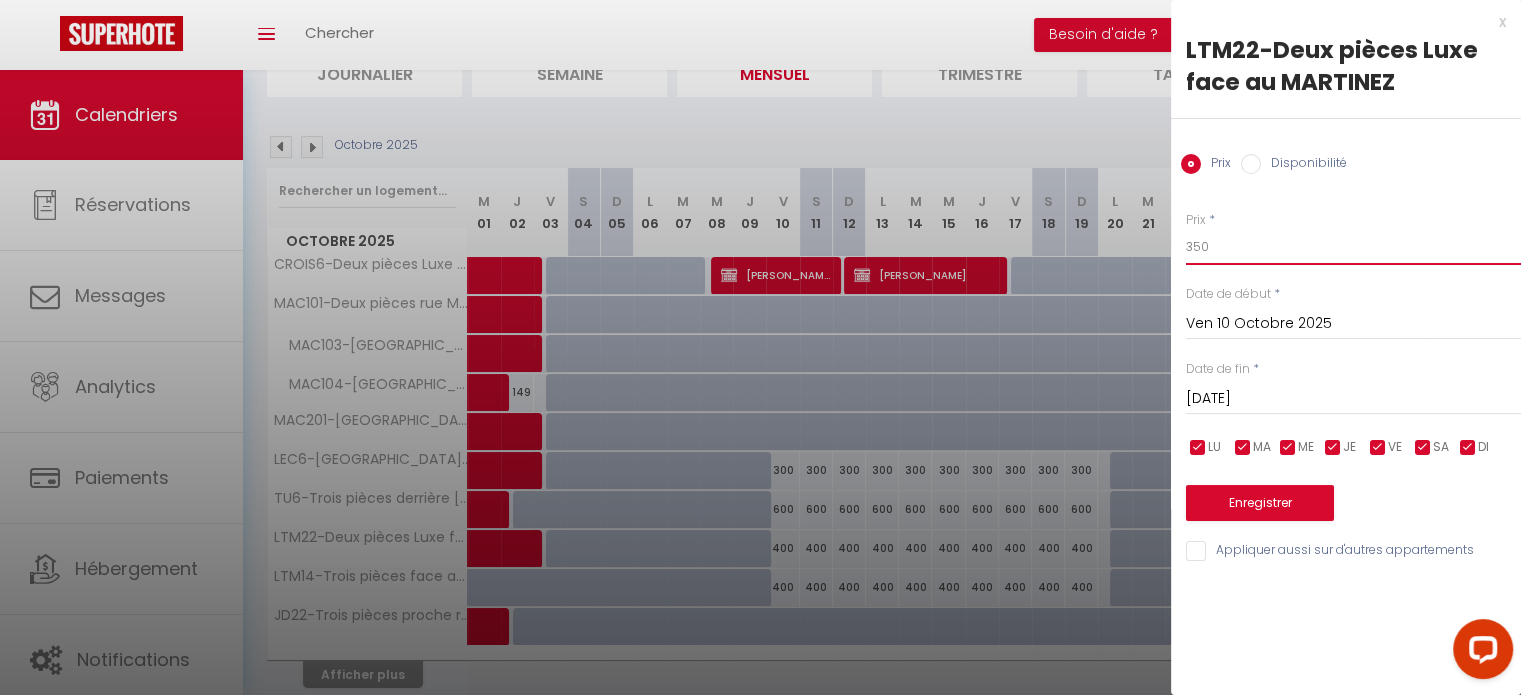 type on "350" 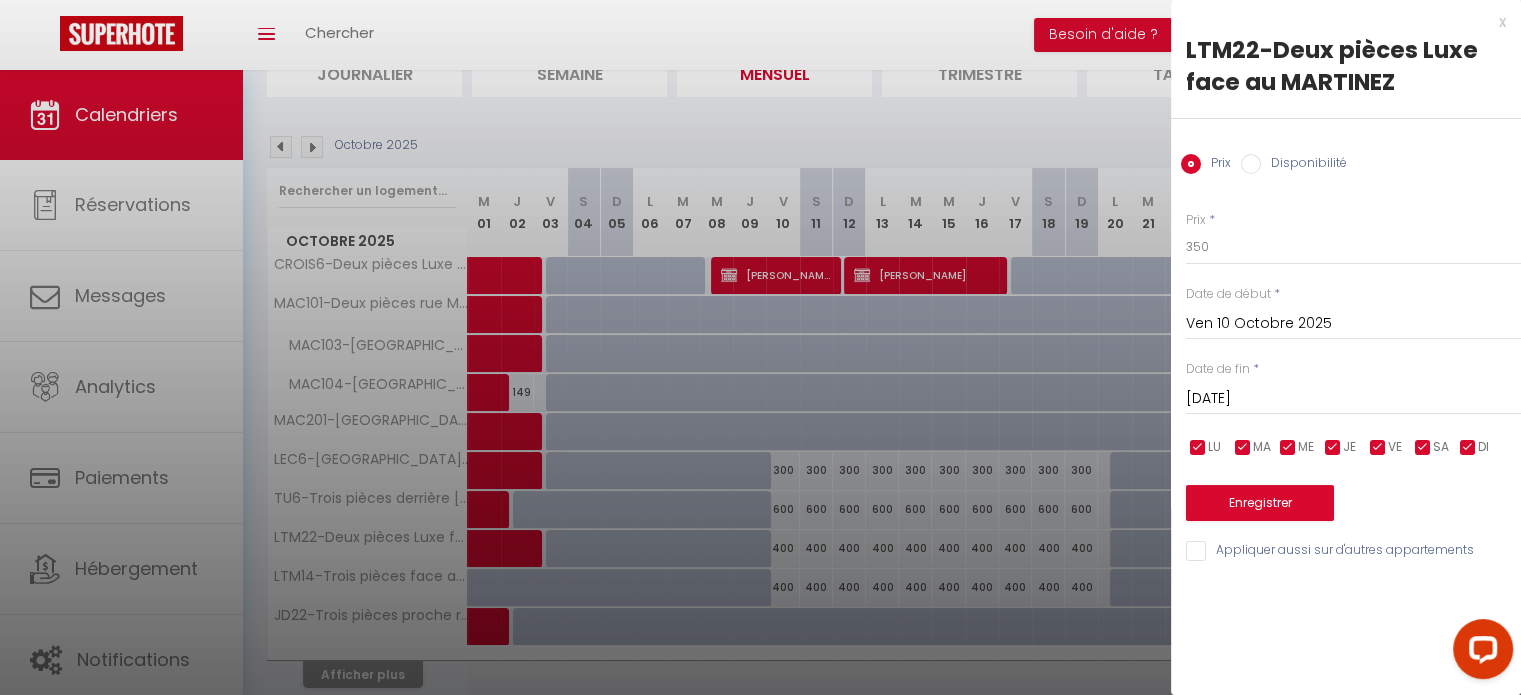 click on "Sam 11 Octobre 2025" at bounding box center [1353, 399] 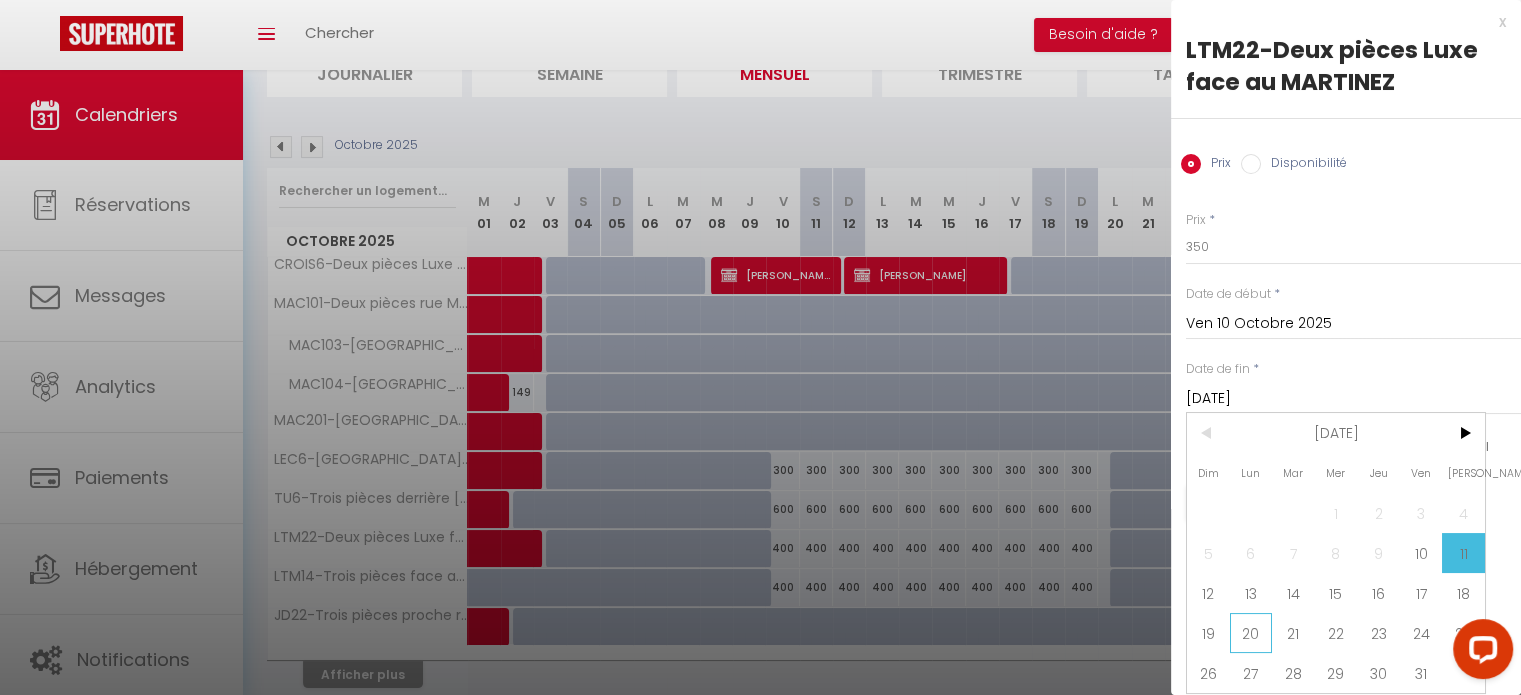 click on "20" at bounding box center [1251, 633] 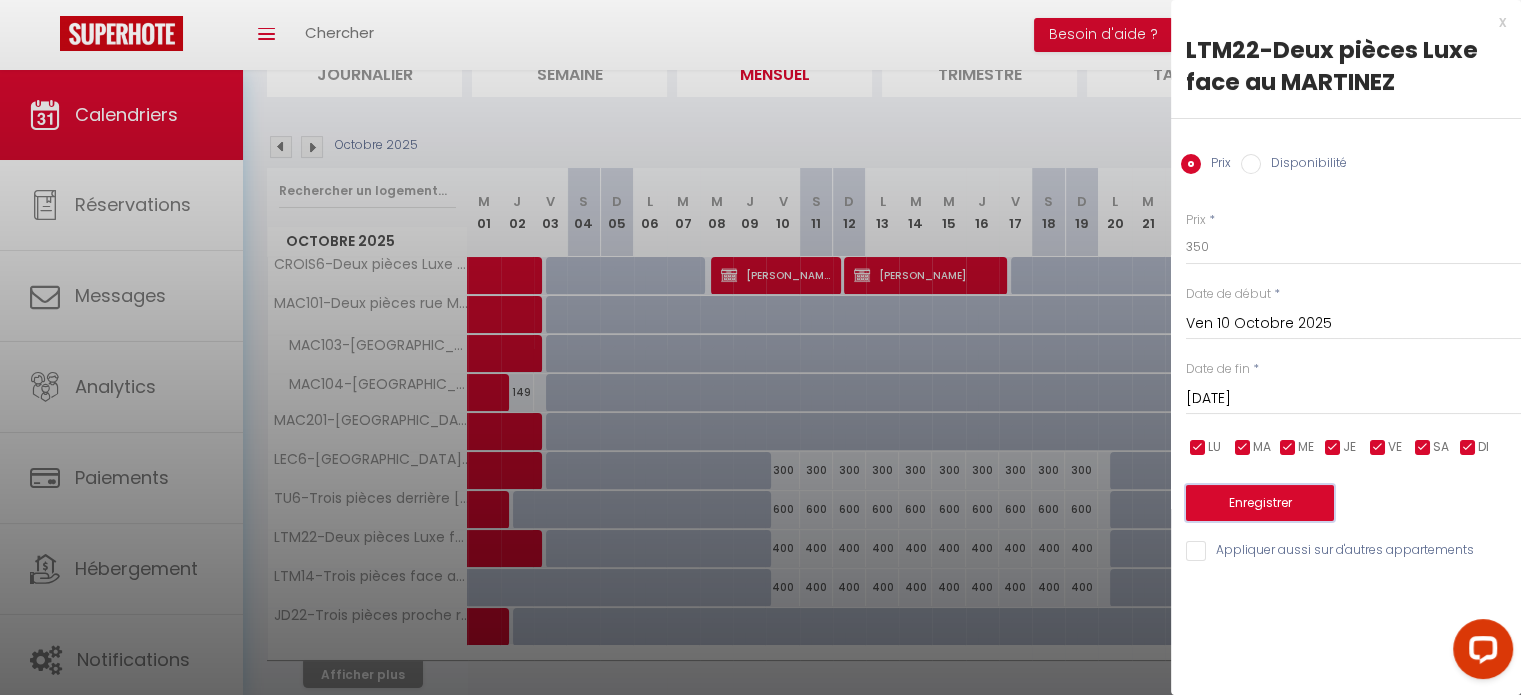 click on "Enregistrer" at bounding box center (1260, 503) 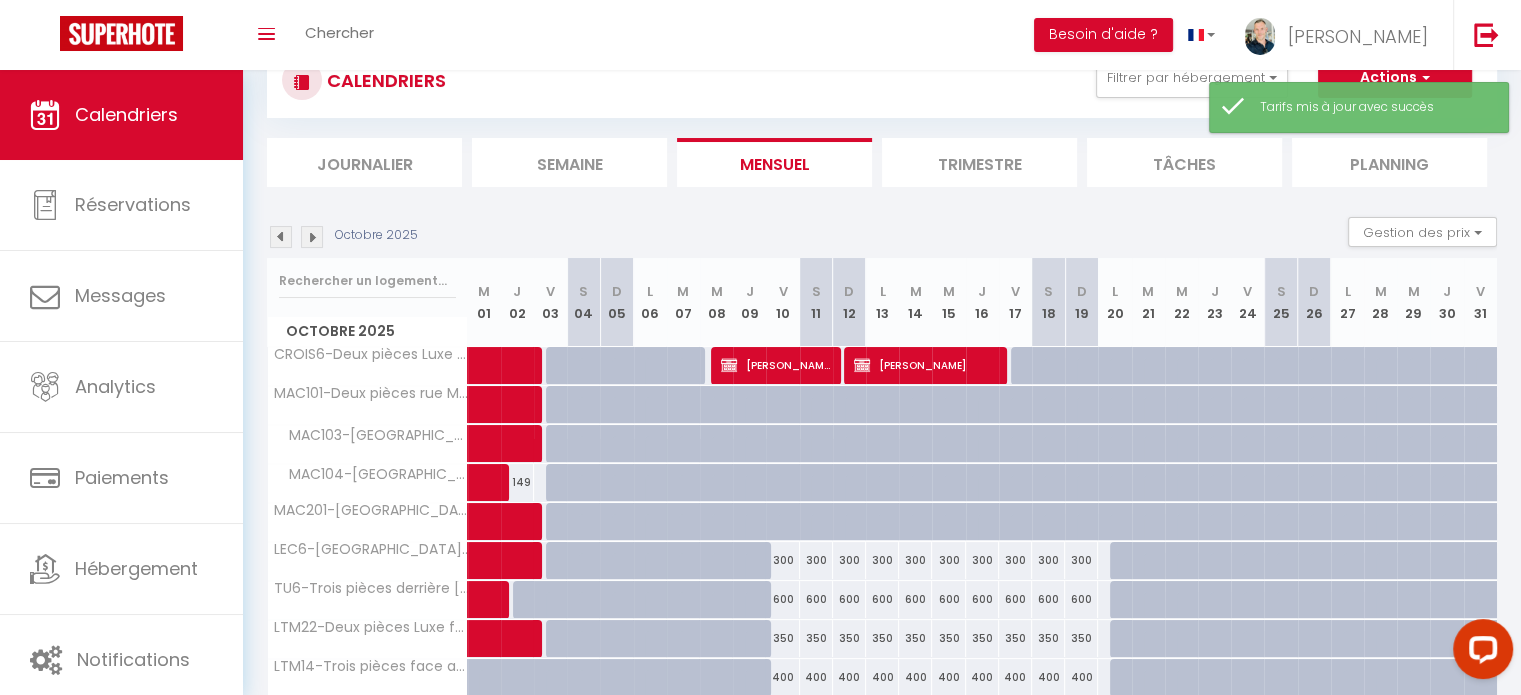 scroll, scrollTop: 160, scrollLeft: 0, axis: vertical 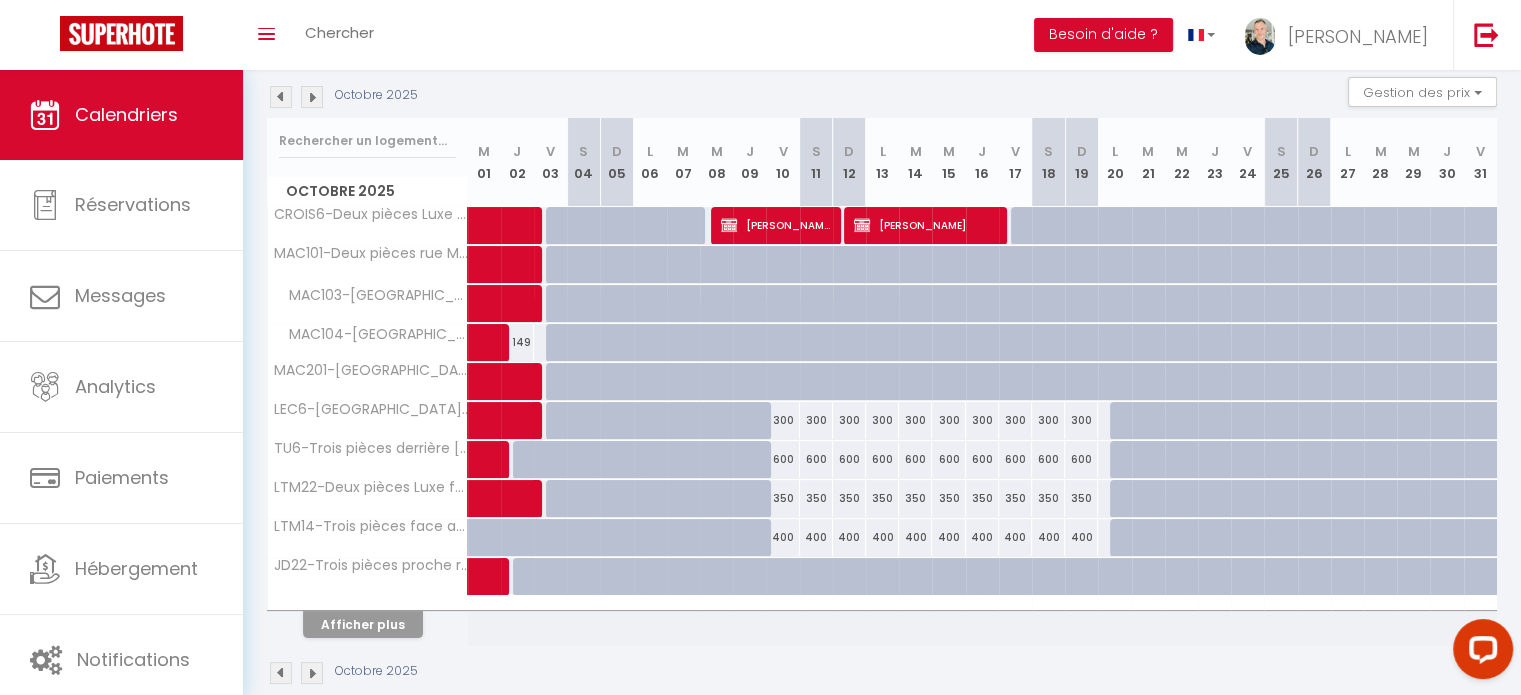 click at bounding box center (782, 577) 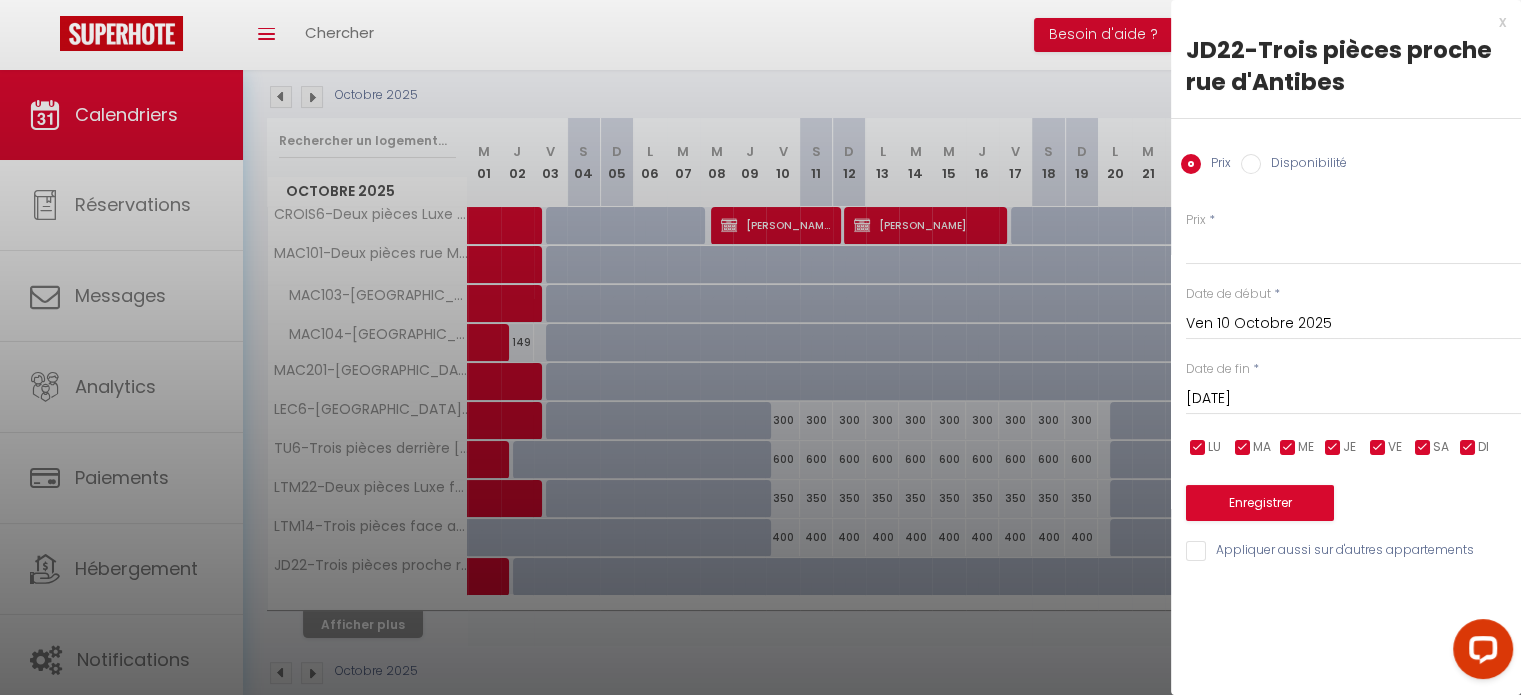 click at bounding box center [760, 347] 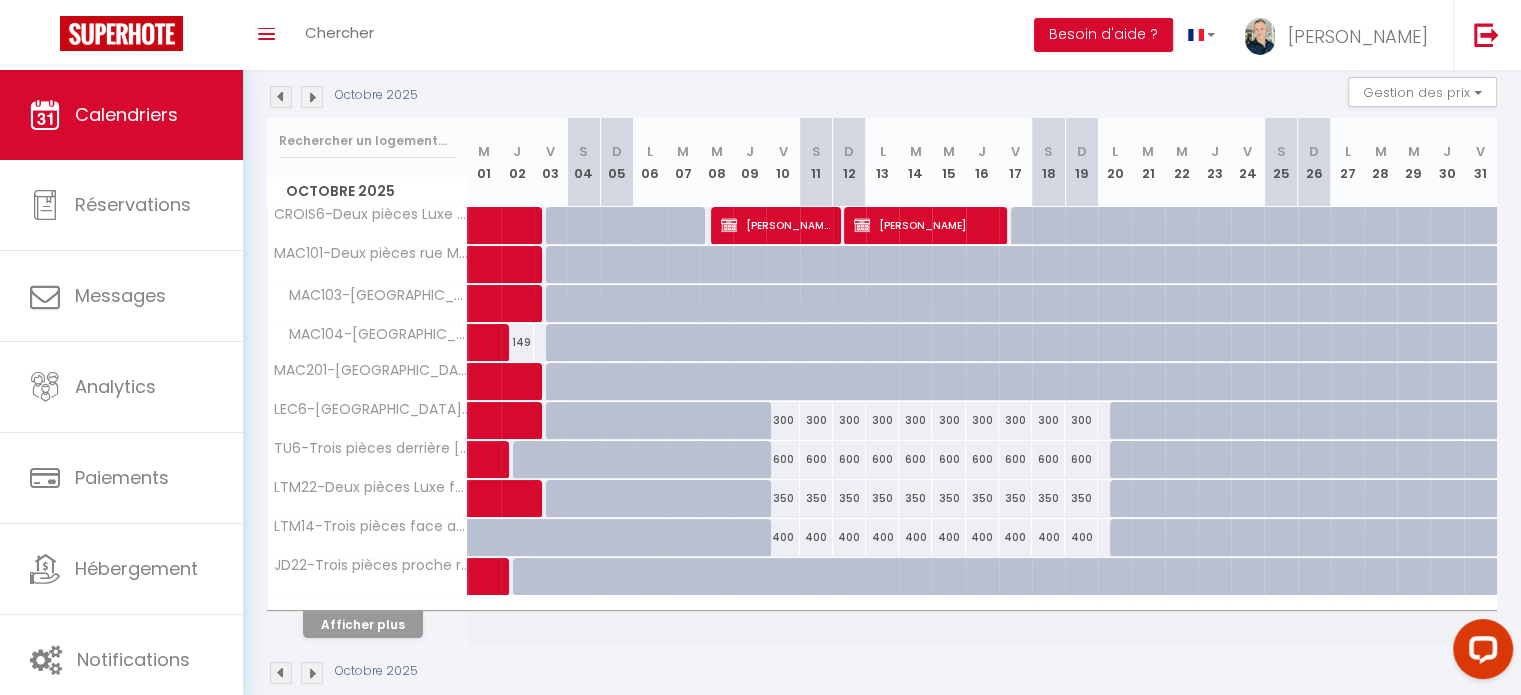 click at bounding box center [782, 577] 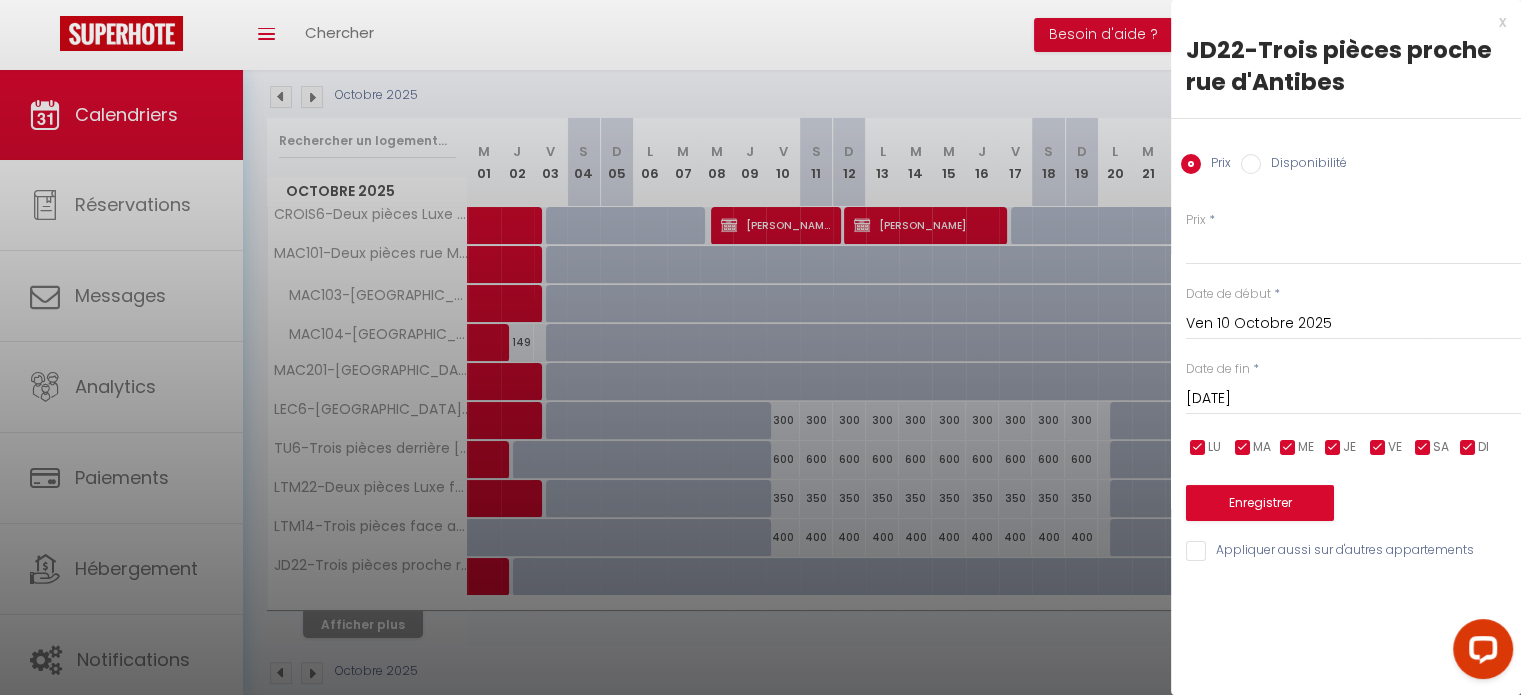 click on "Sam 11 Octobre 2025" at bounding box center (1353, 399) 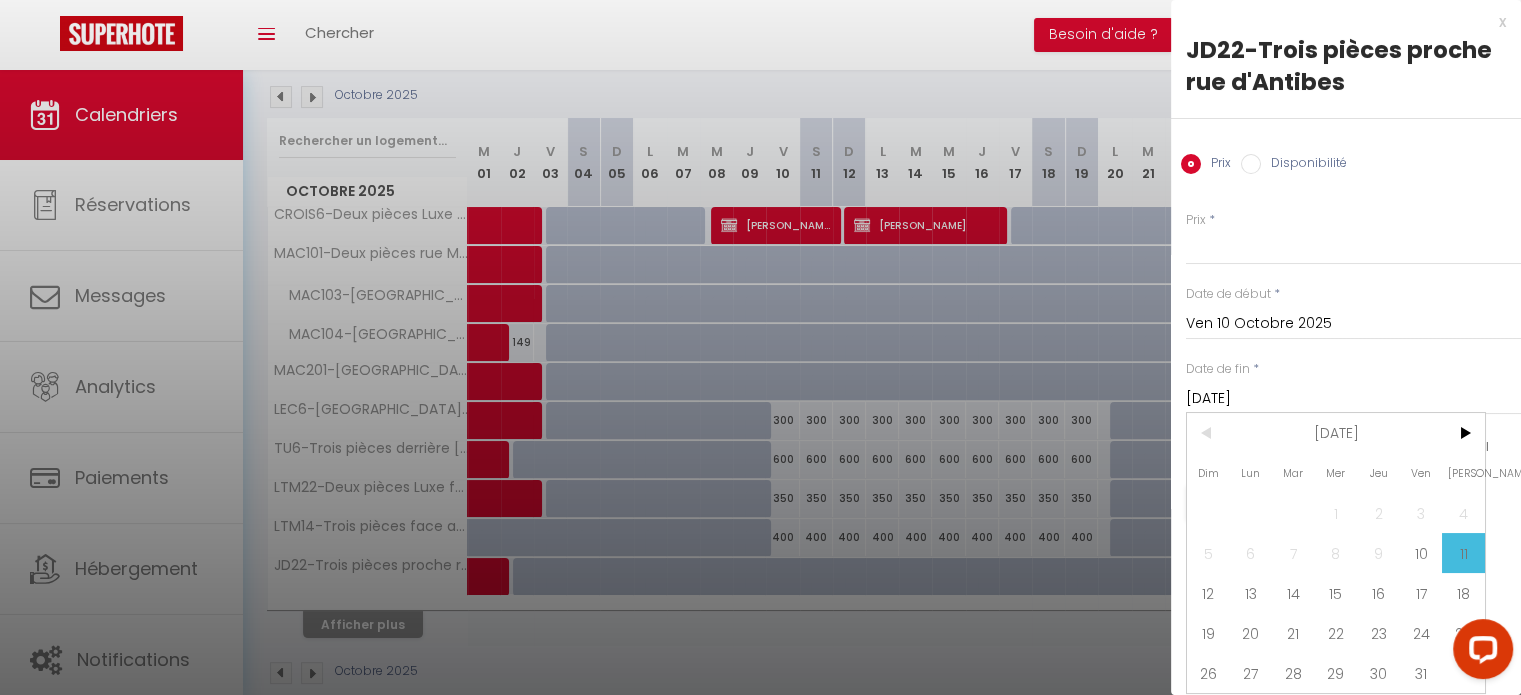 scroll, scrollTop: 12, scrollLeft: 0, axis: vertical 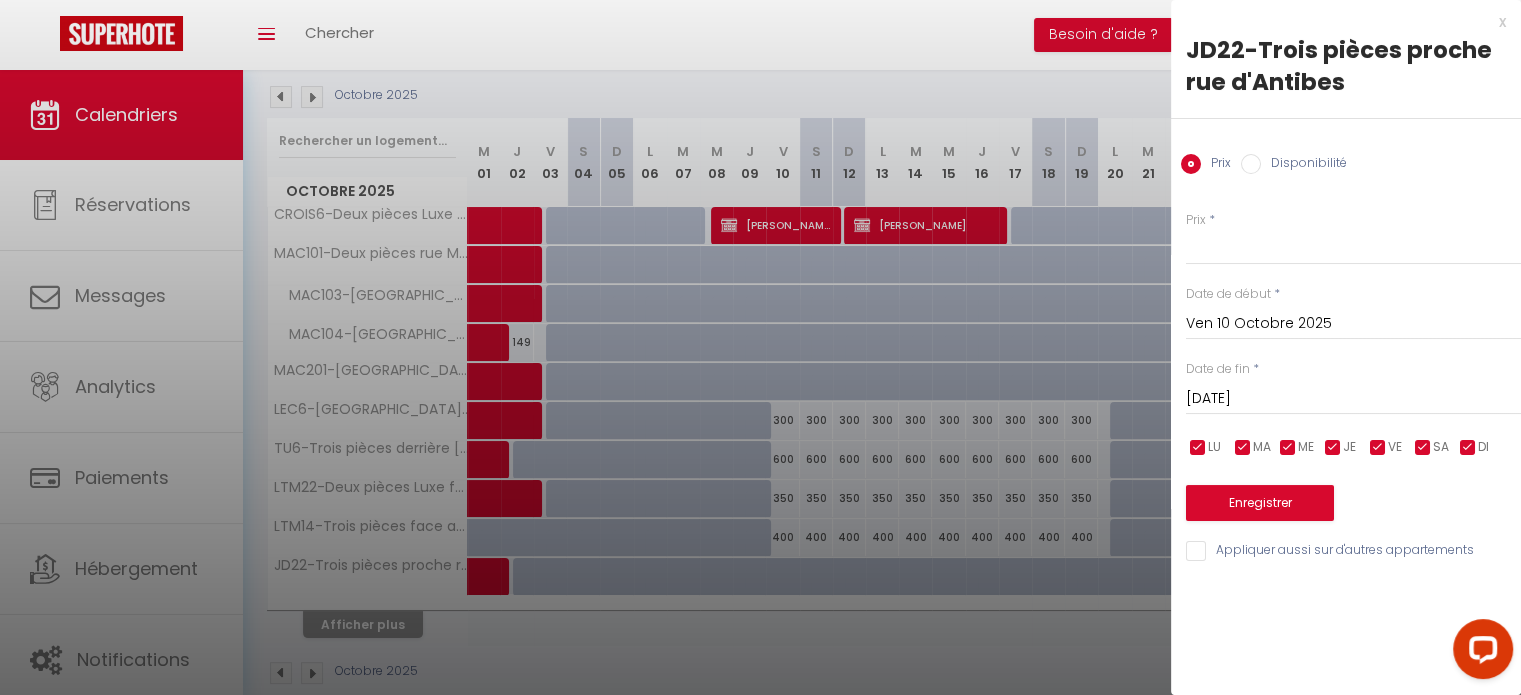 click on "Sam 11 Octobre 2025" at bounding box center (1353, 399) 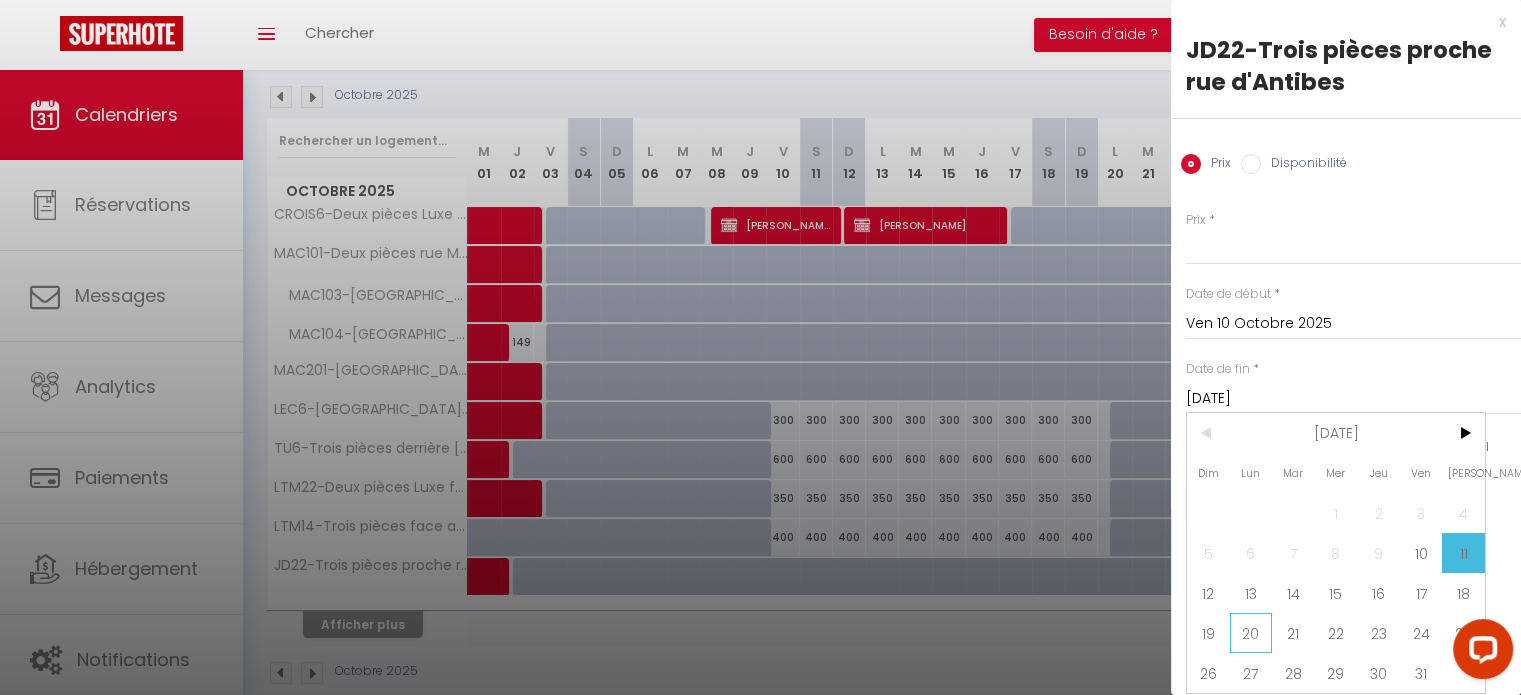 click on "20" at bounding box center (1251, 633) 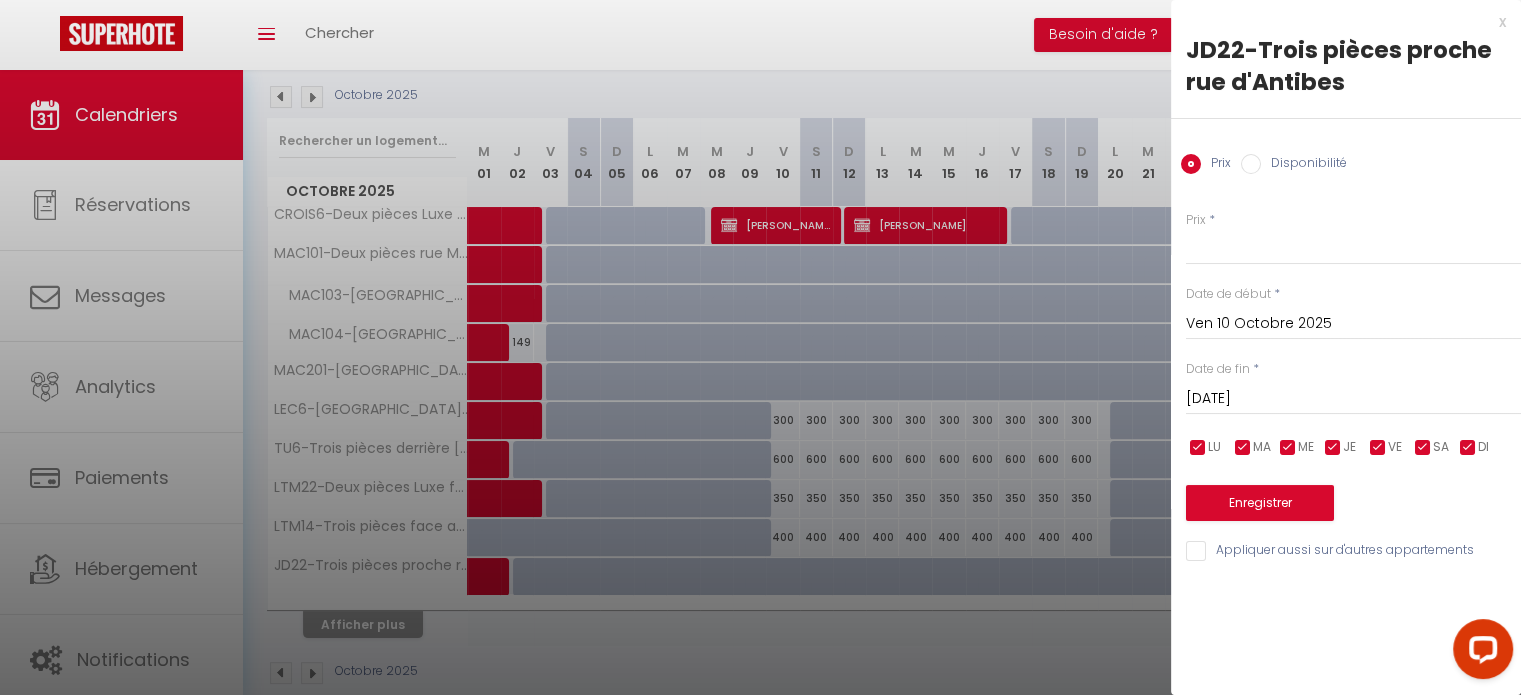 click on "Disponibilité" at bounding box center [1251, 164] 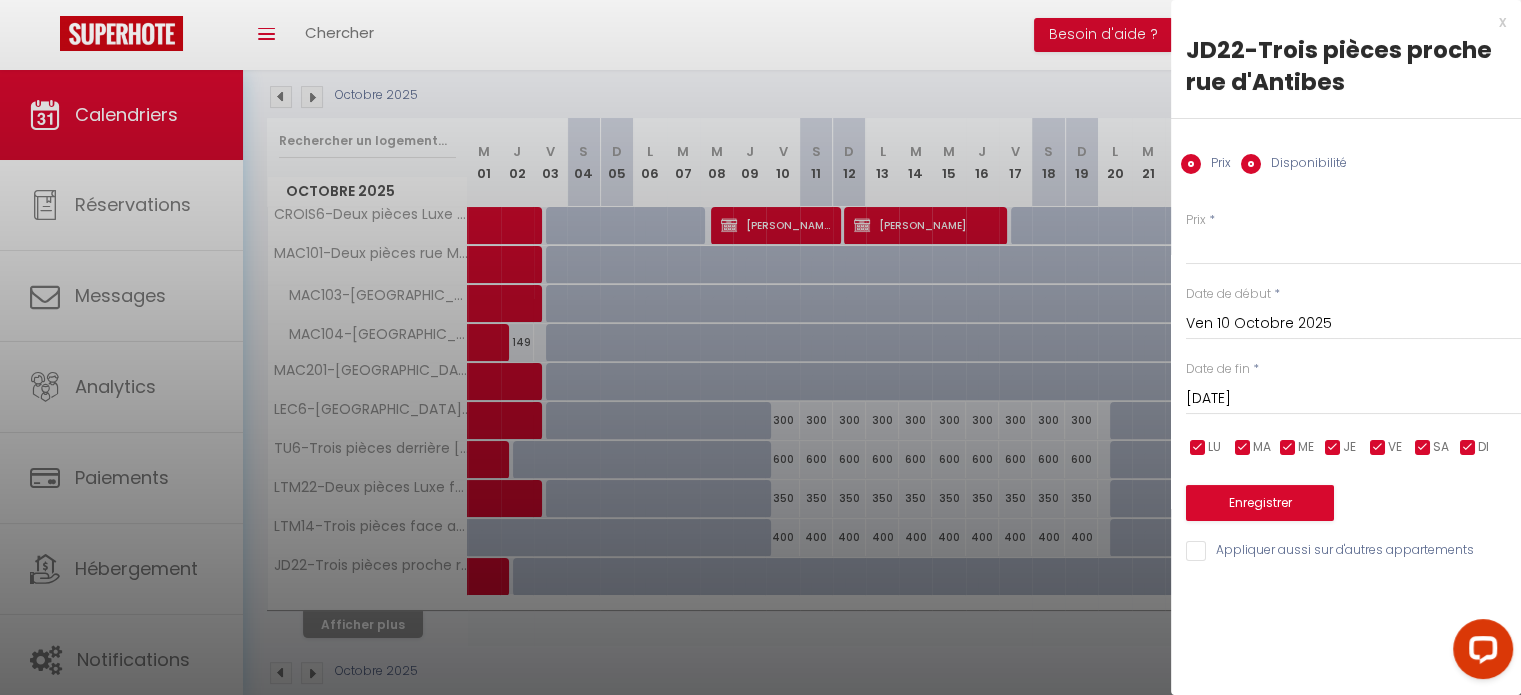 radio on "false" 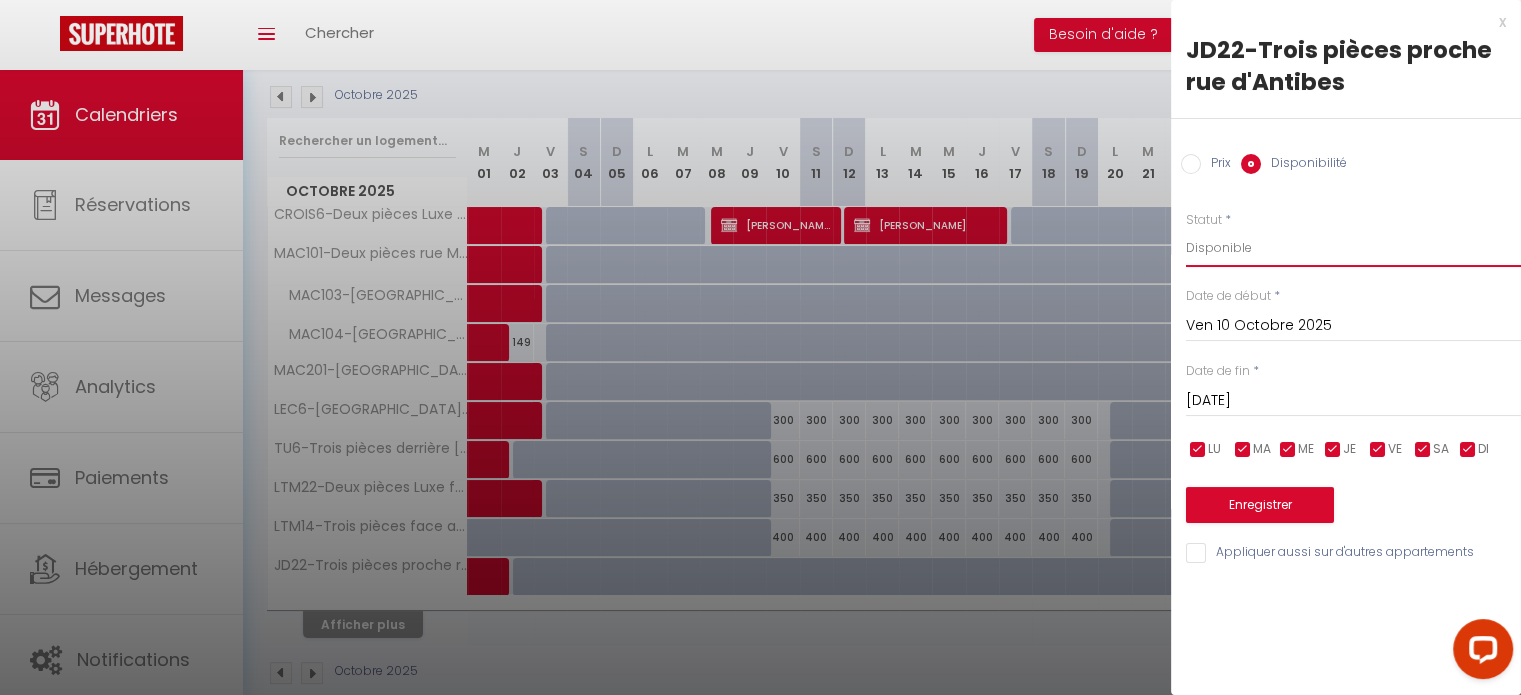 click on "Disponible
Indisponible" at bounding box center (1353, 248) 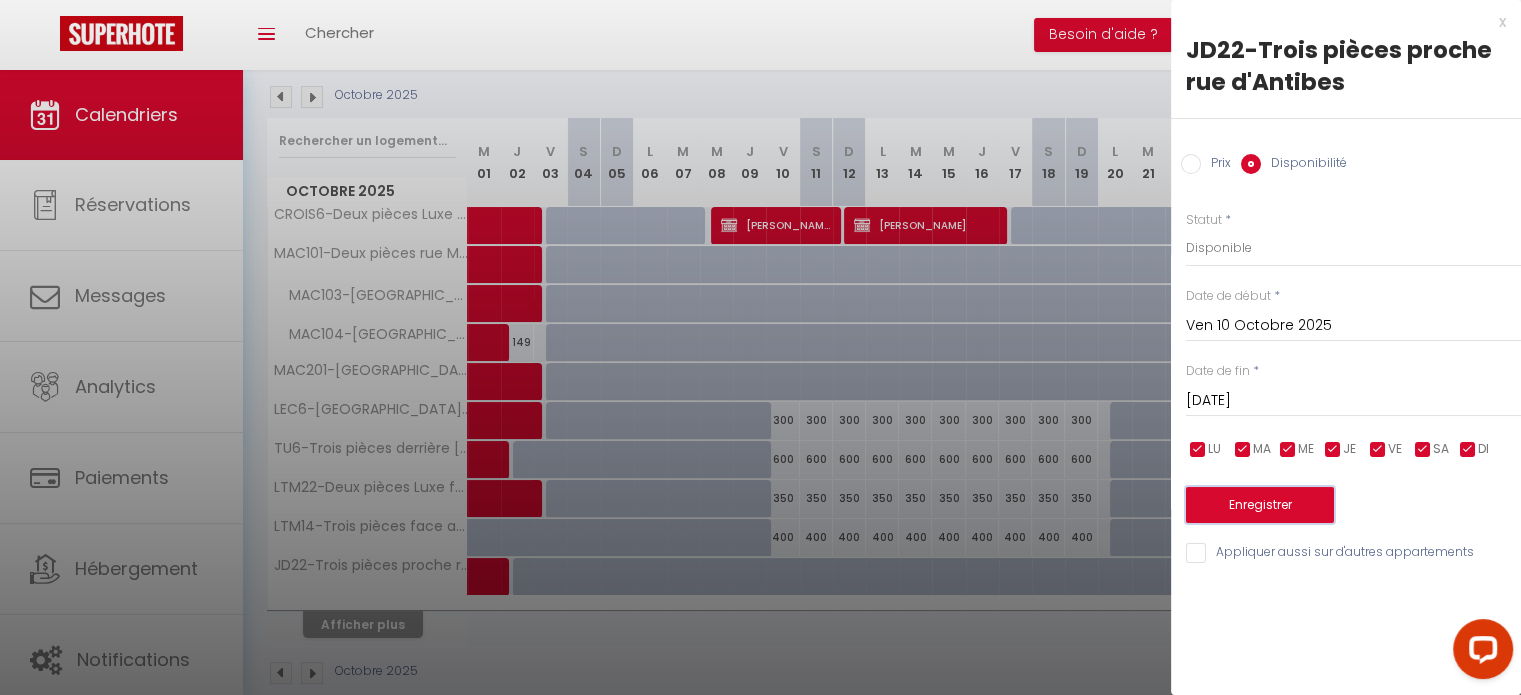 click on "Enregistrer" at bounding box center (1260, 505) 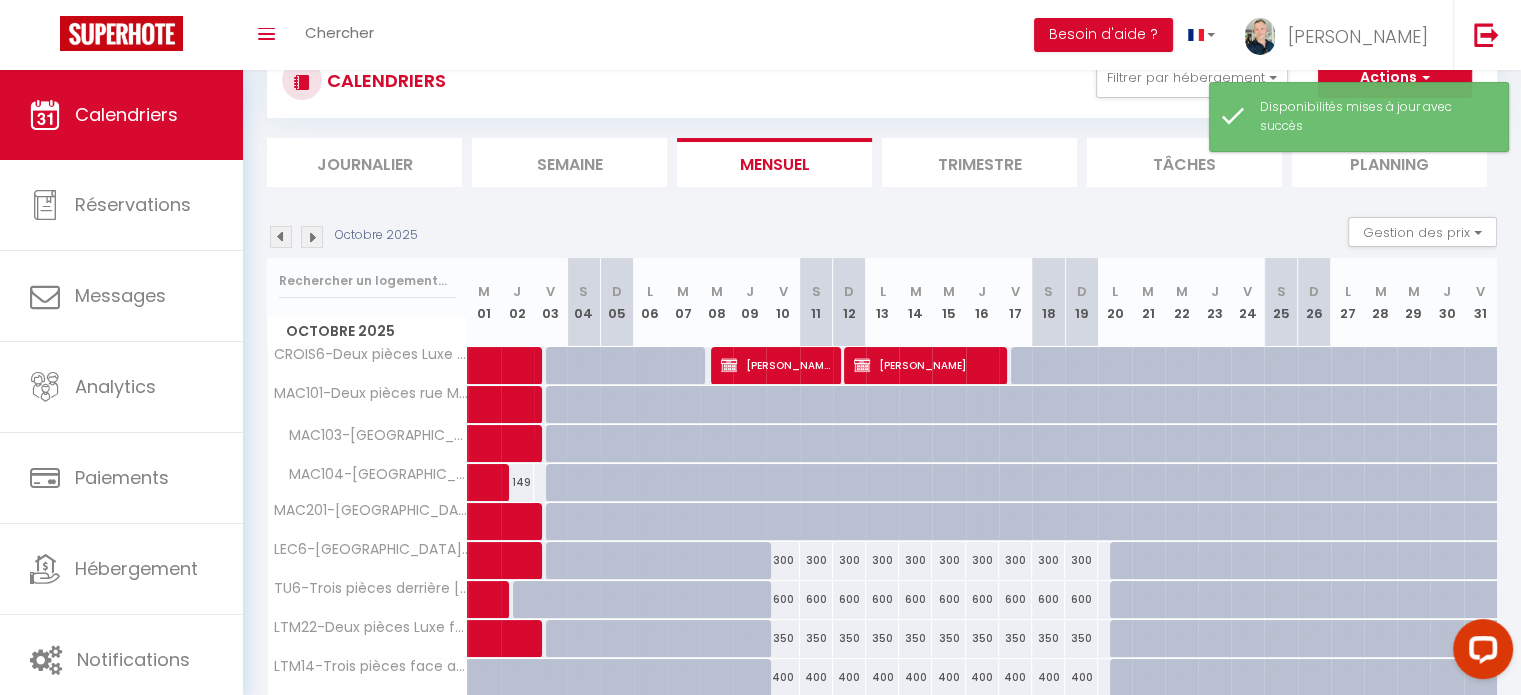 scroll, scrollTop: 210, scrollLeft: 0, axis: vertical 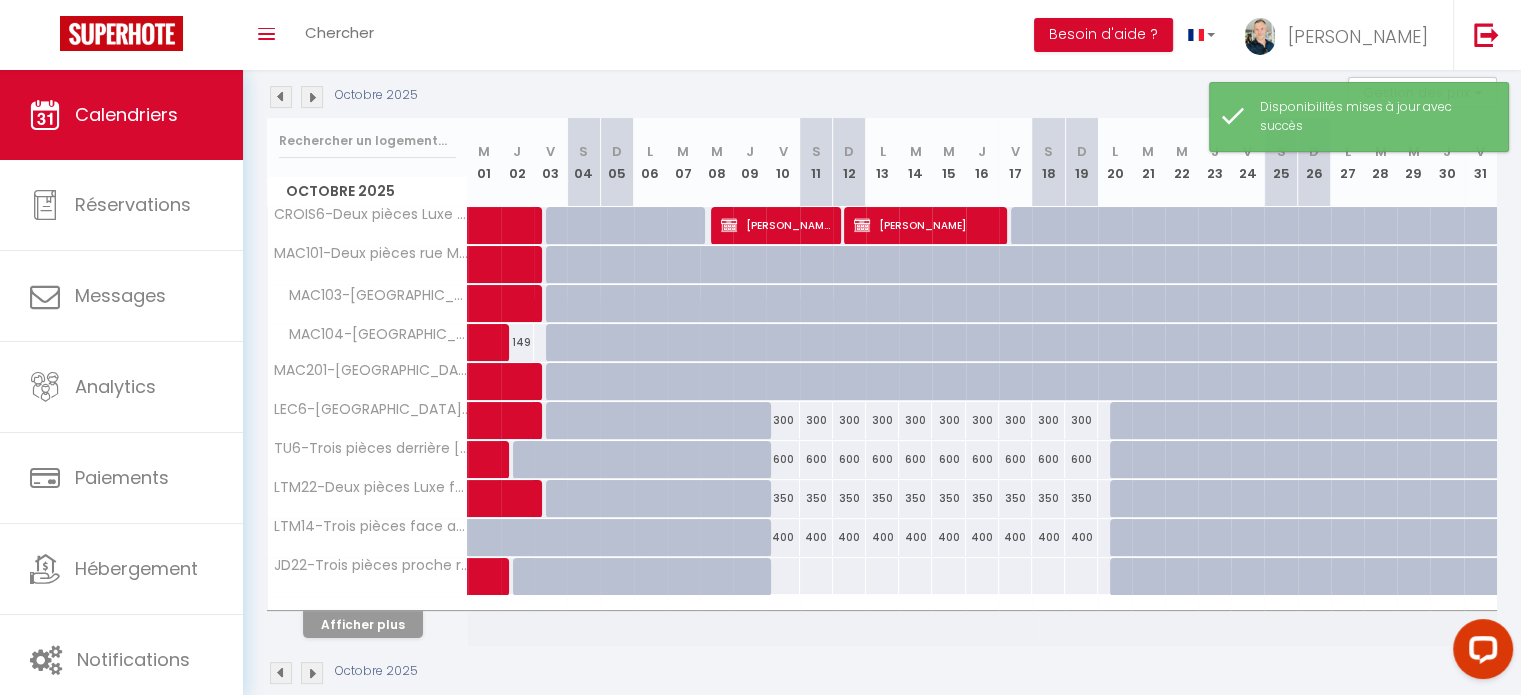 click at bounding box center (782, 576) 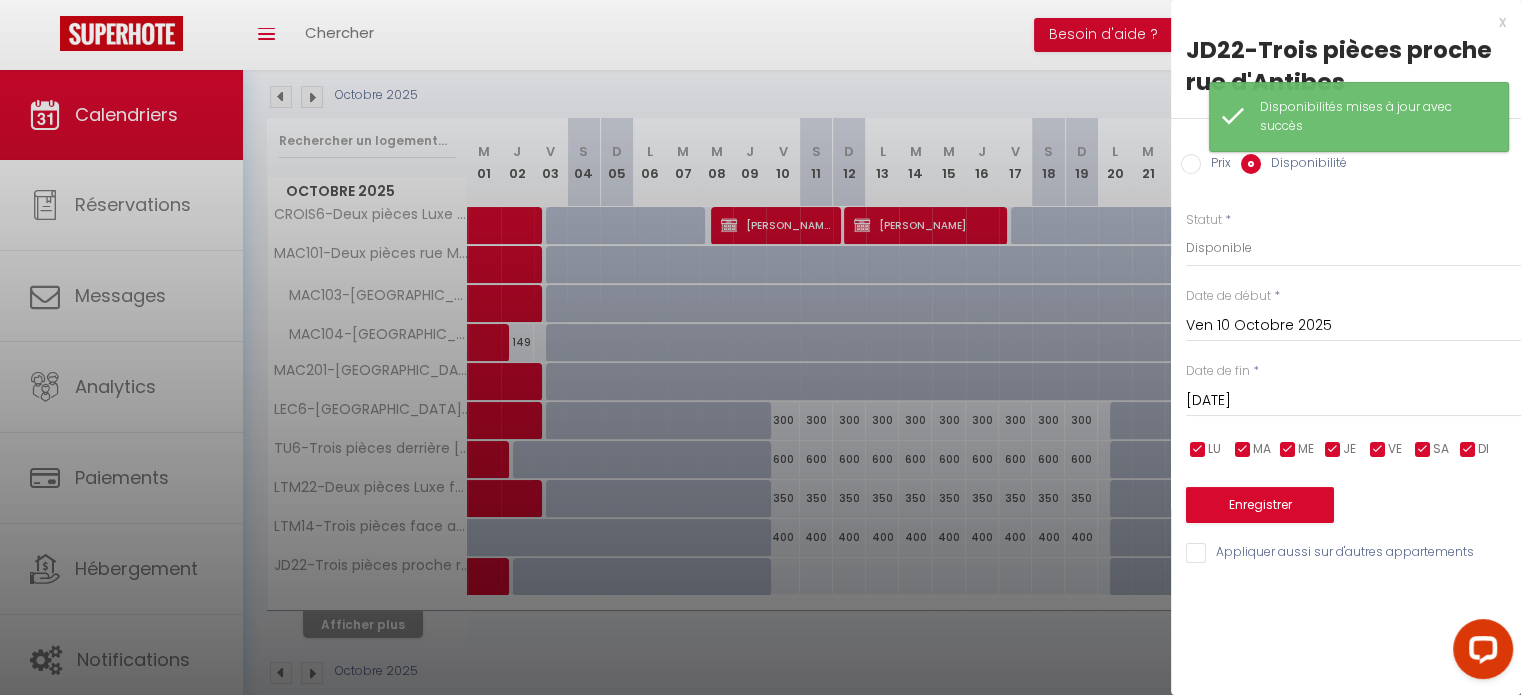click on "Prix" at bounding box center (1191, 164) 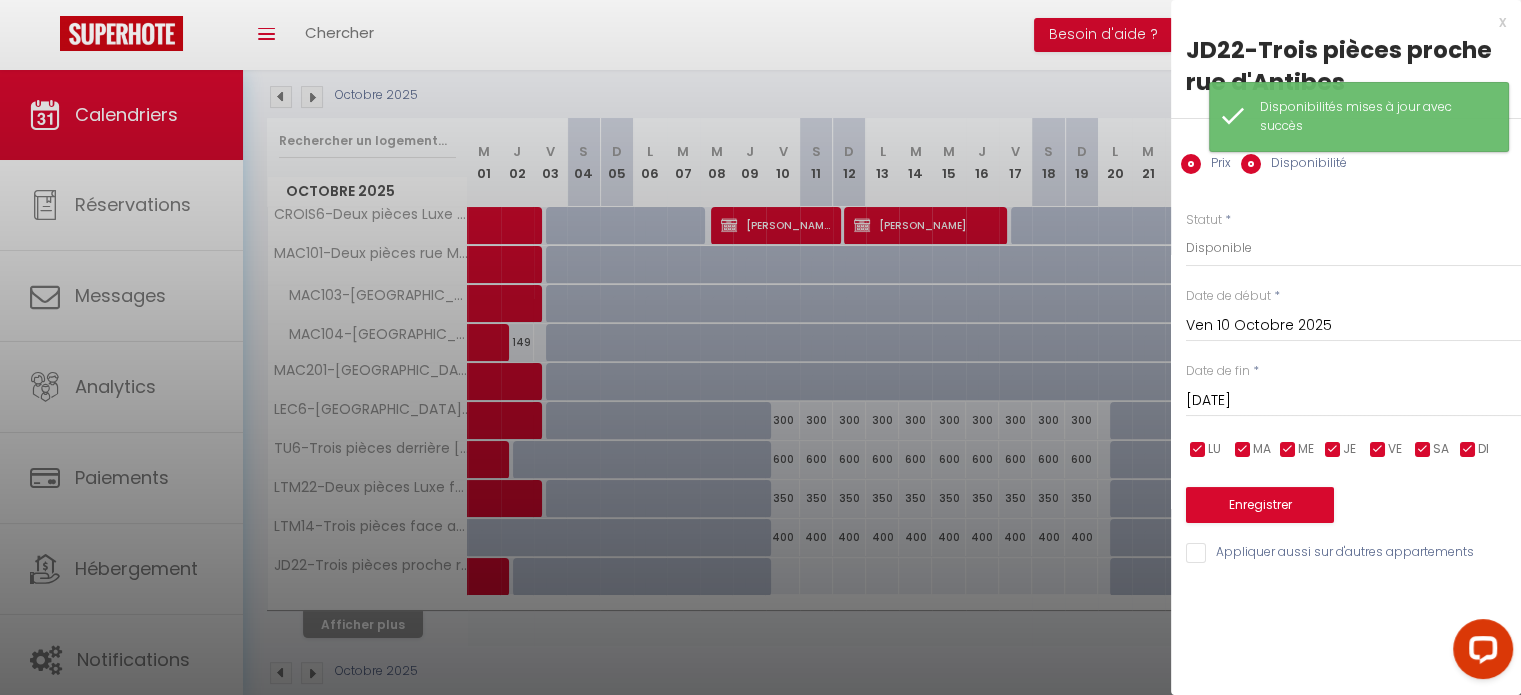 radio on "false" 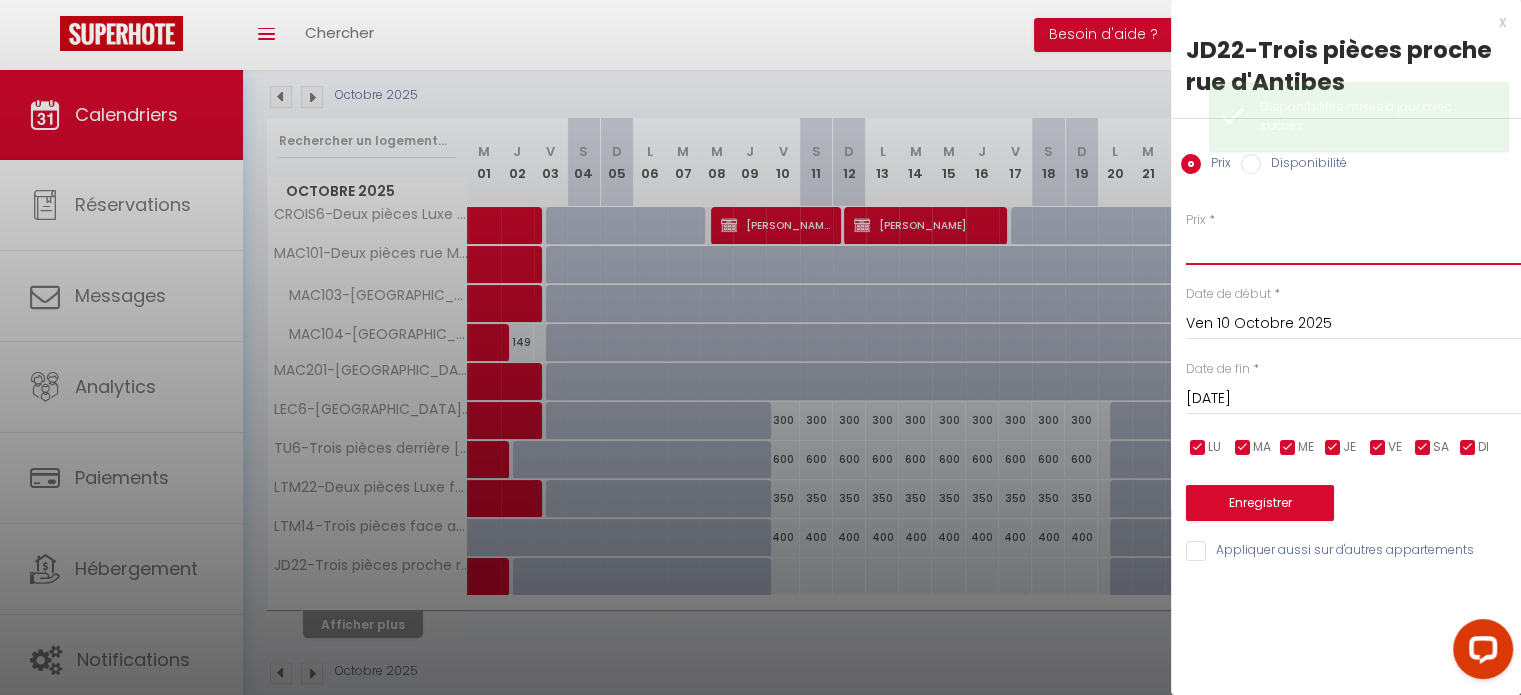 click on "Prix" at bounding box center (1353, 247) 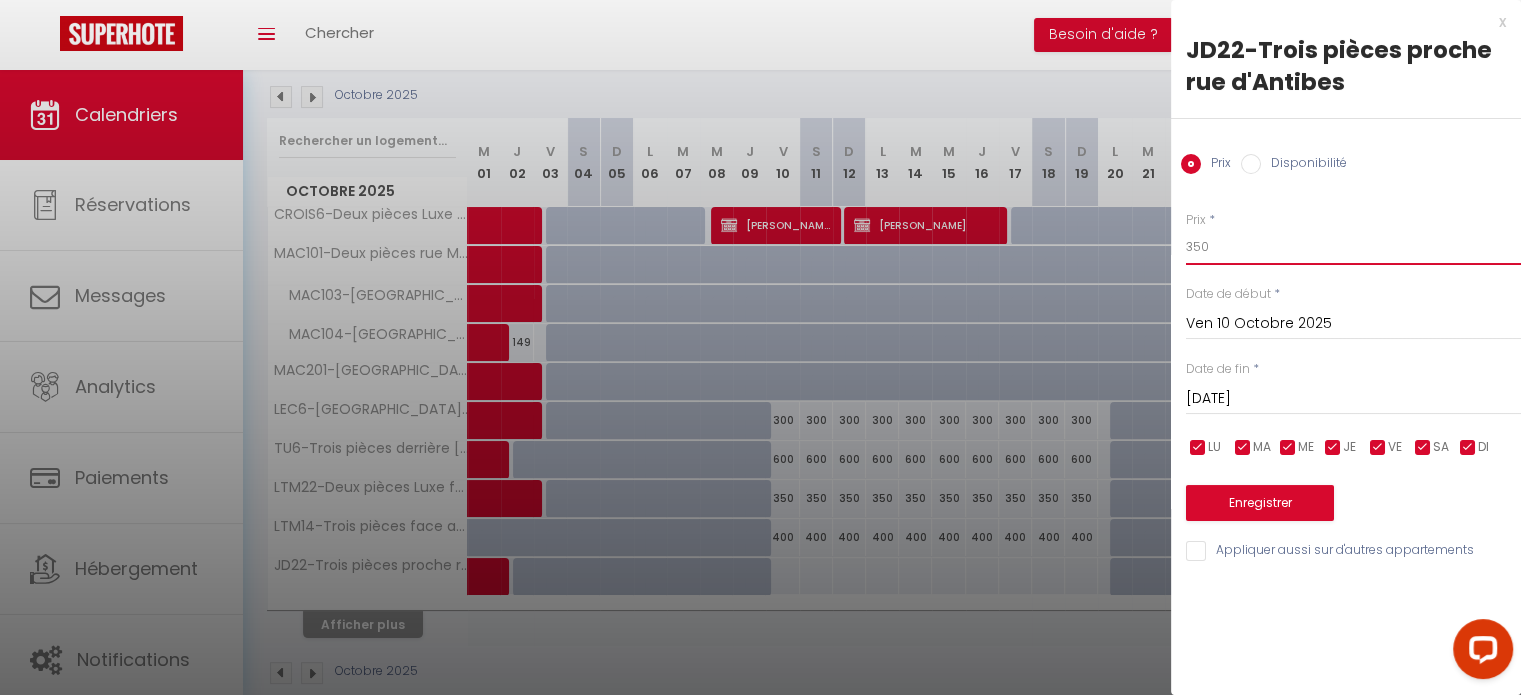 type on "350" 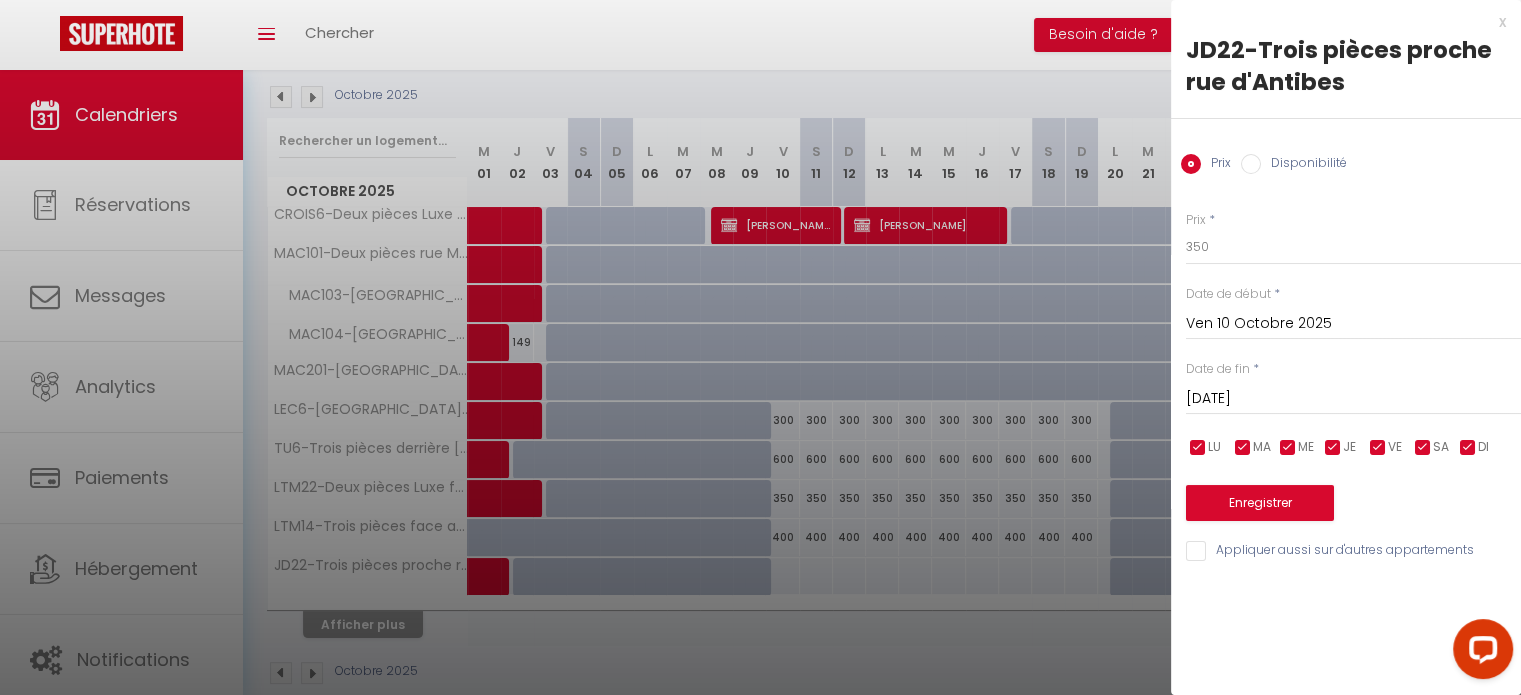 click on "Sam 11 Octobre 2025" at bounding box center [1353, 399] 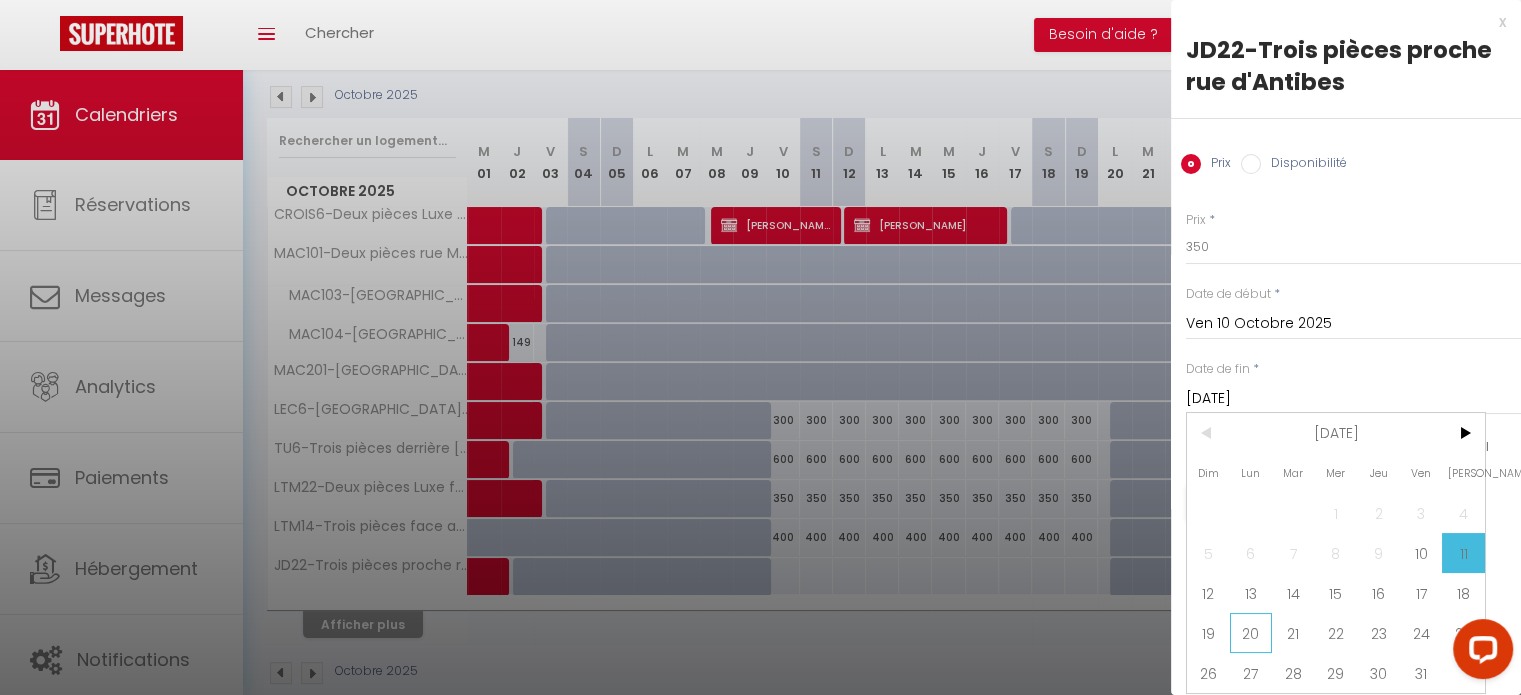 click on "20" at bounding box center [1251, 633] 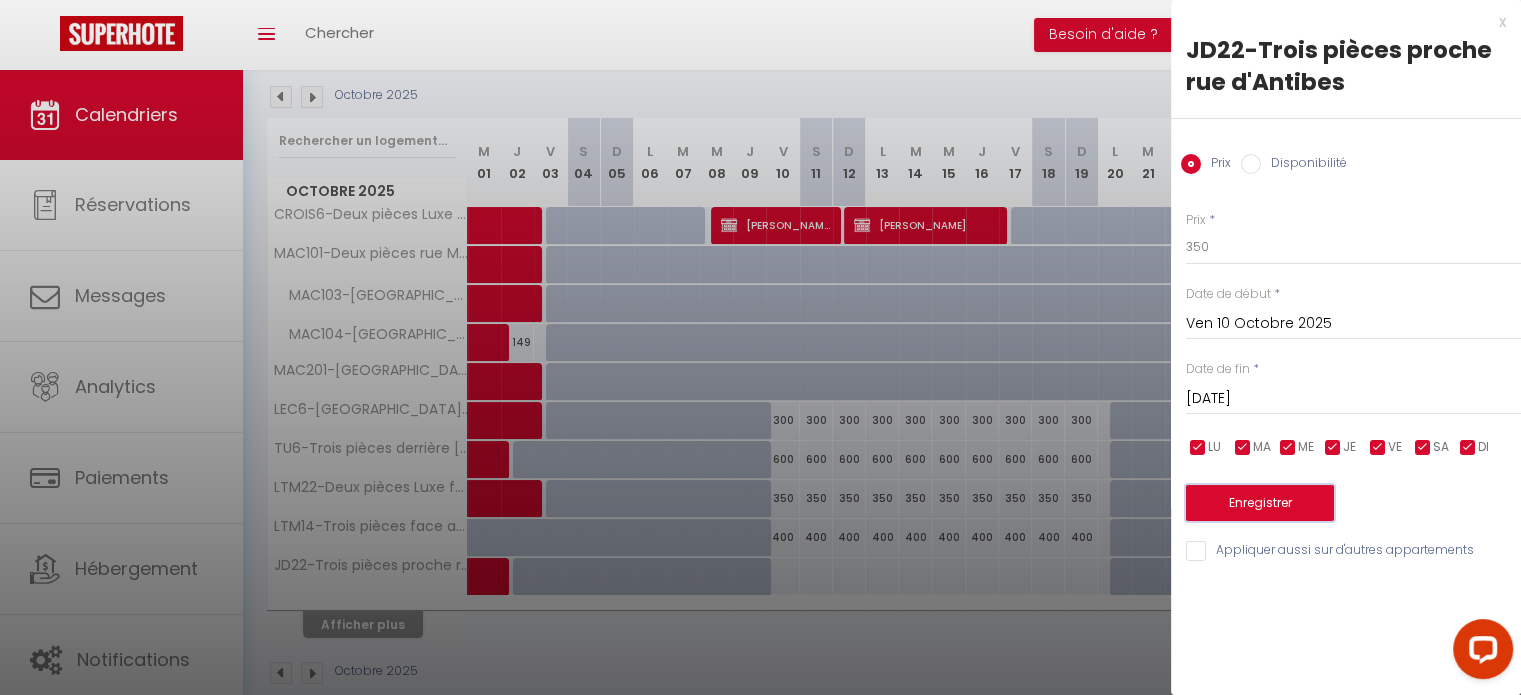 click on "Enregistrer" at bounding box center (1260, 503) 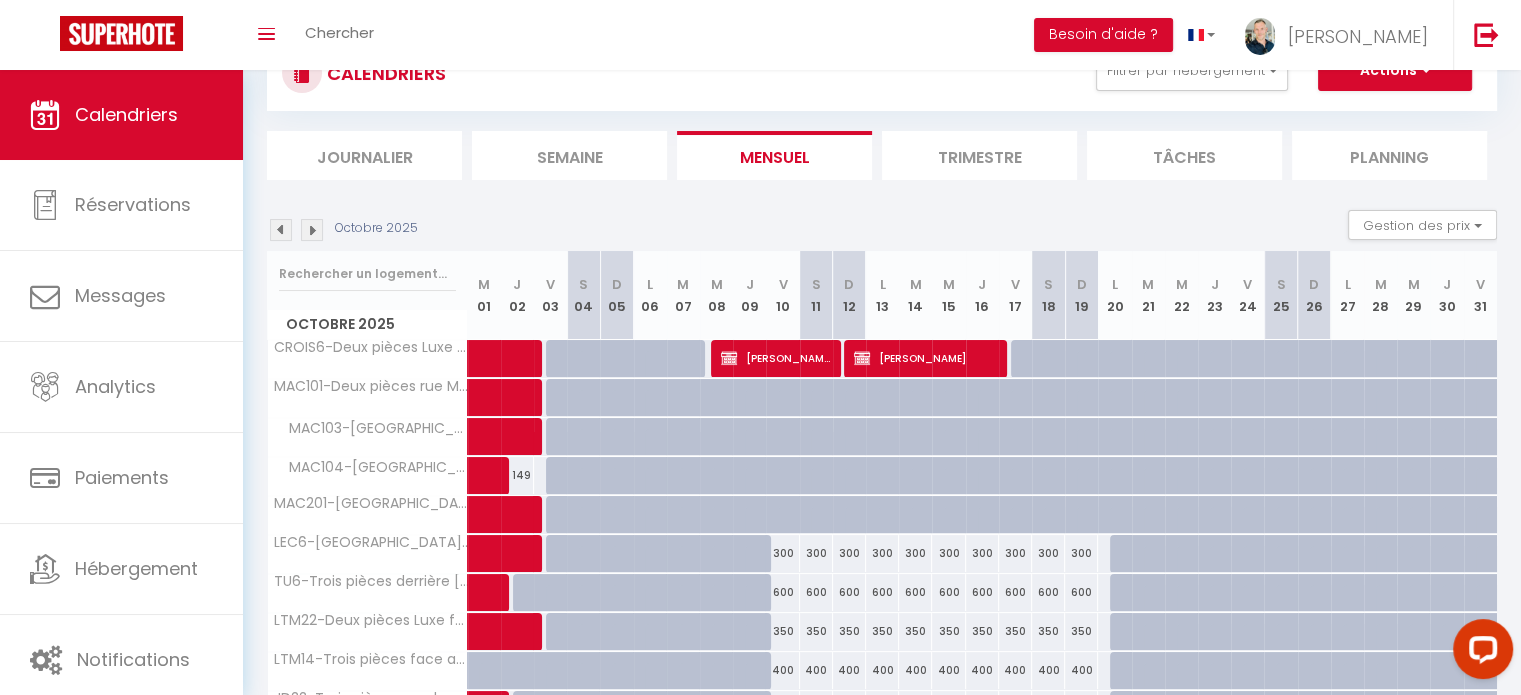 scroll, scrollTop: 13, scrollLeft: 0, axis: vertical 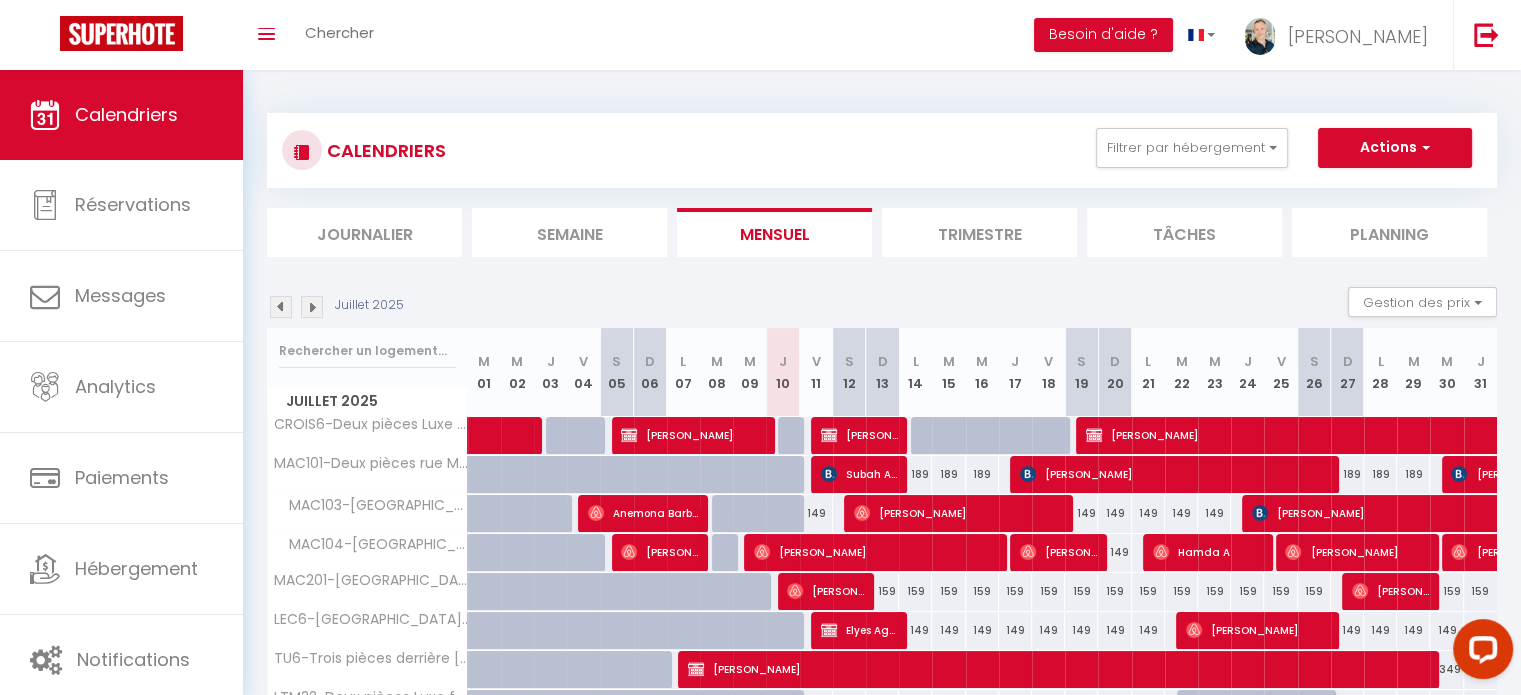 click at bounding box center [312, 307] 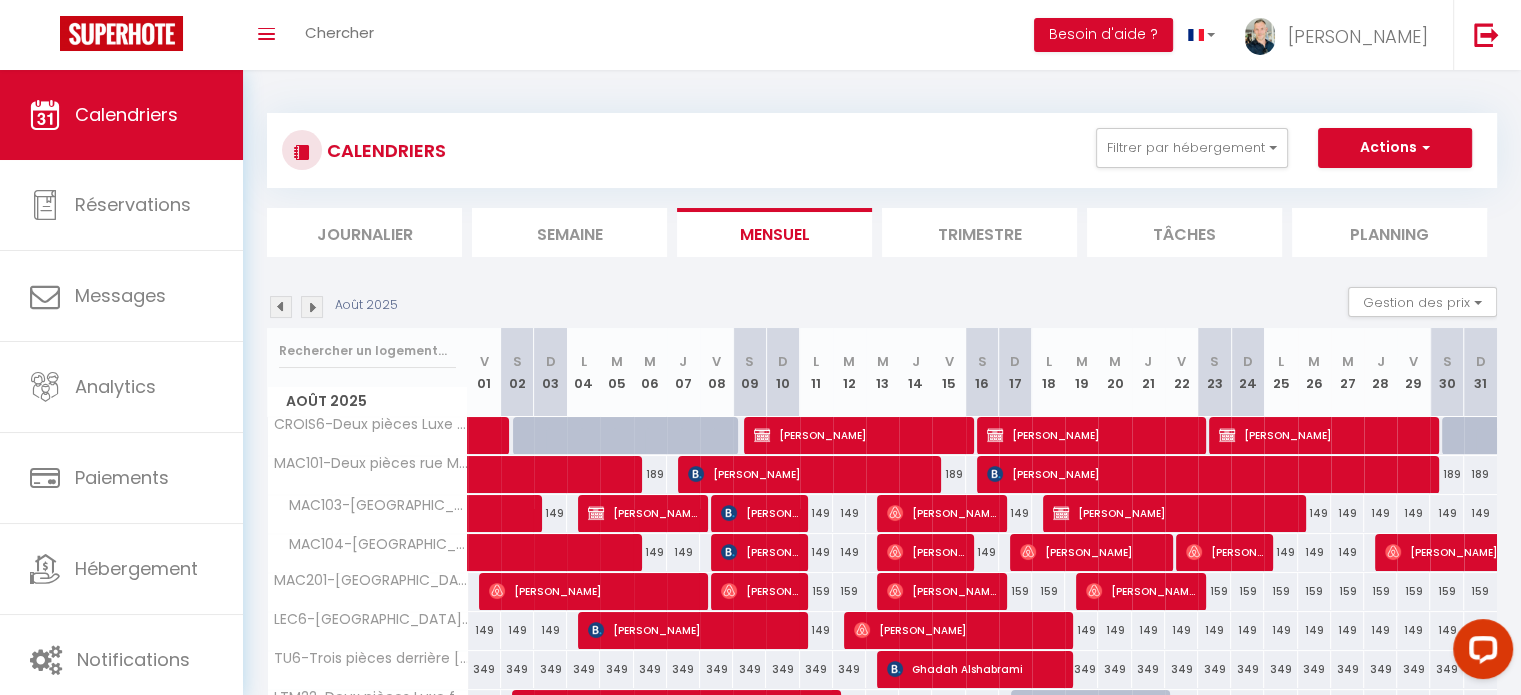 click 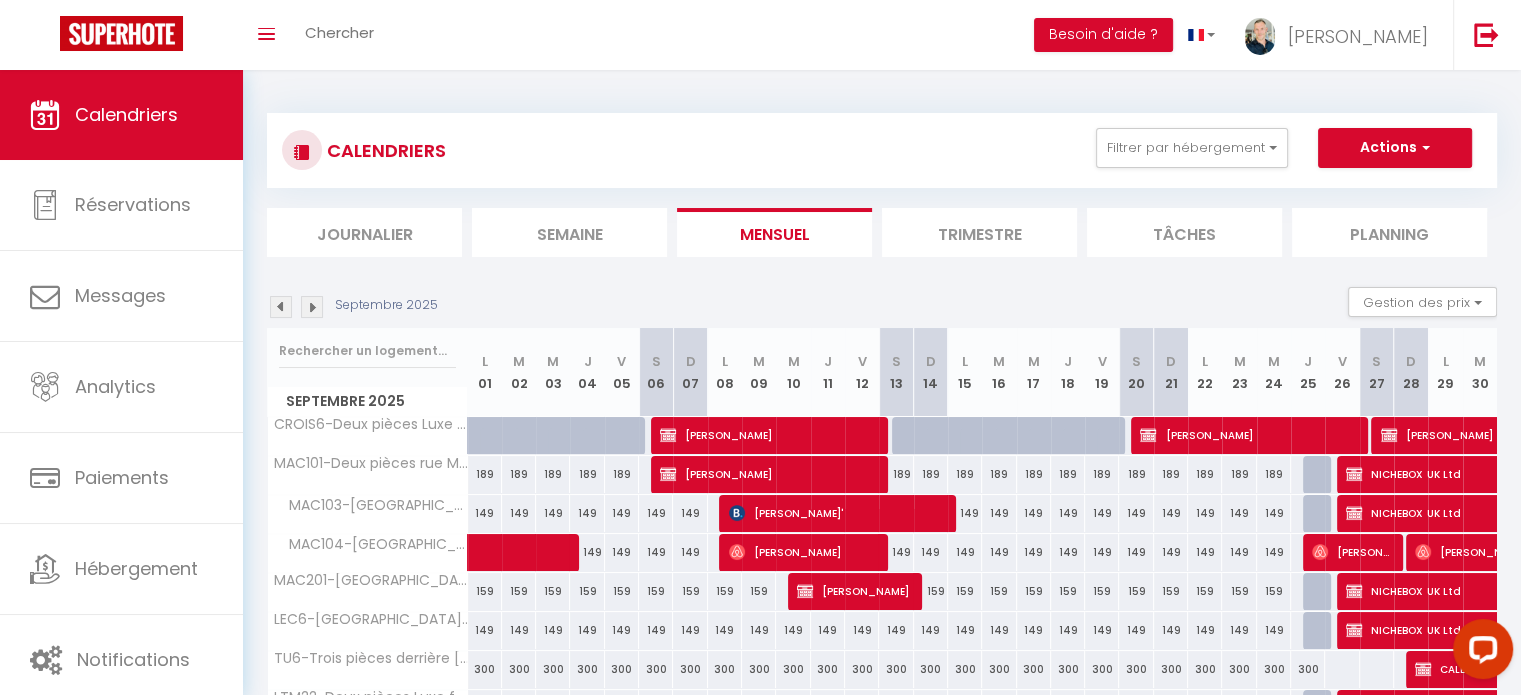 click 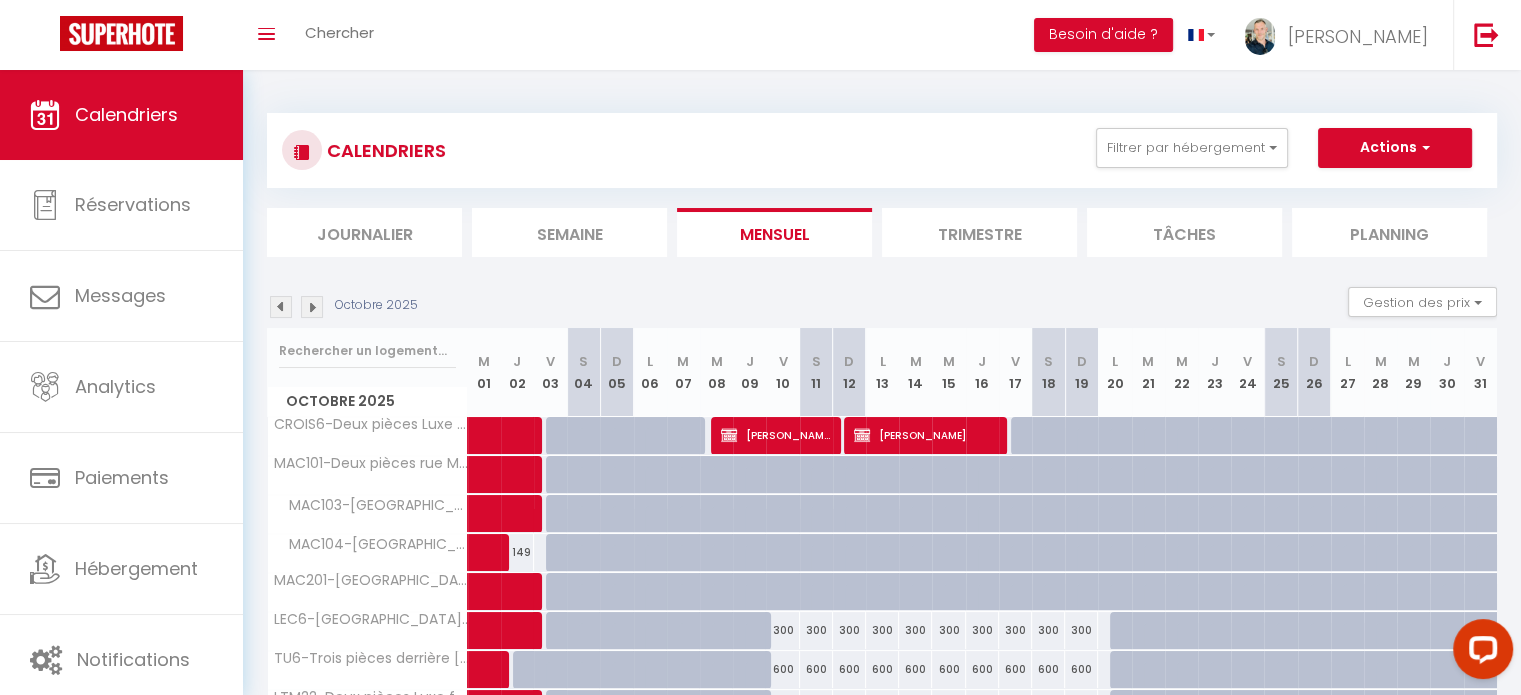 click on "300" 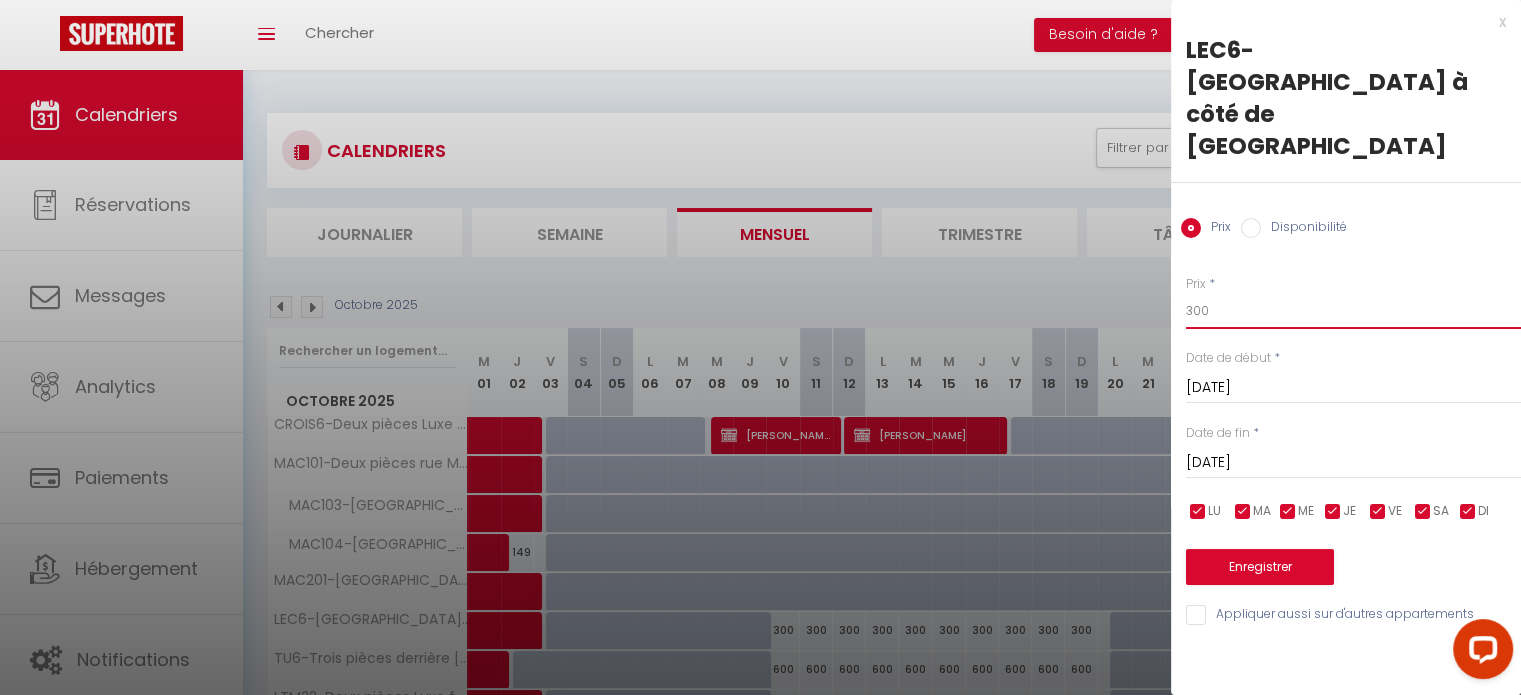 click on "300" 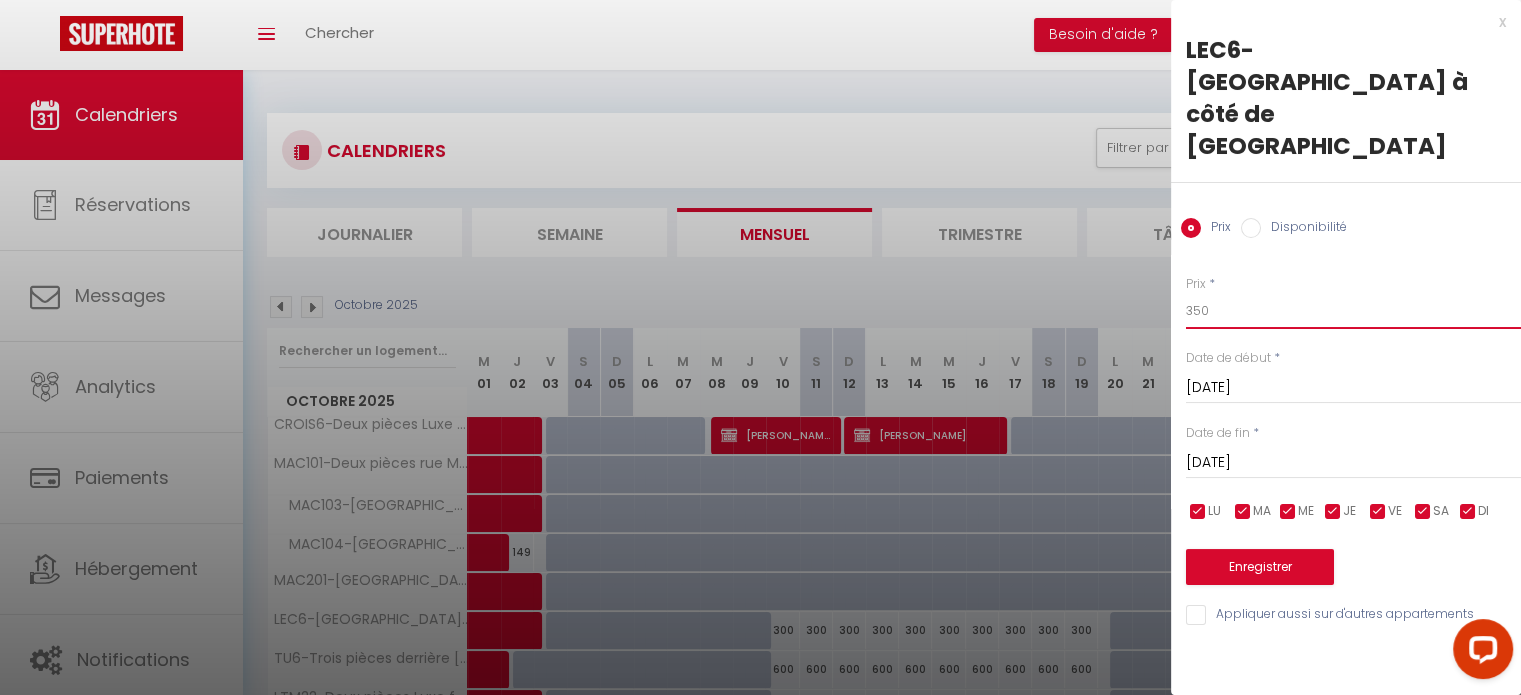 type on "350" 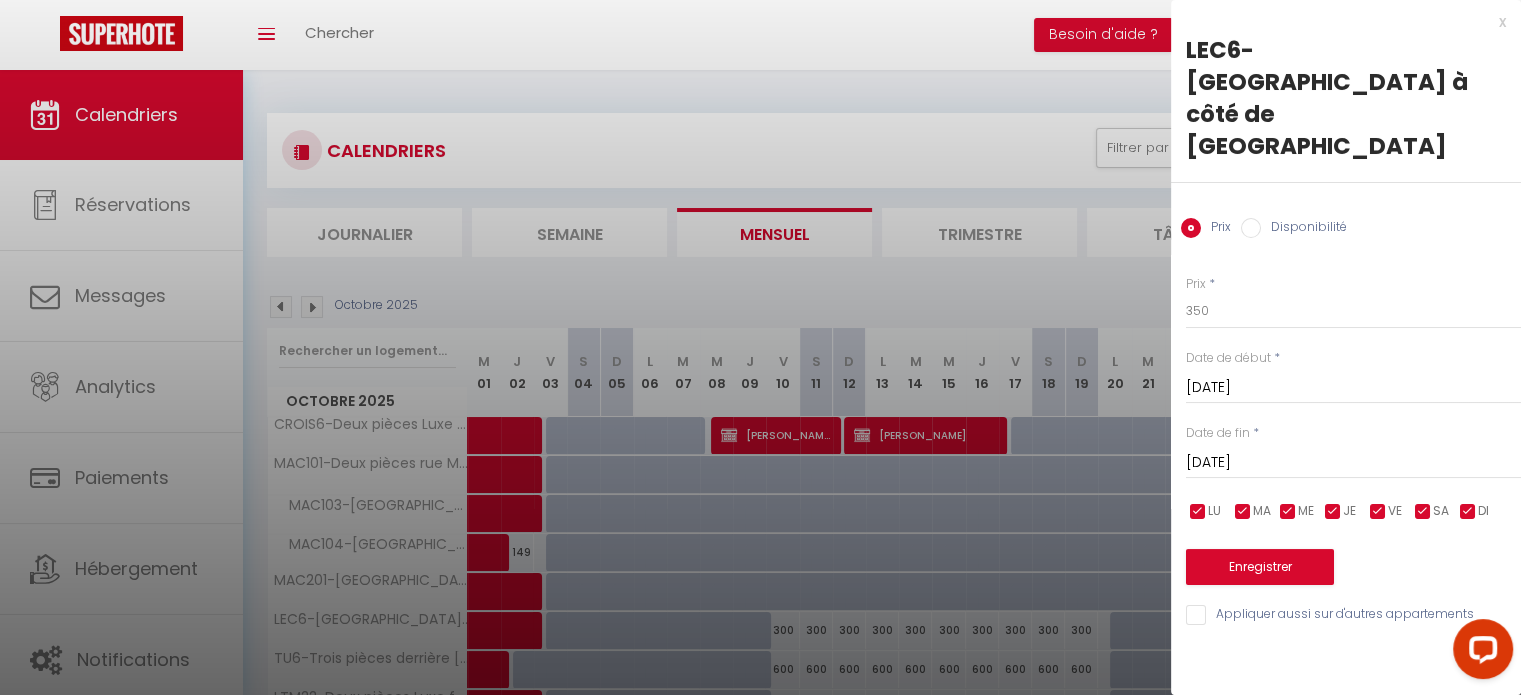click on "Sam 11 Octobre 2025" 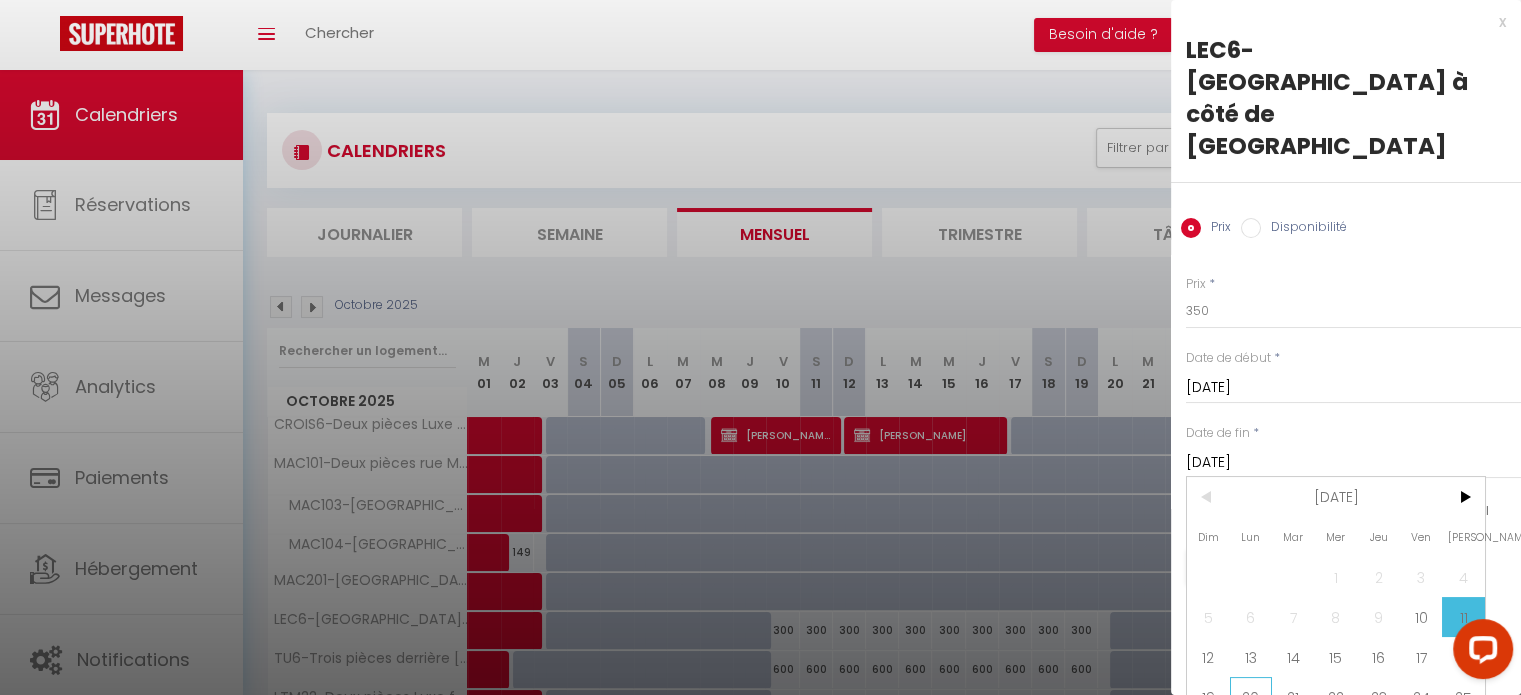 click on "20" 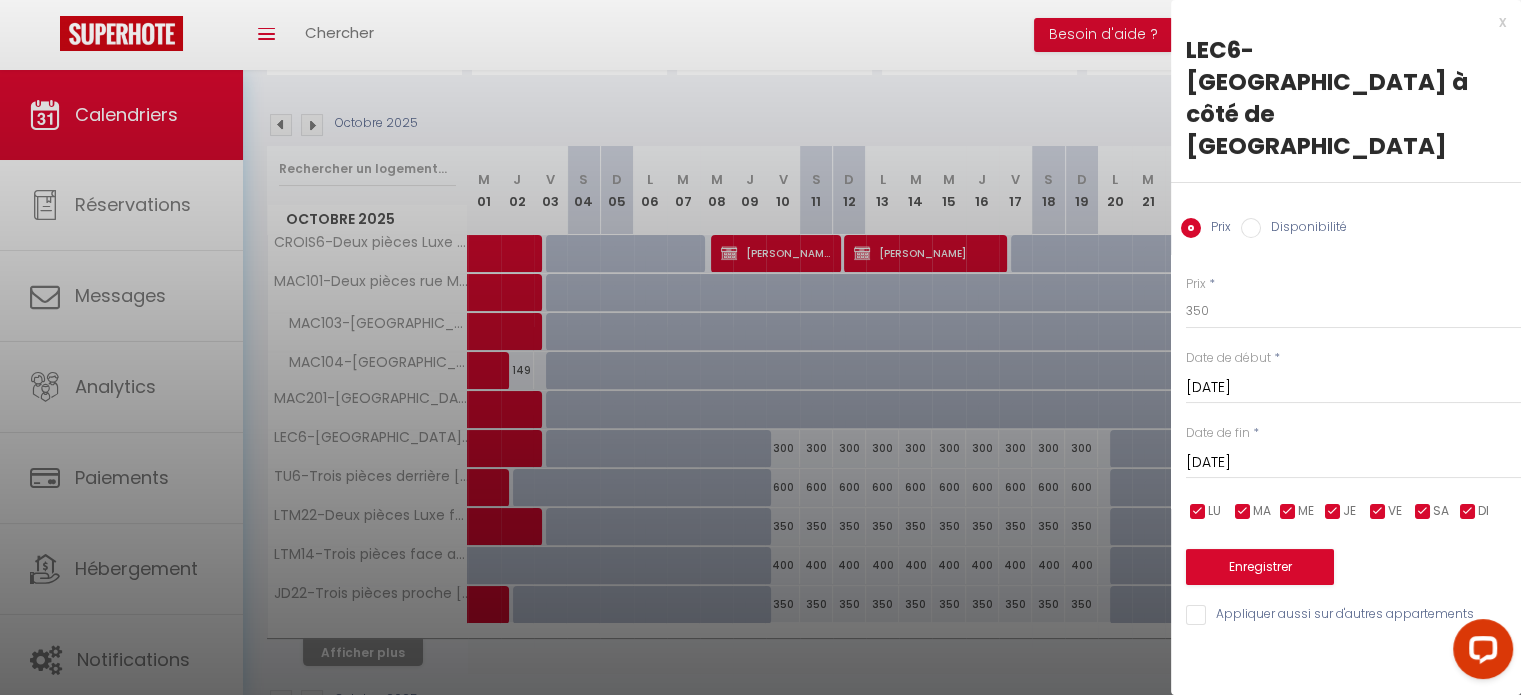 scroll, scrollTop: 185, scrollLeft: 0, axis: vertical 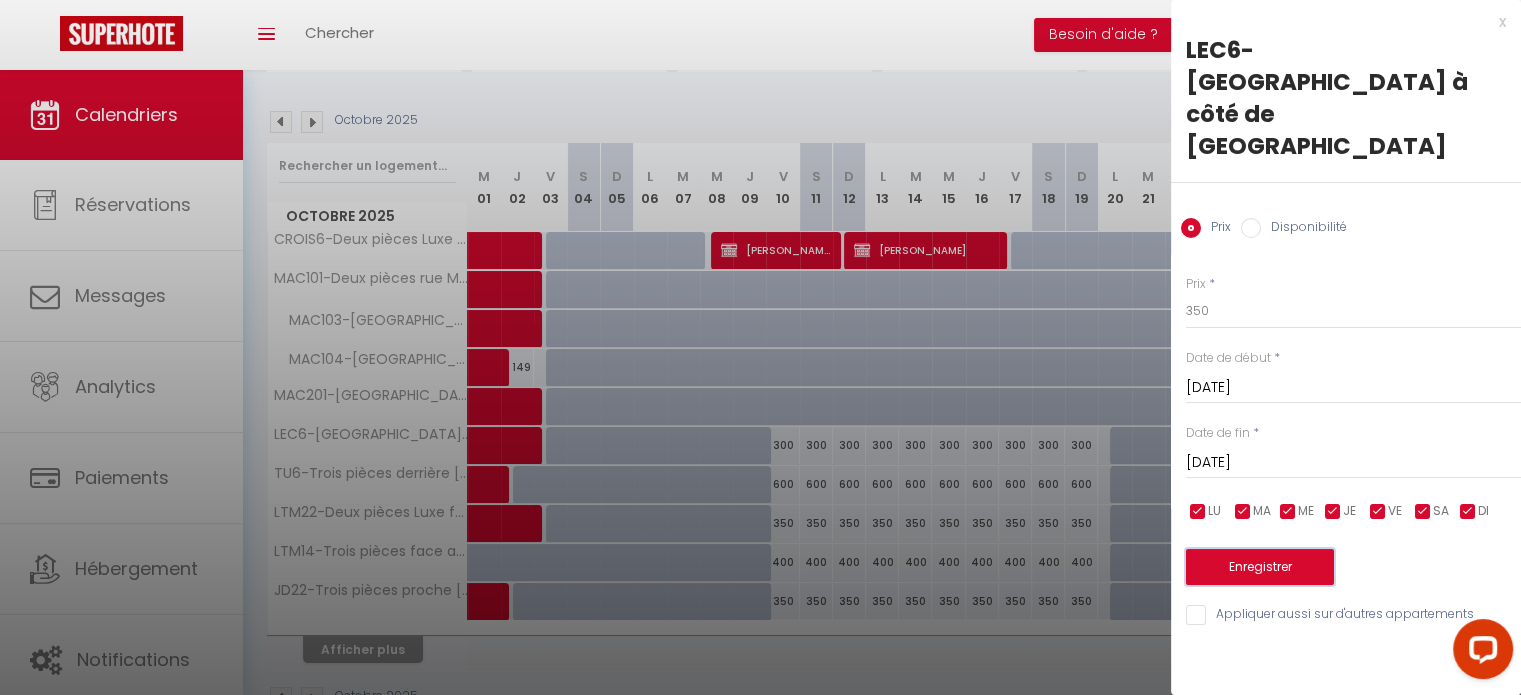click on "Enregistrer" 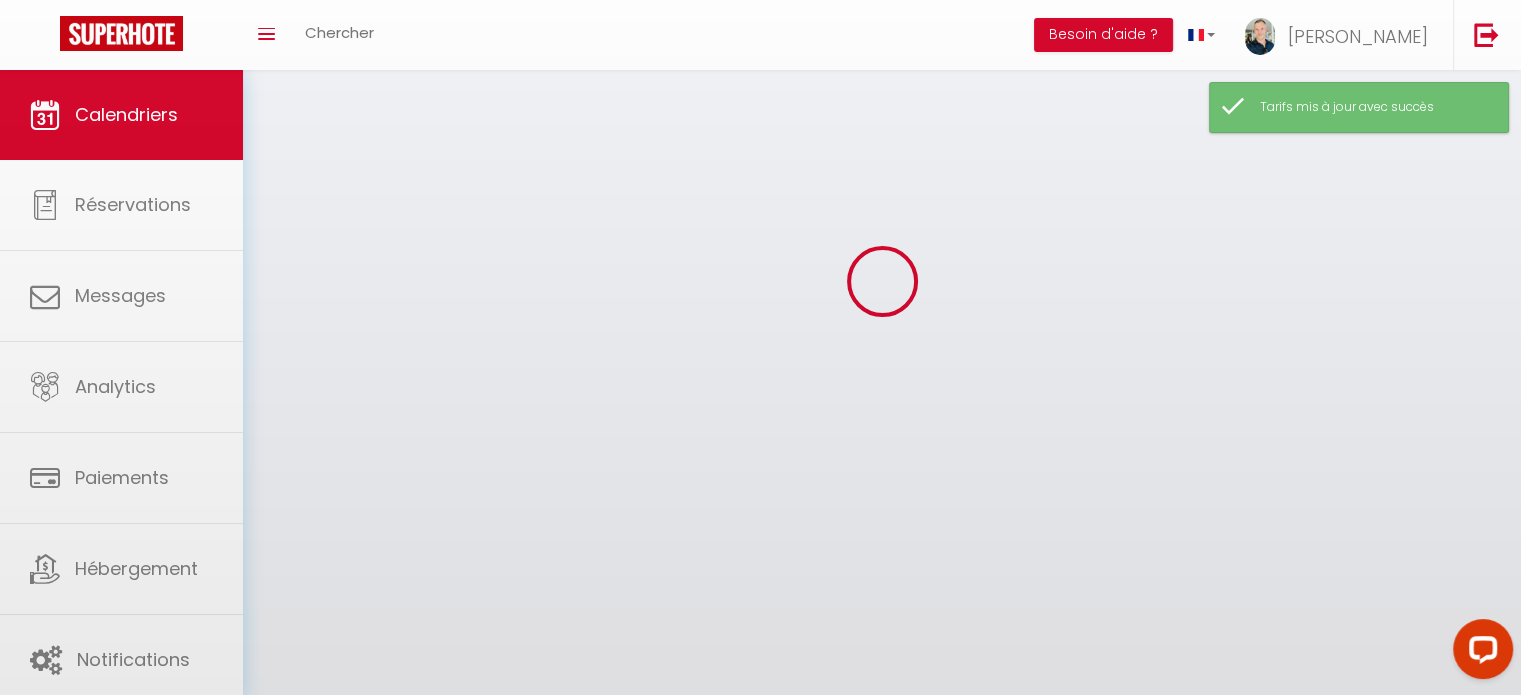 scroll, scrollTop: 185, scrollLeft: 0, axis: vertical 